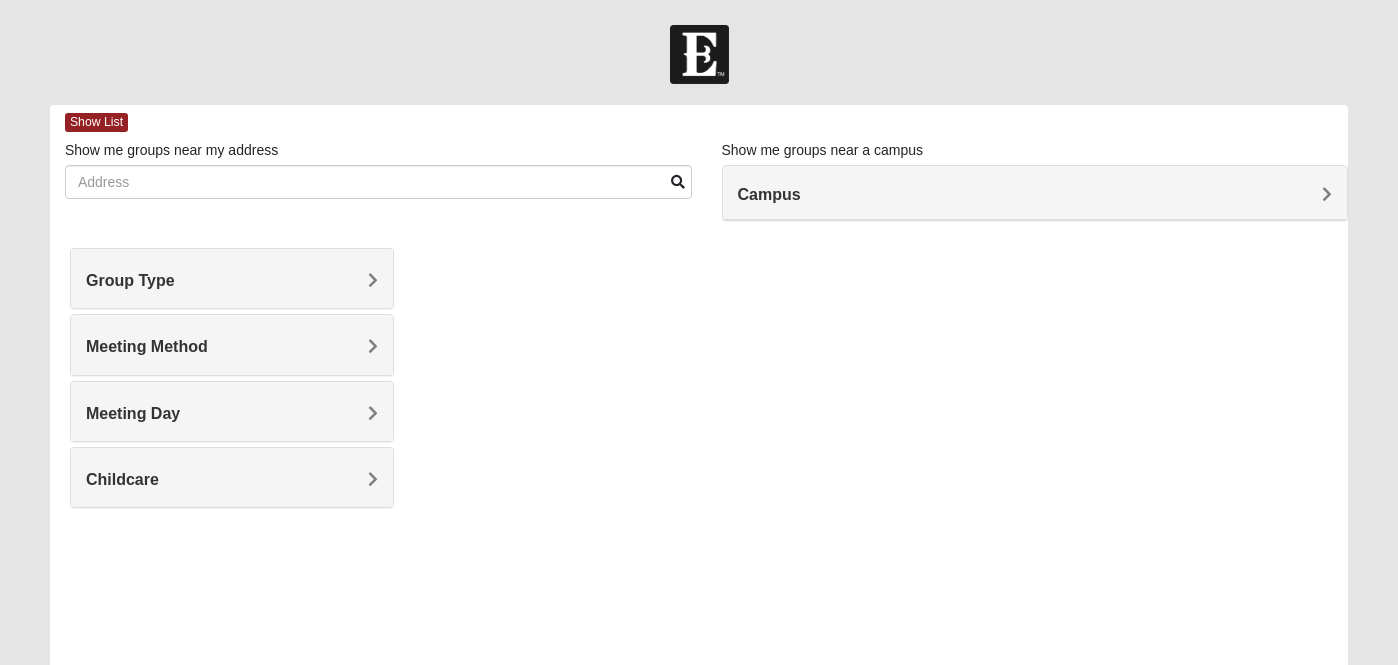 scroll, scrollTop: 0, scrollLeft: 0, axis: both 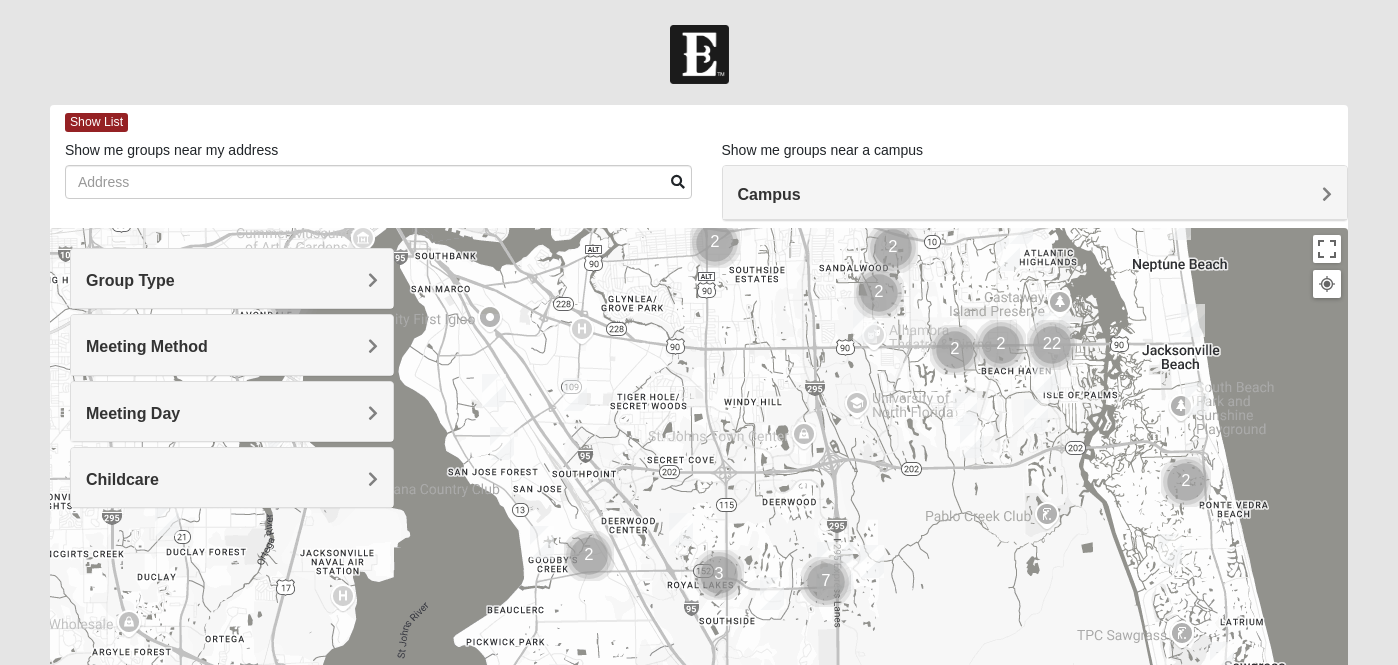 drag, startPoint x: 456, startPoint y: 579, endPoint x: 808, endPoint y: 296, distance: 451.65585 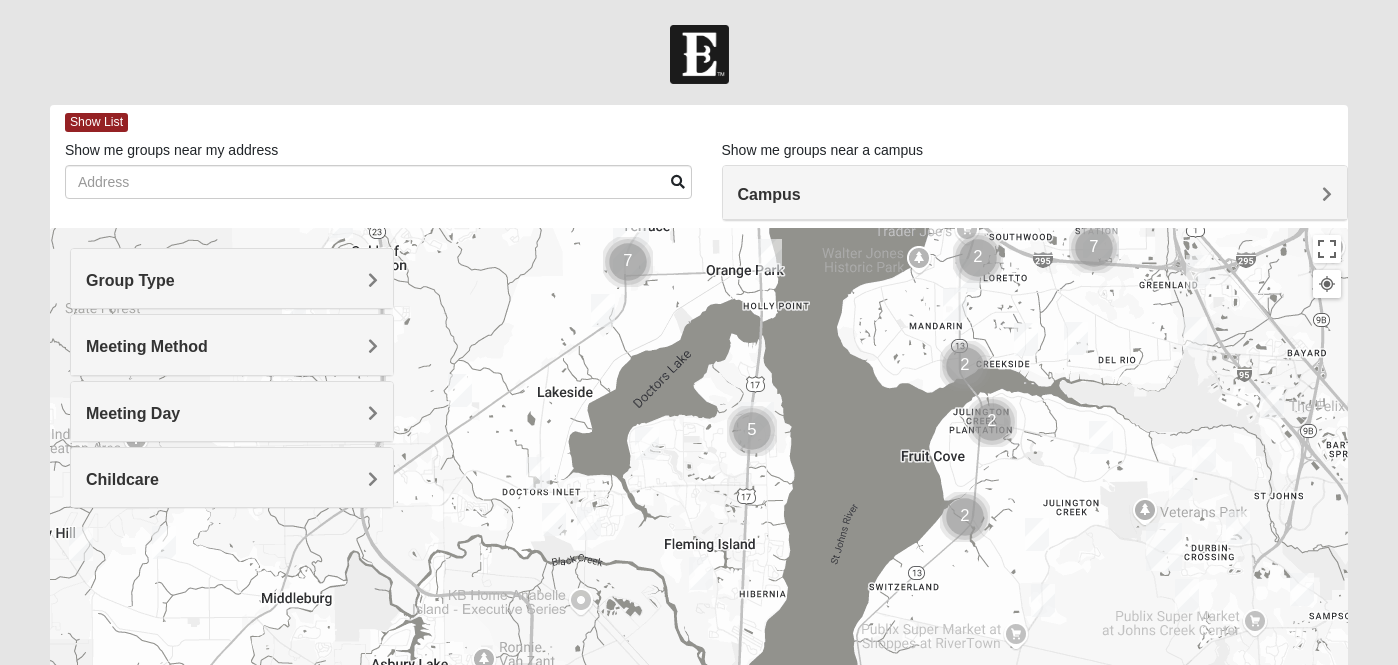 drag, startPoint x: 529, startPoint y: 598, endPoint x: 1000, endPoint y: 109, distance: 678.94183 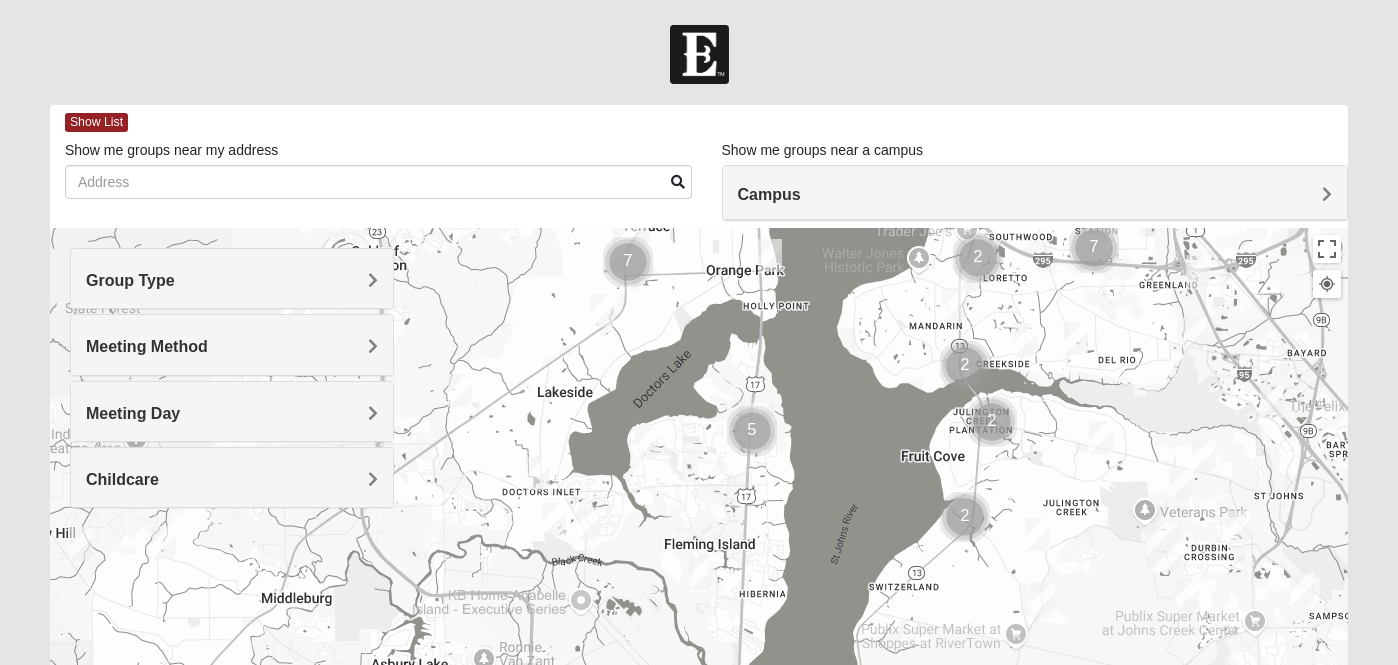 click at bounding box center (701, 573) 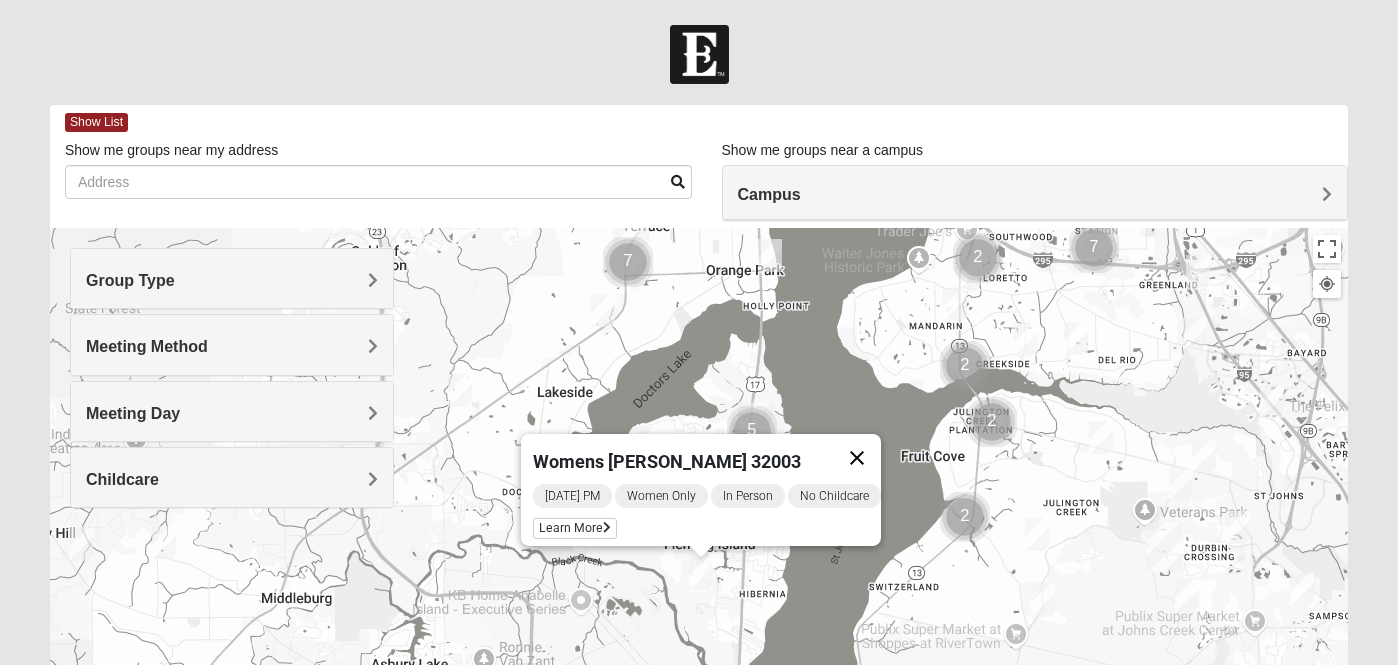click at bounding box center [857, 458] 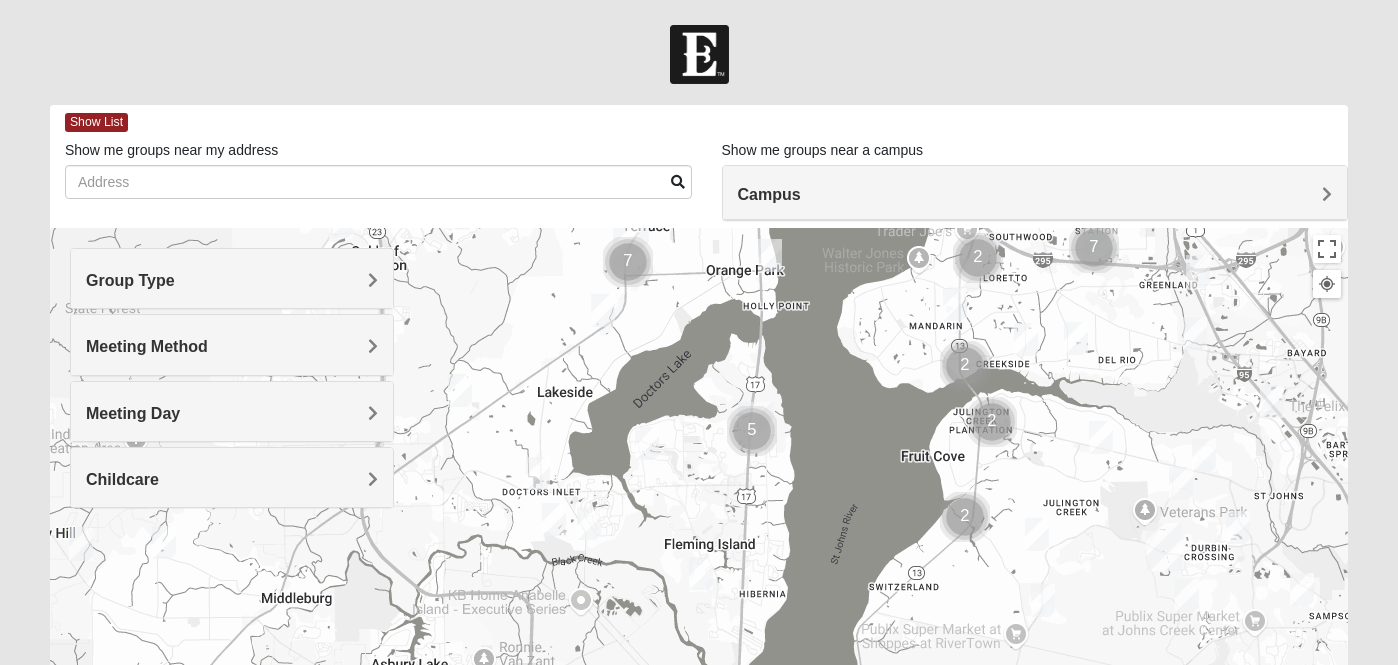 click at bounding box center [589, 523] 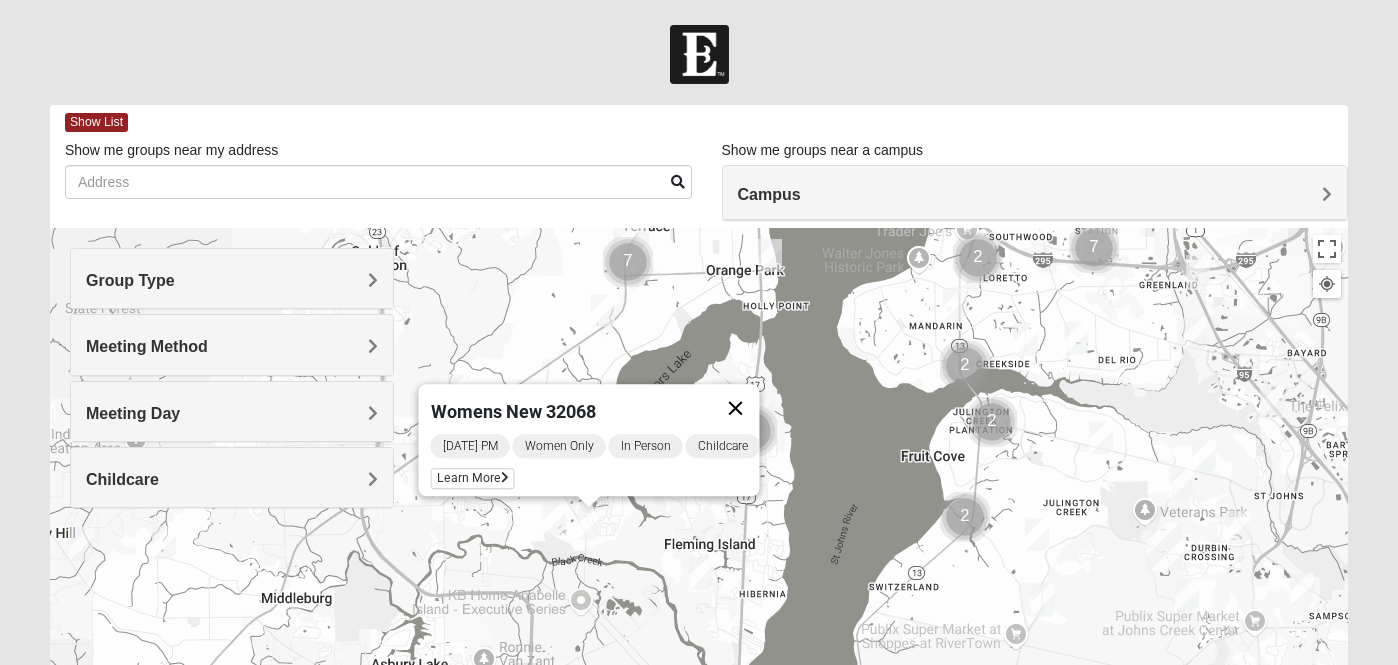 click at bounding box center (736, 408) 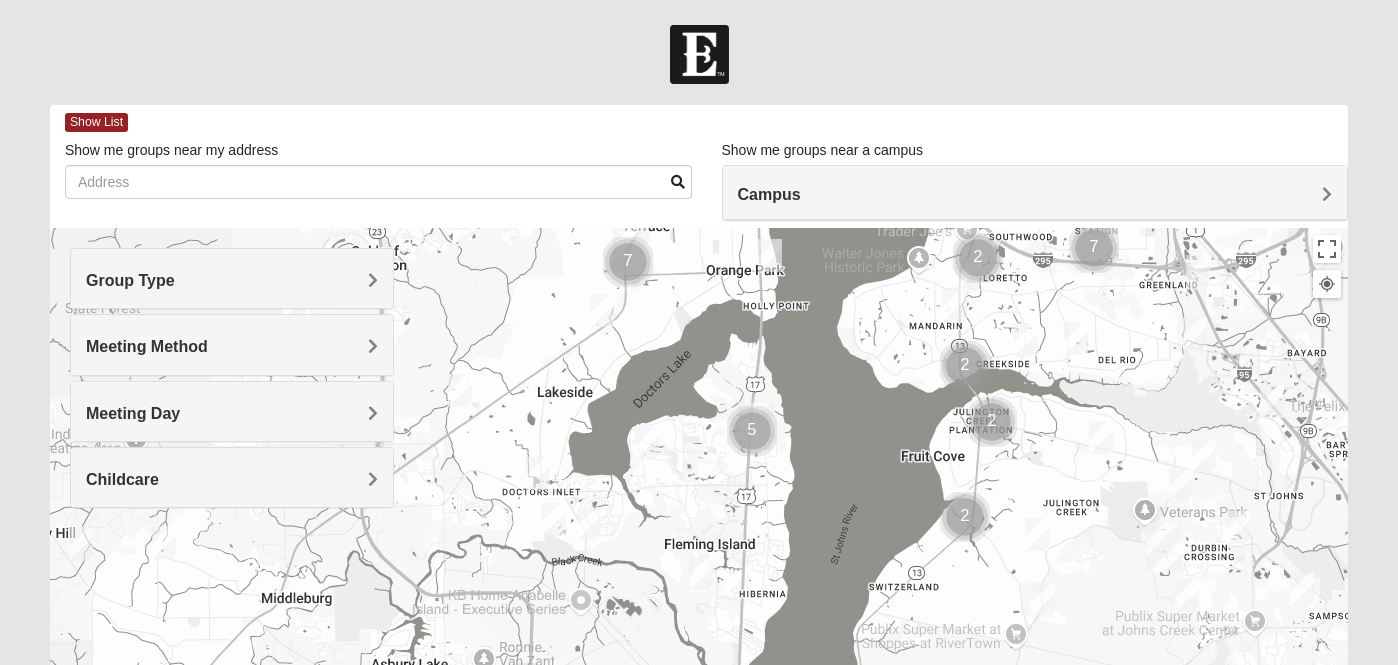 click at bounding box center [554, 519] 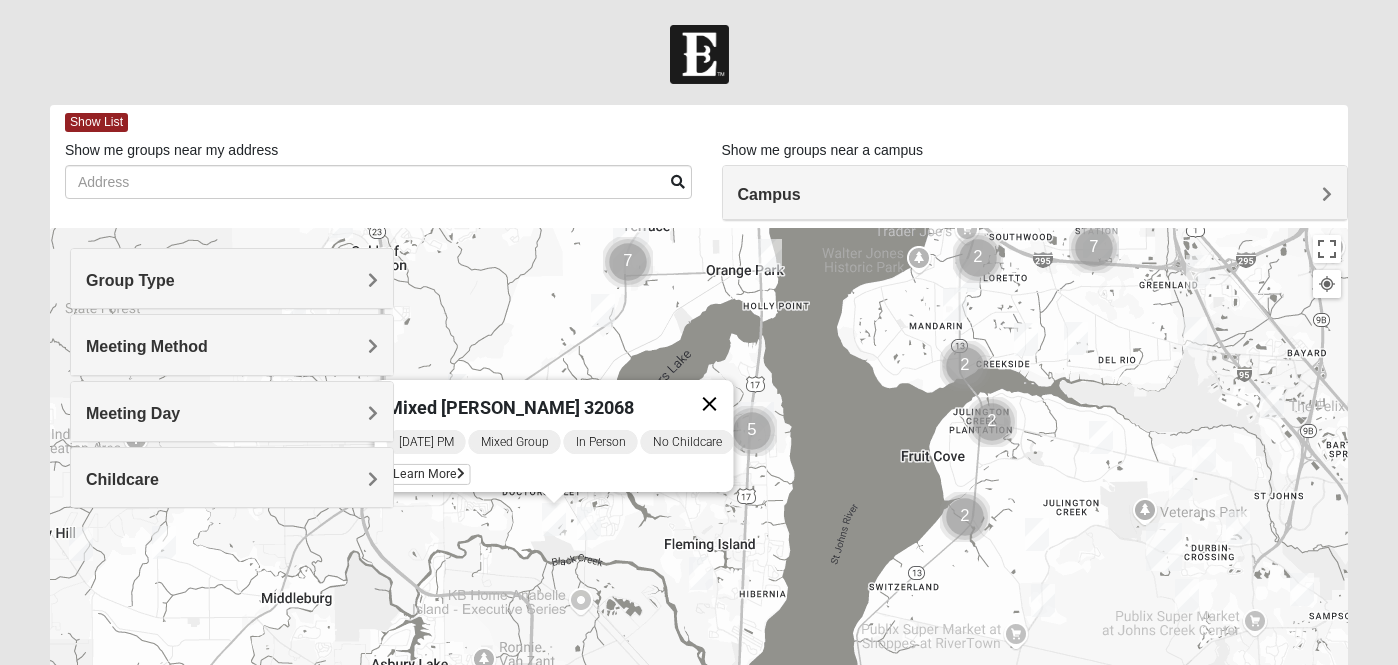 click at bounding box center [710, 404] 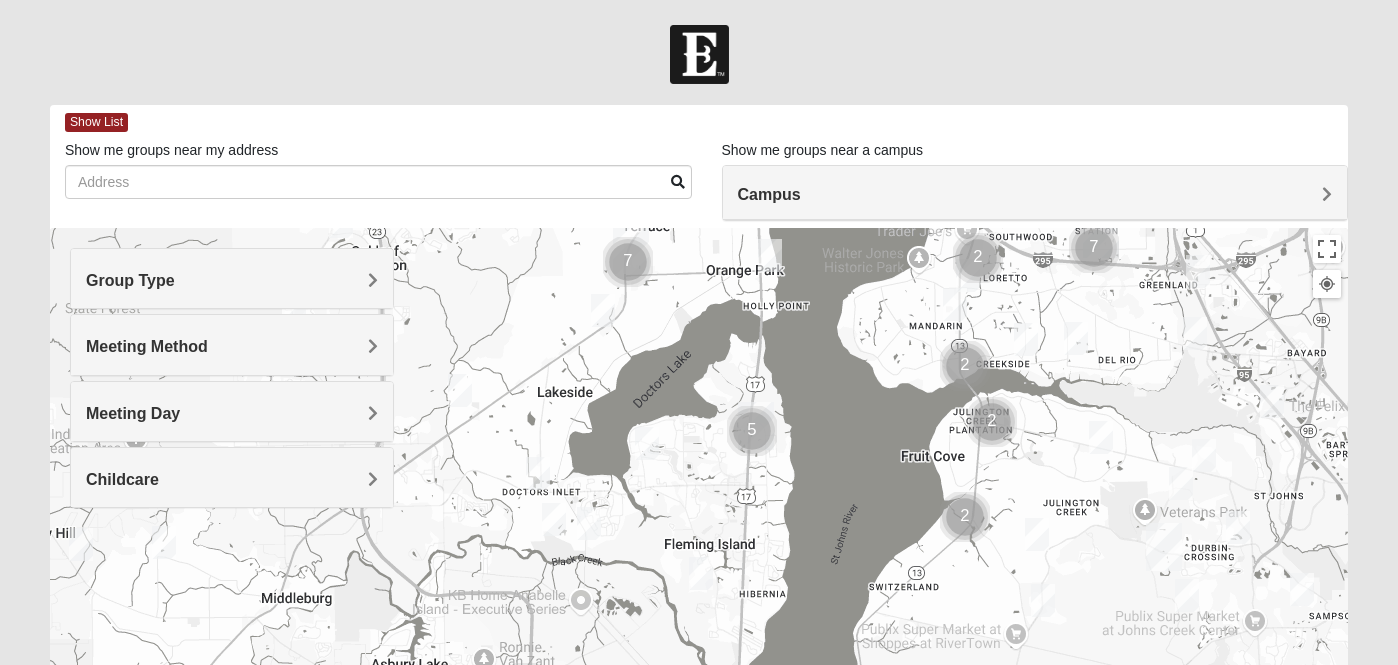 click at bounding box center (460, 390) 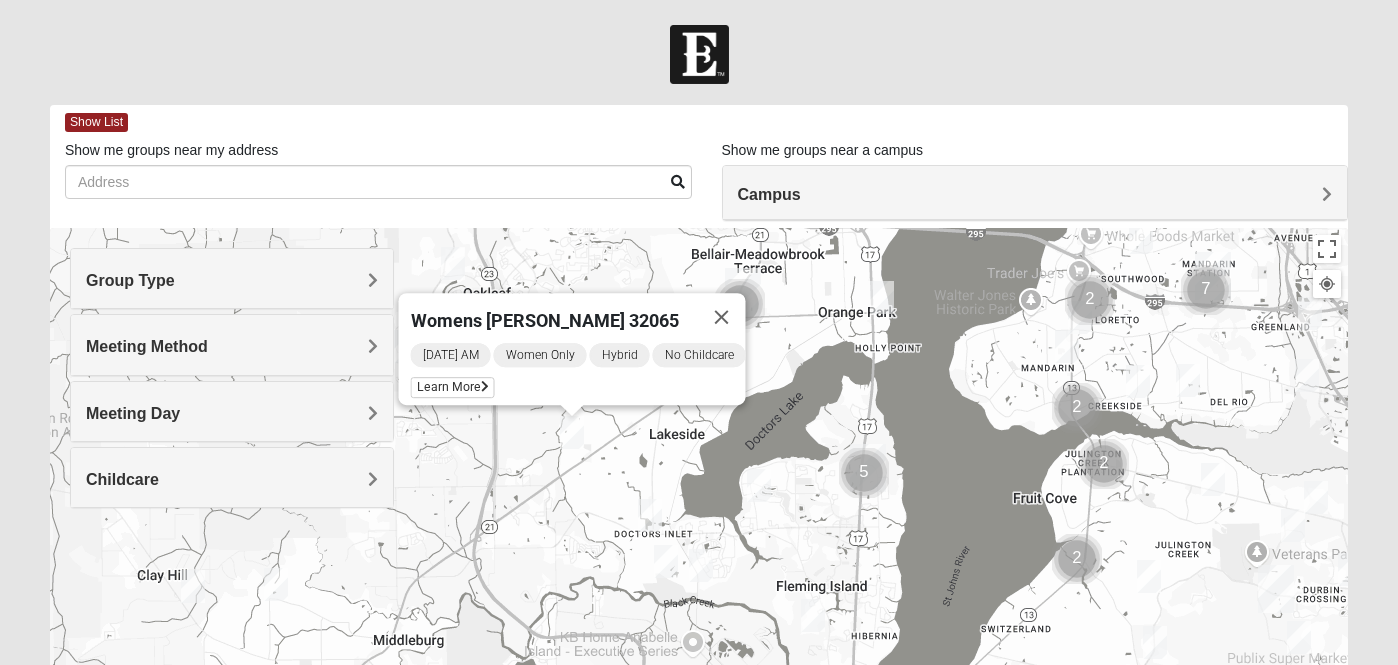 drag, startPoint x: 704, startPoint y: 435, endPoint x: 818, endPoint y: 427, distance: 114.28036 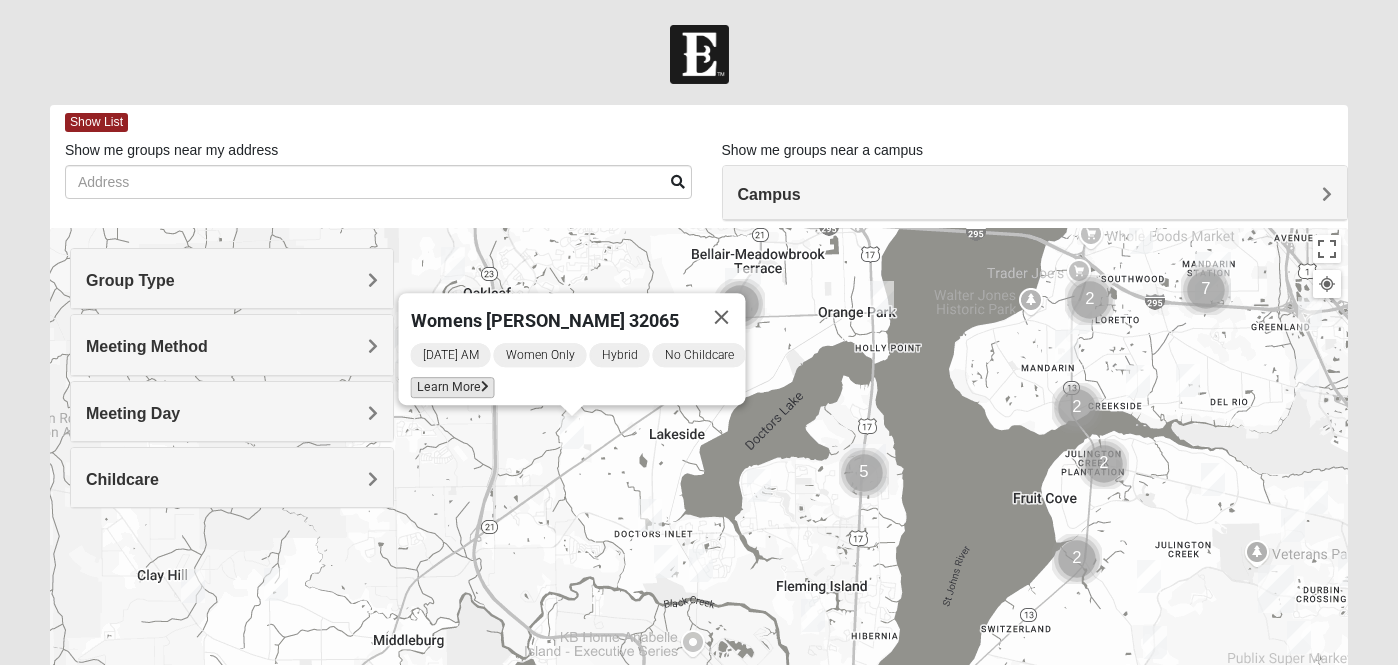 click on "Learn More" at bounding box center [453, 387] 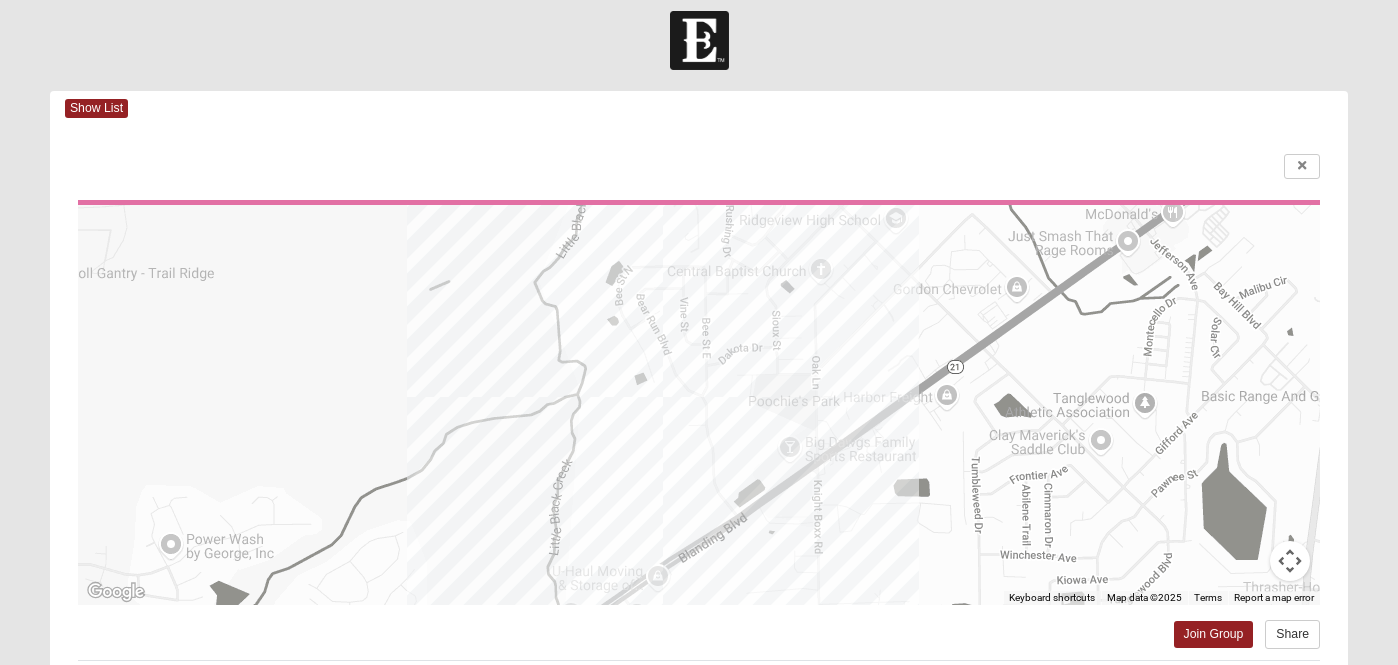 scroll, scrollTop: 0, scrollLeft: 0, axis: both 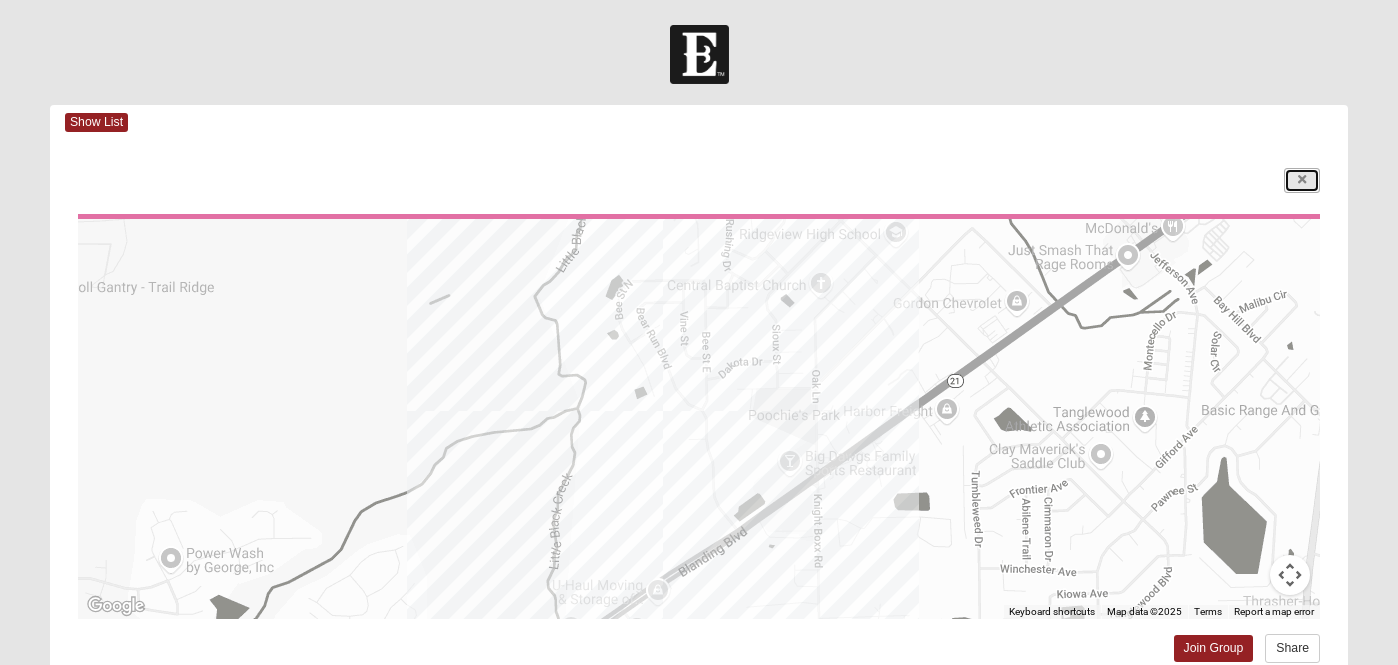 click at bounding box center [1302, 180] 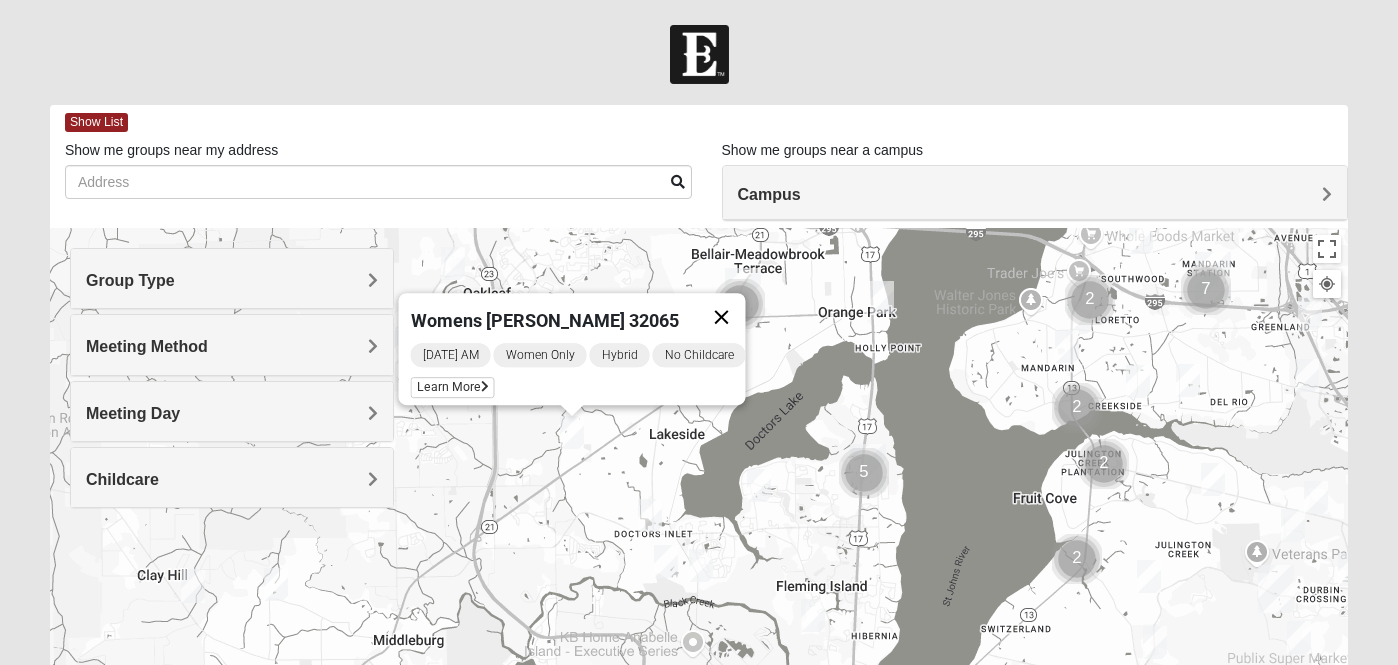 click at bounding box center (722, 317) 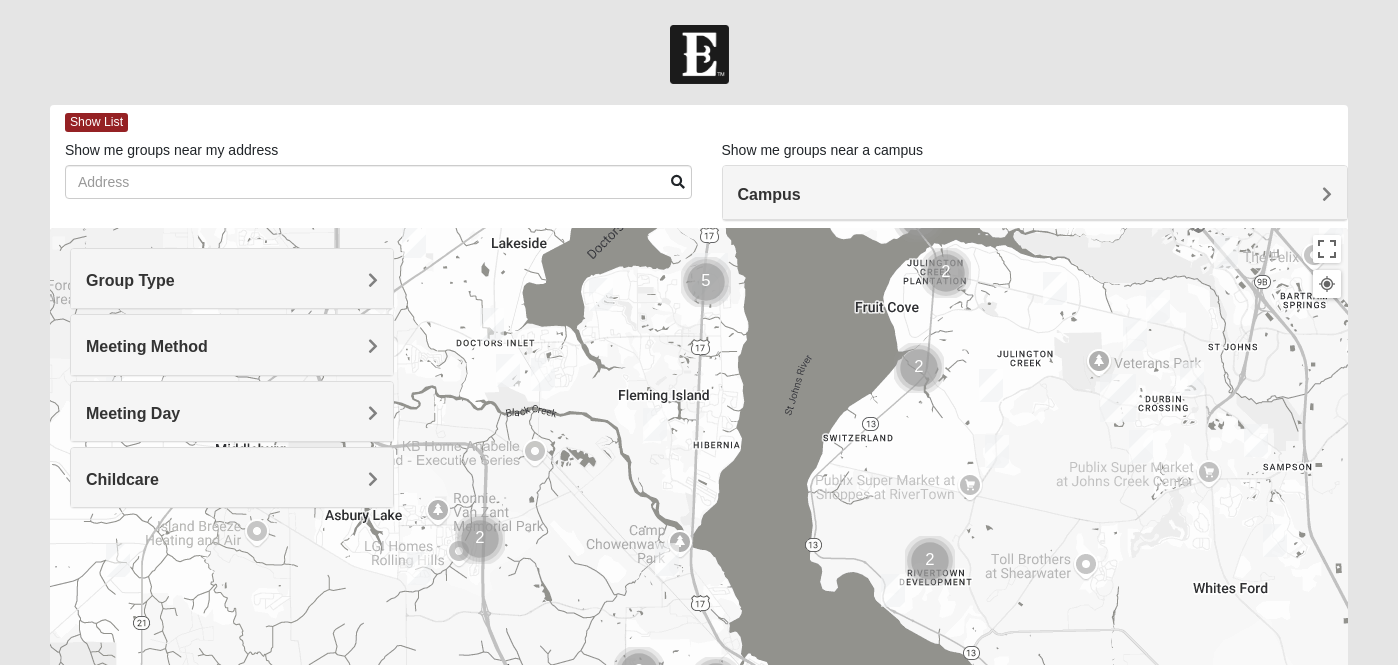drag, startPoint x: 844, startPoint y: 531, endPoint x: 682, endPoint y: 335, distance: 254.28331 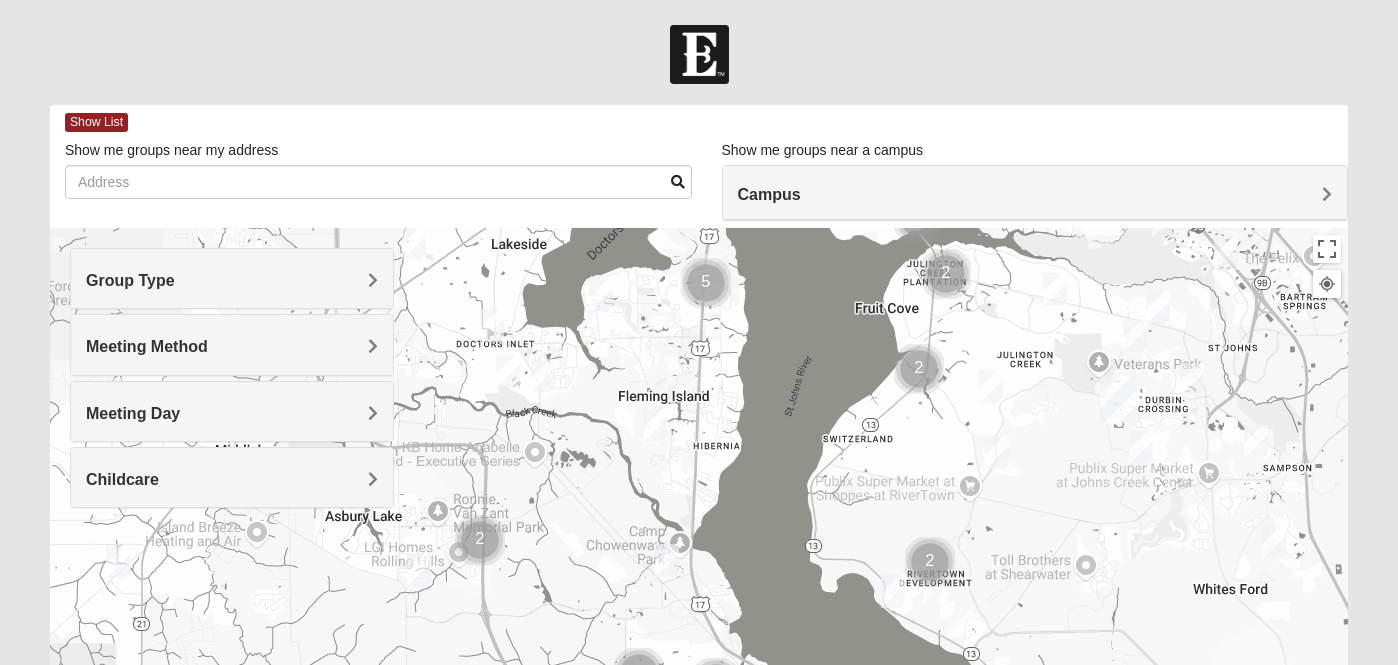 click at bounding box center [667, 560] 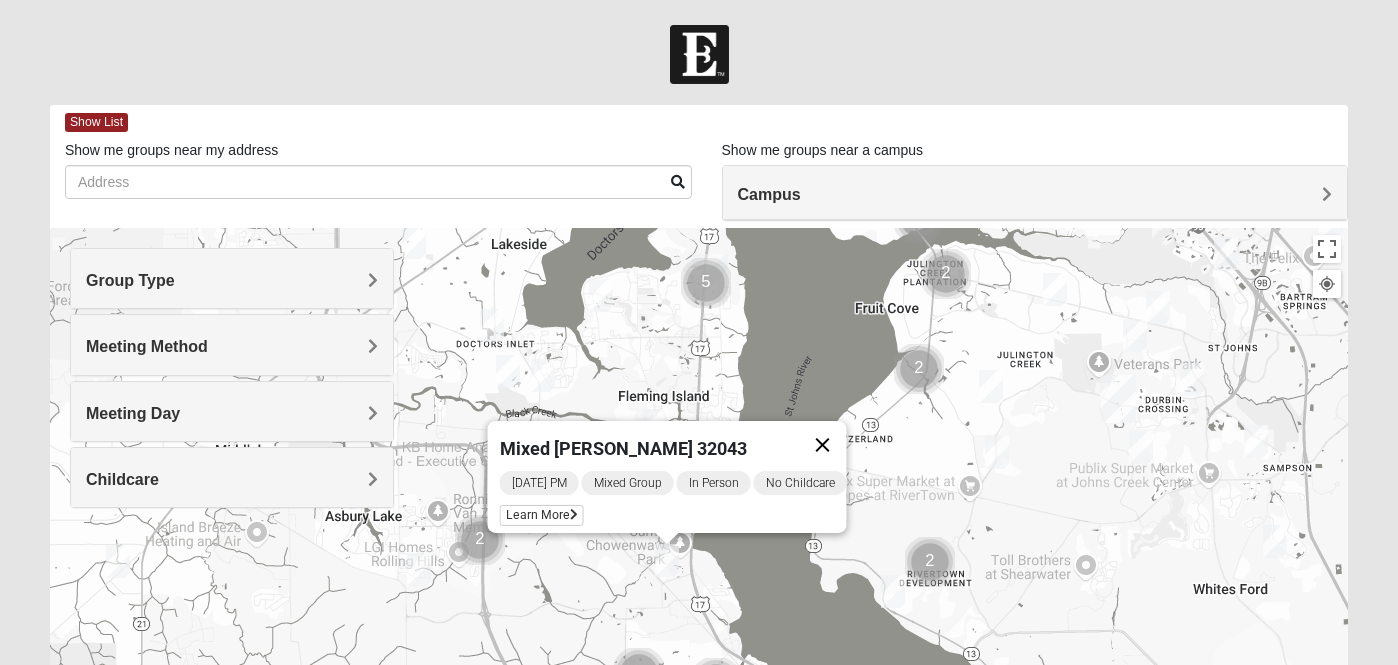 click at bounding box center (823, 445) 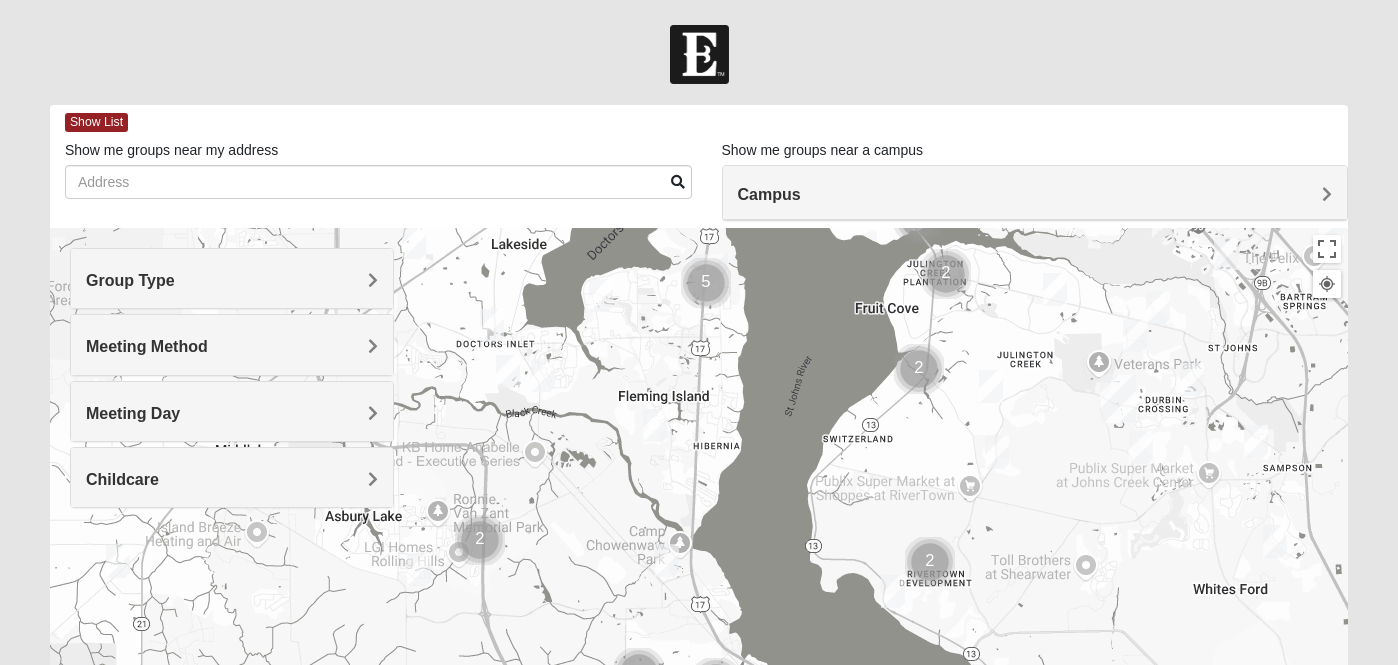 click at bounding box center [601, 295] 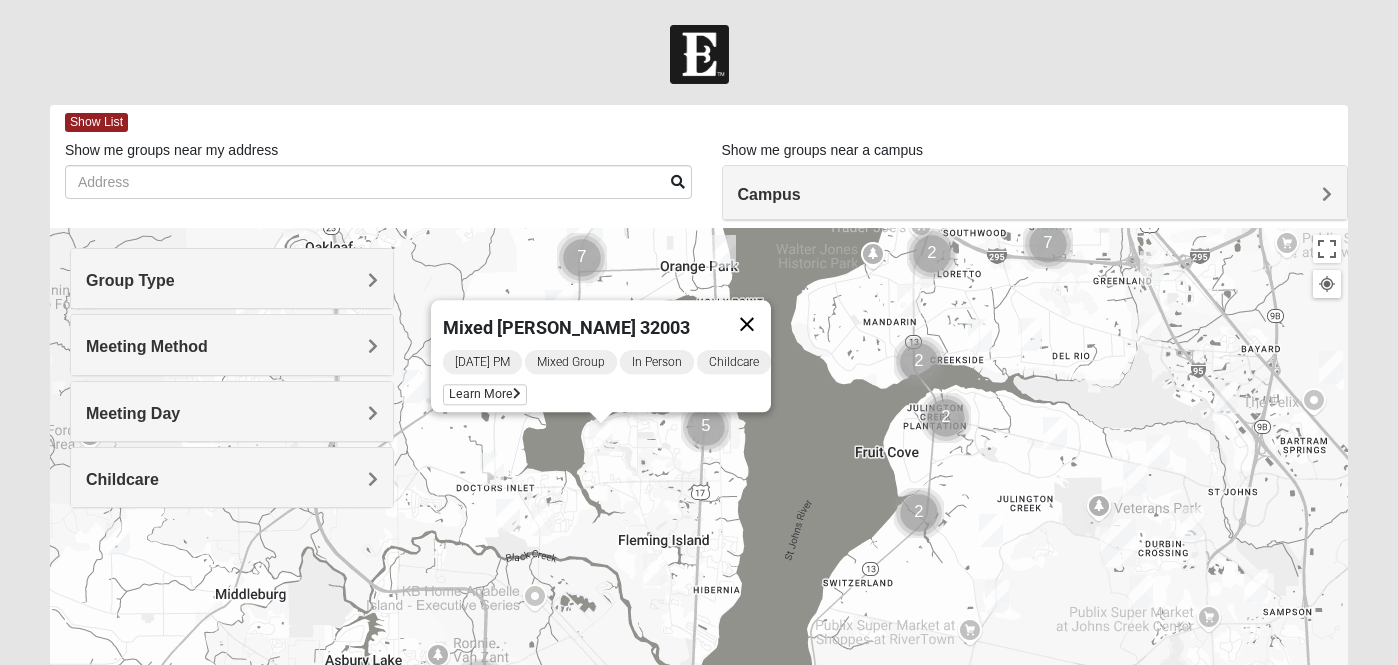 click at bounding box center (747, 324) 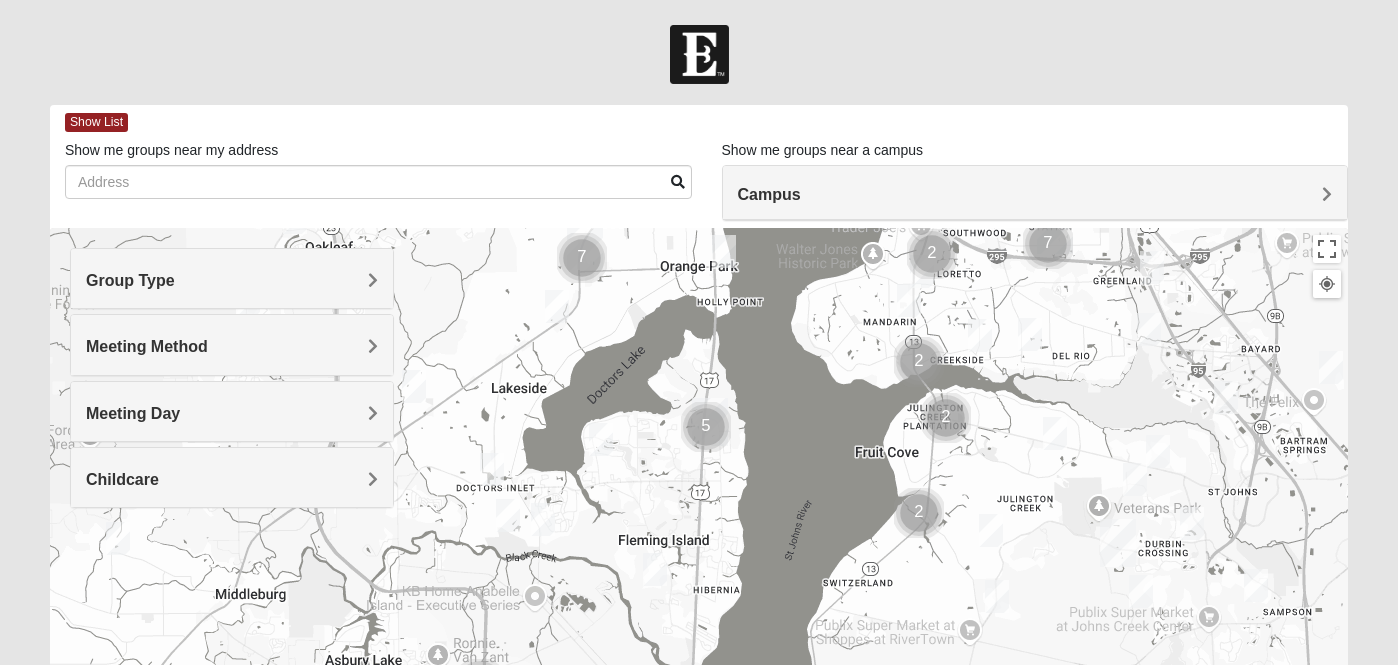 click at bounding box center (706, 427) 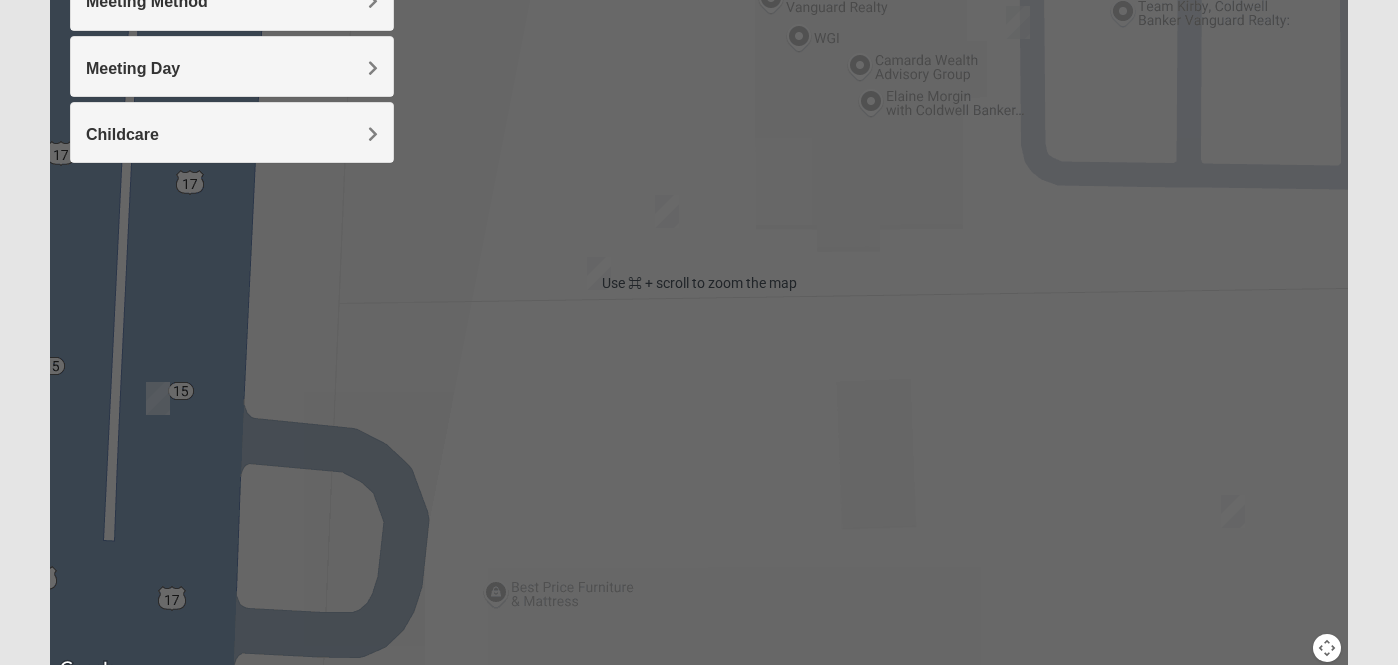 scroll, scrollTop: 346, scrollLeft: 0, axis: vertical 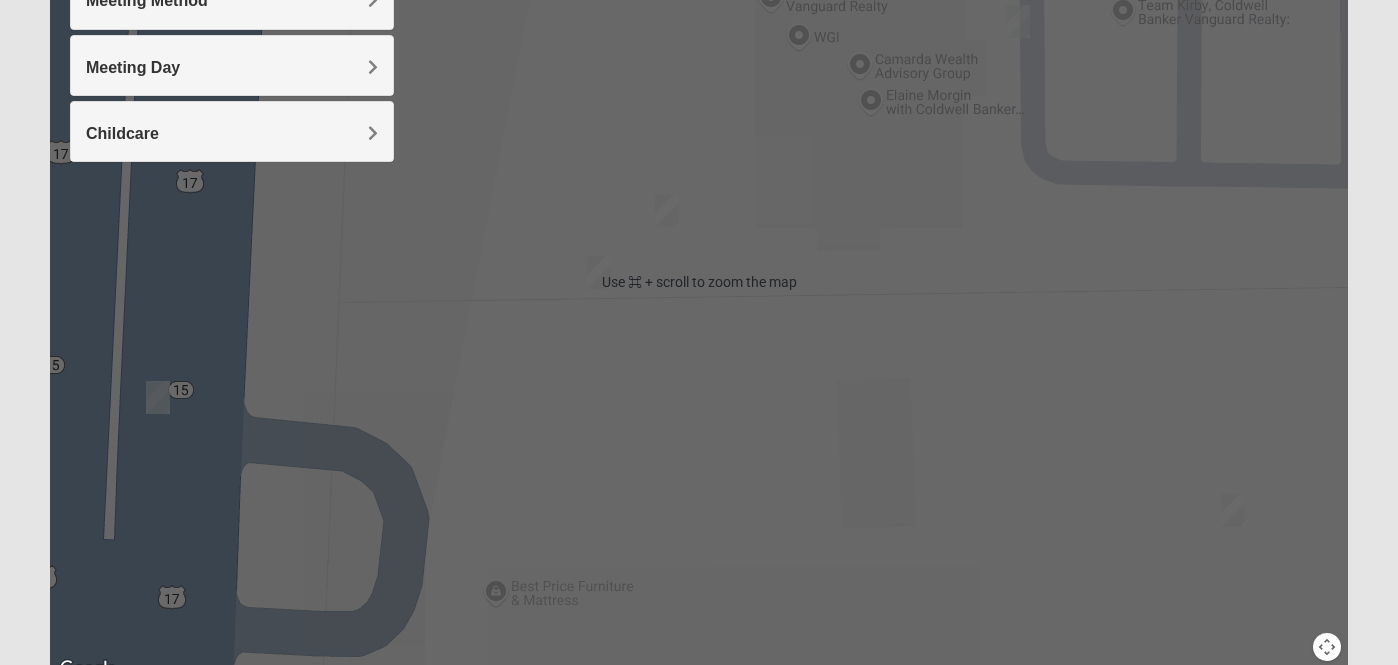 click at bounding box center (158, 397) 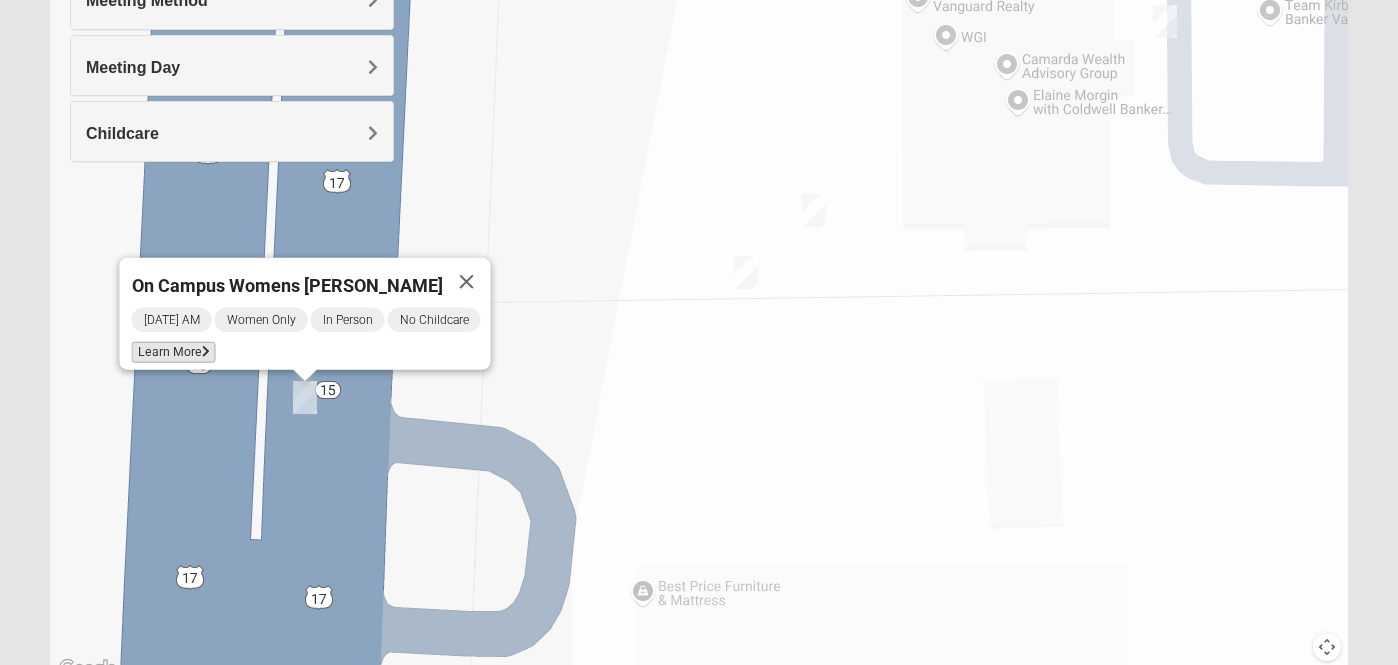 click on "Learn More" at bounding box center (174, 352) 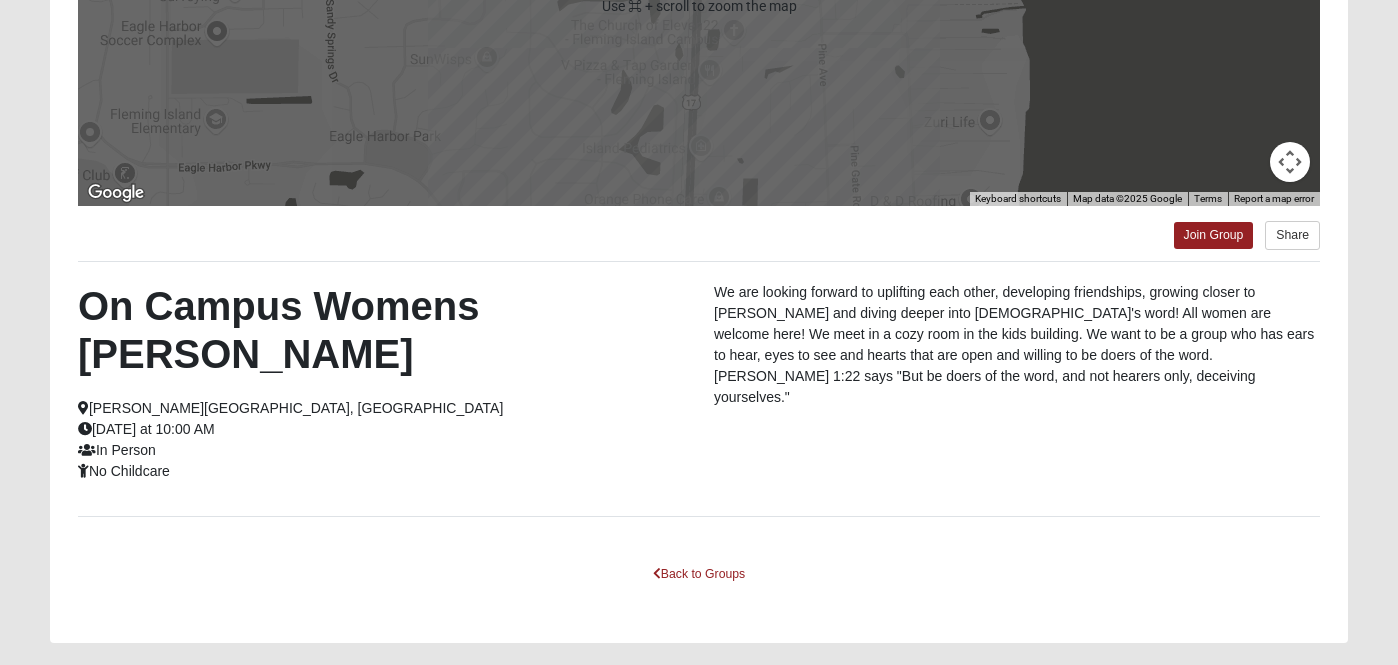 scroll, scrollTop: 416, scrollLeft: 0, axis: vertical 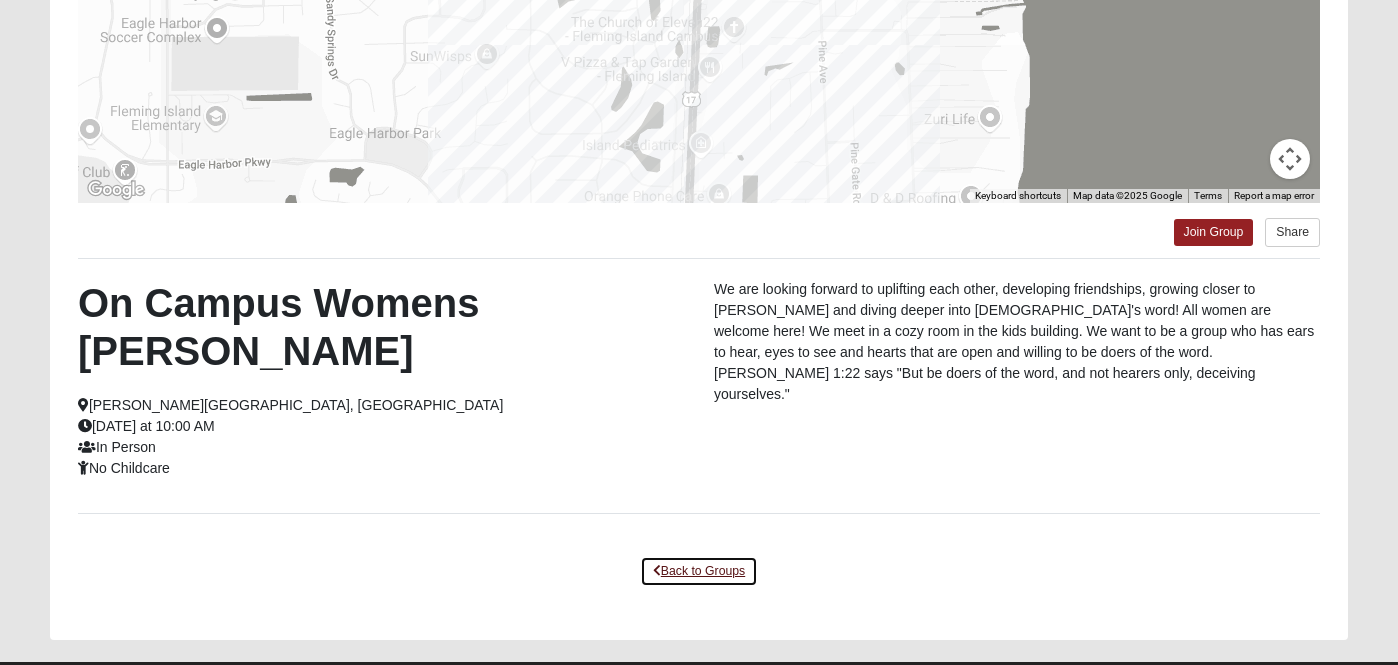 click on "Back to Groups" at bounding box center (699, 571) 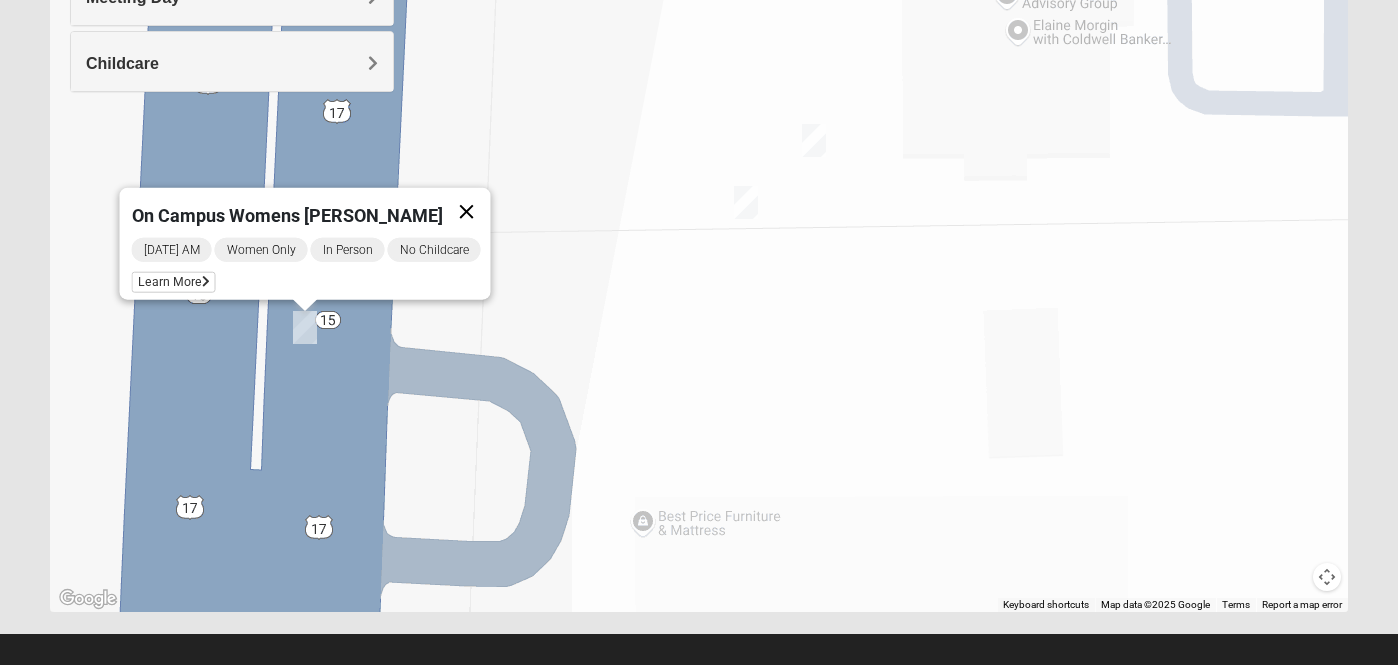 click at bounding box center [467, 212] 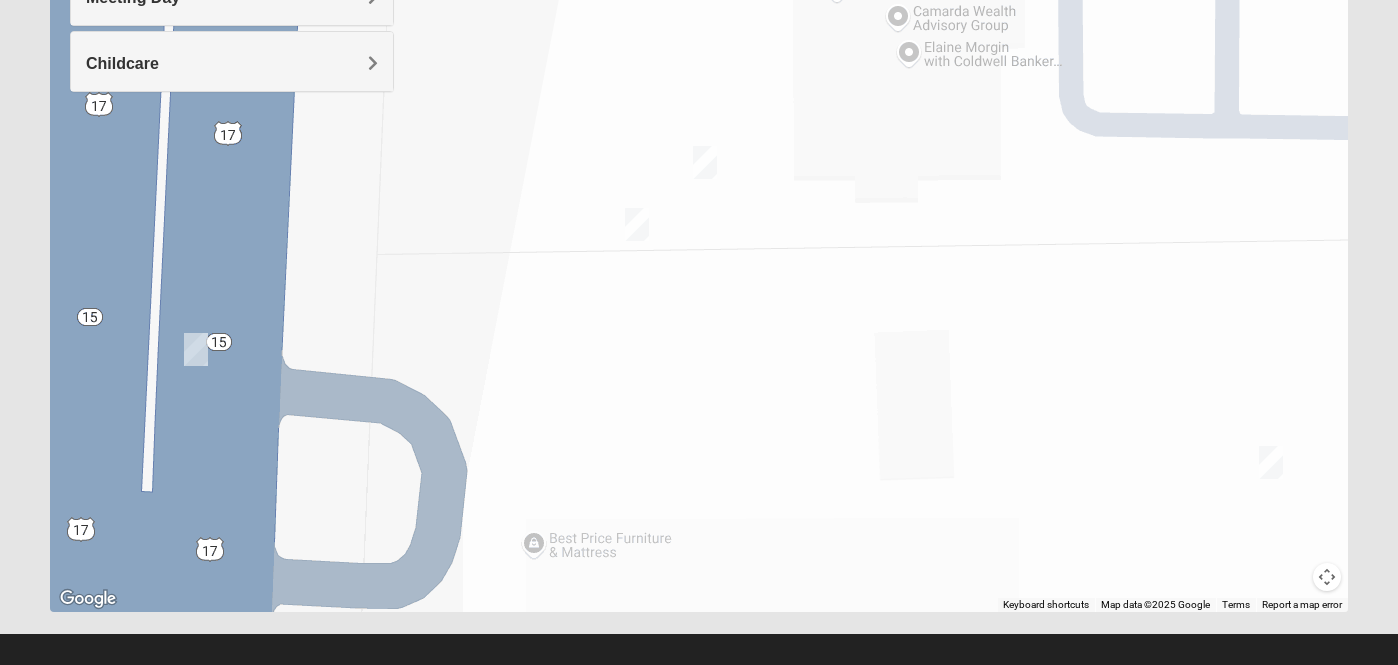 drag, startPoint x: 931, startPoint y: 440, endPoint x: 816, endPoint y: 462, distance: 117.08544 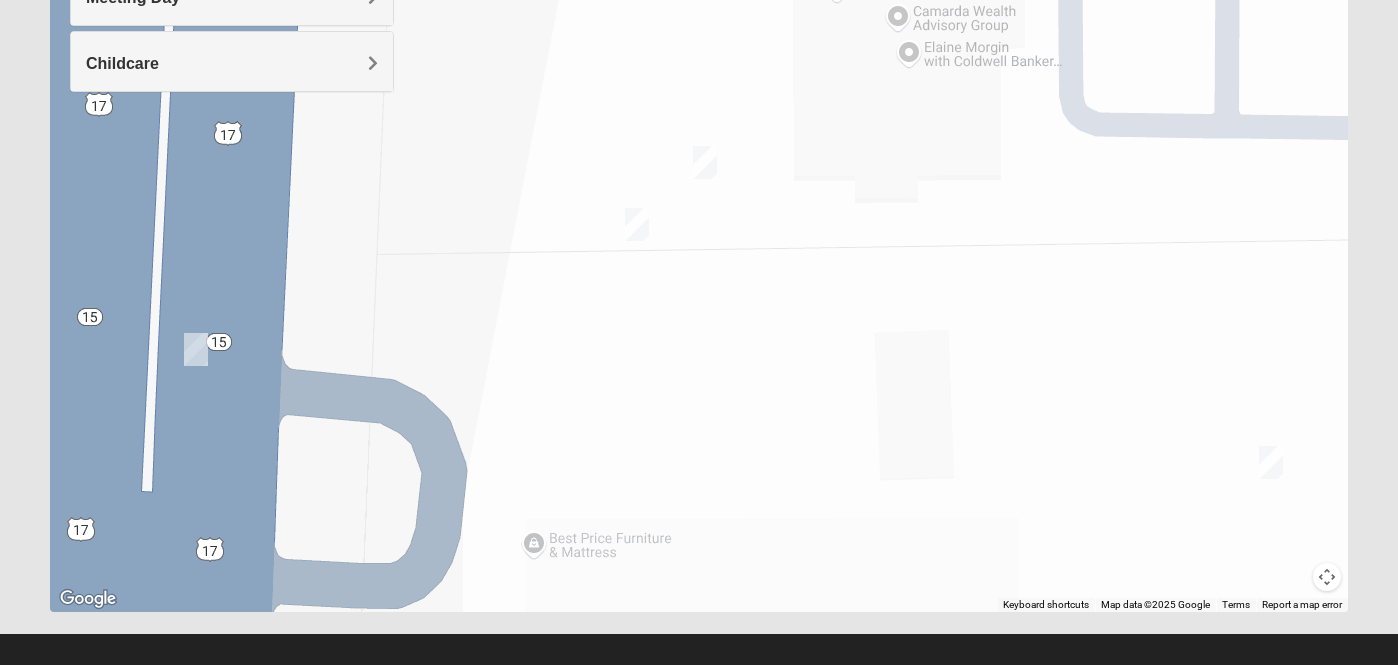 click at bounding box center (1327, 577) 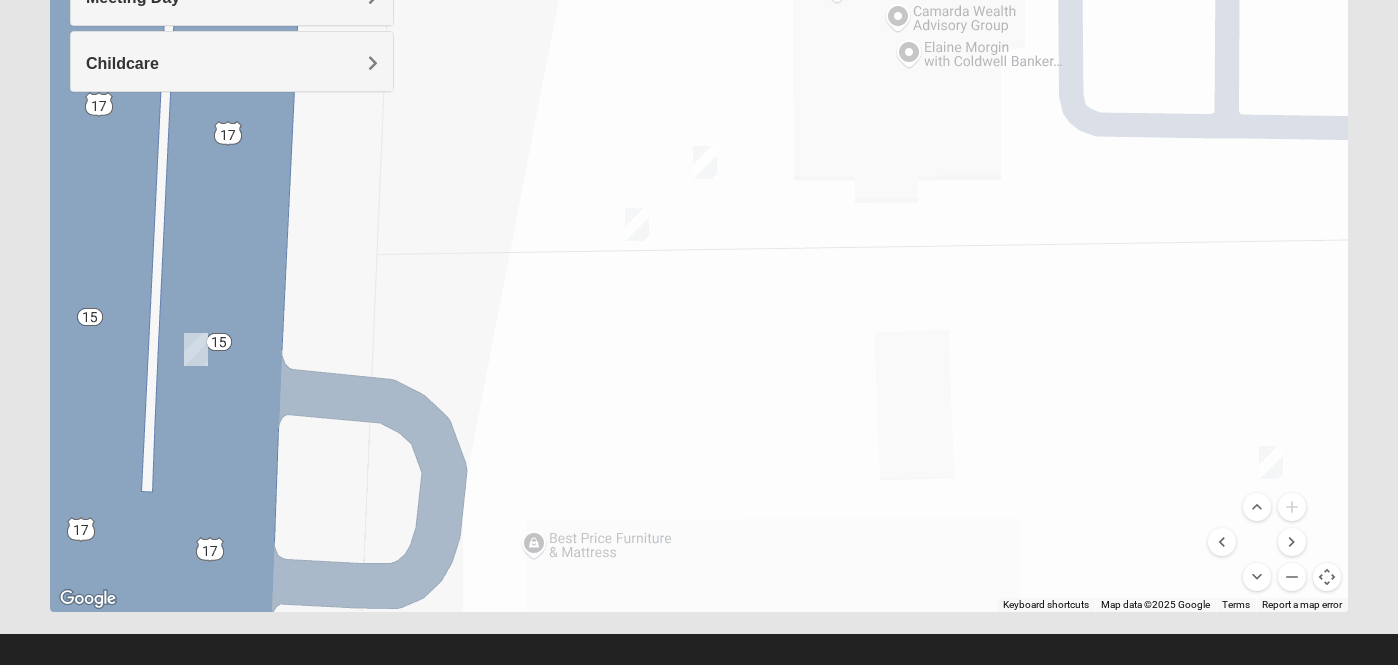click at bounding box center (1327, 577) 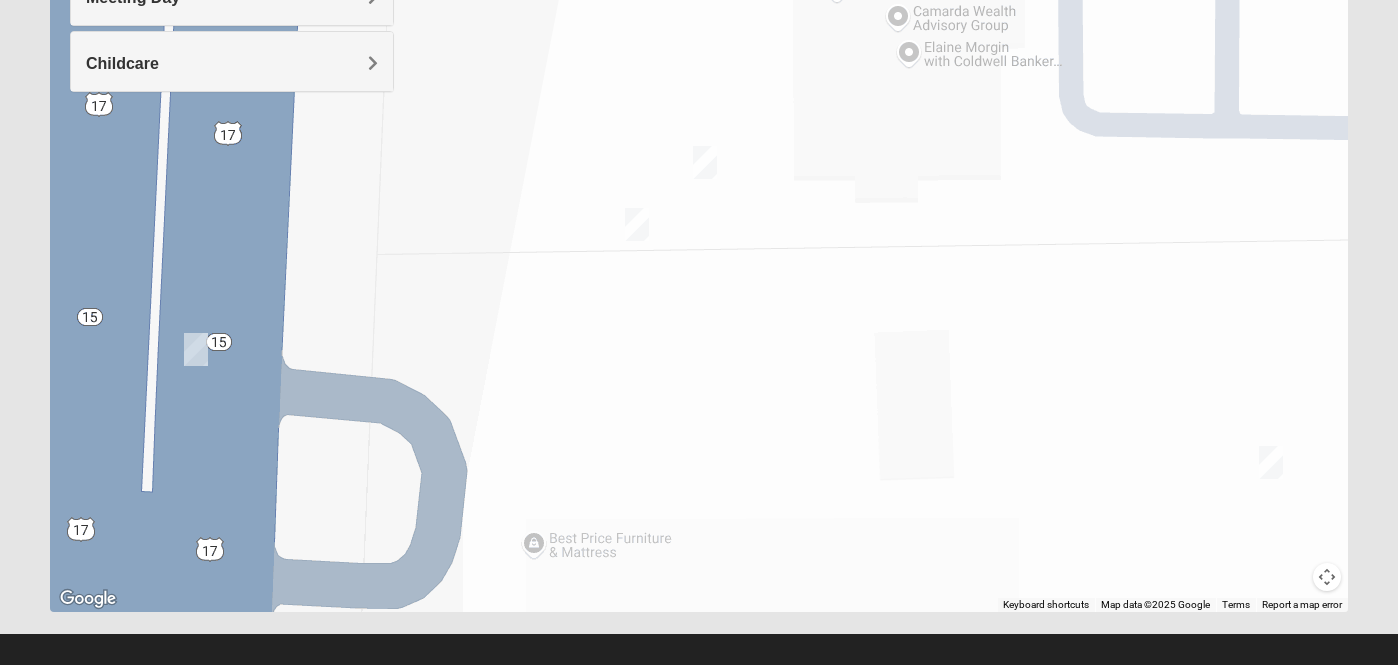 click at bounding box center (1327, 577) 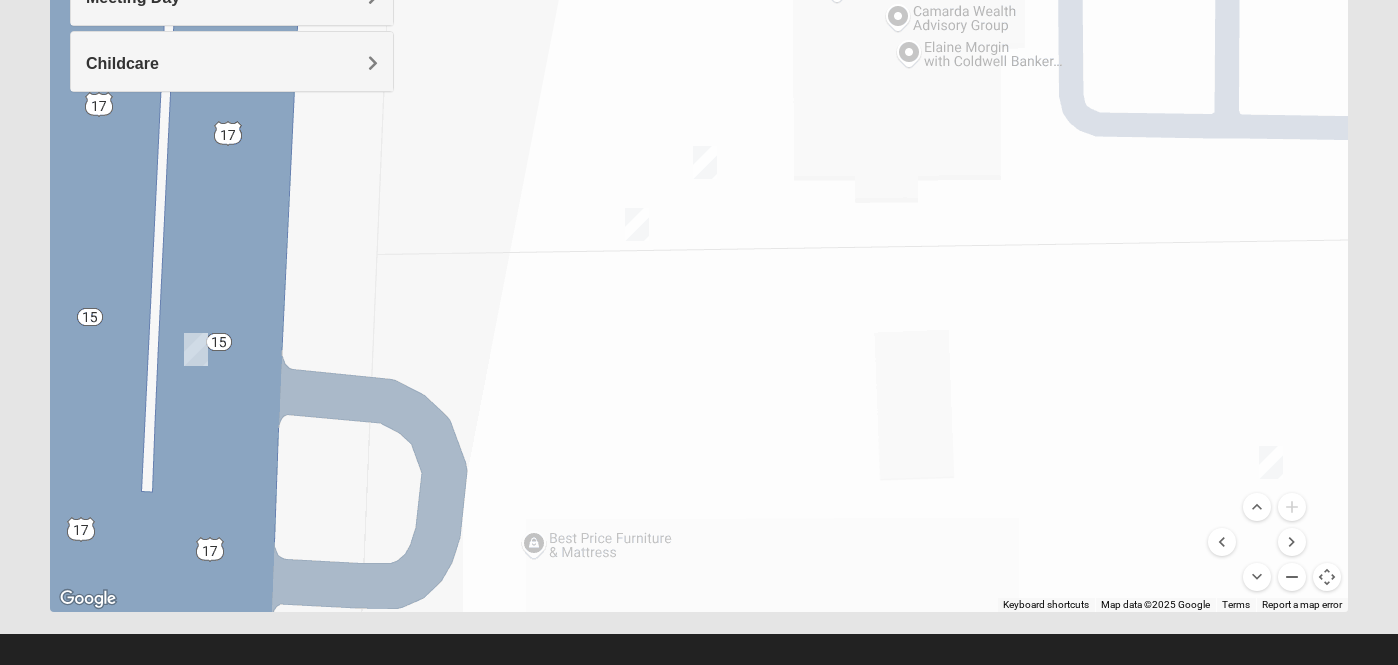 click at bounding box center [1292, 577] 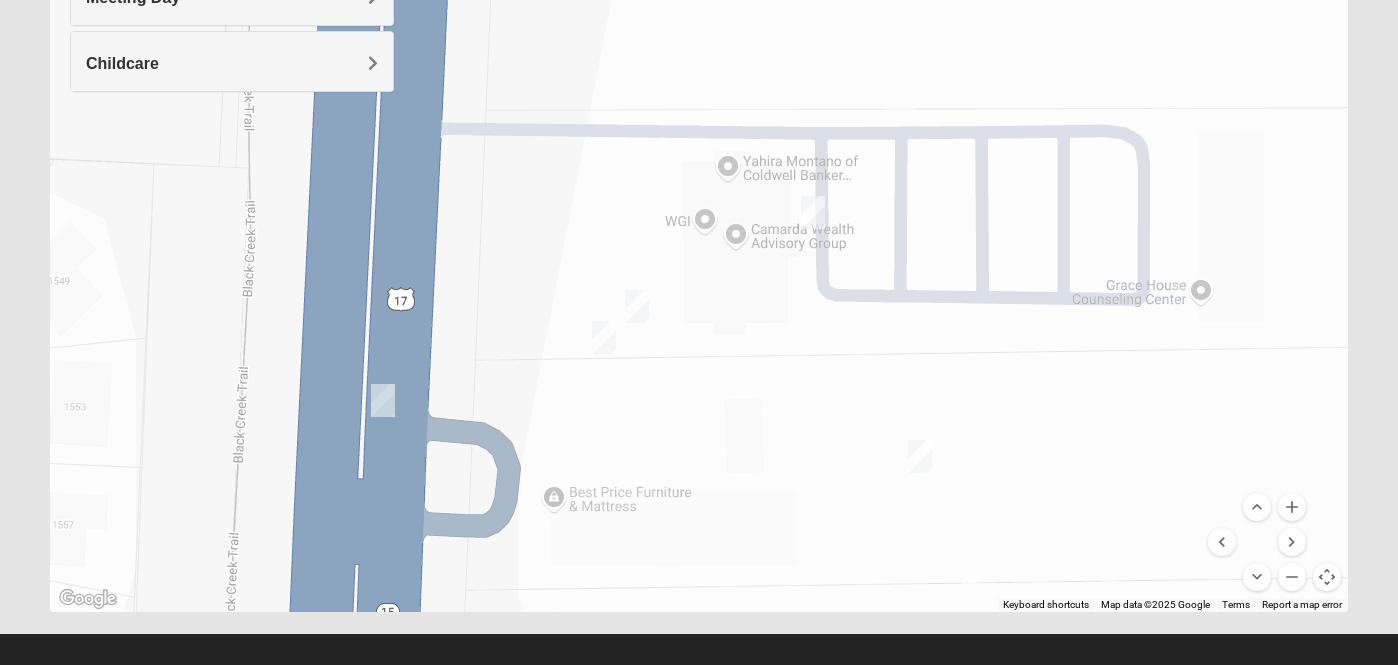 drag, startPoint x: 881, startPoint y: 257, endPoint x: 815, endPoint y: 389, distance: 147.58049 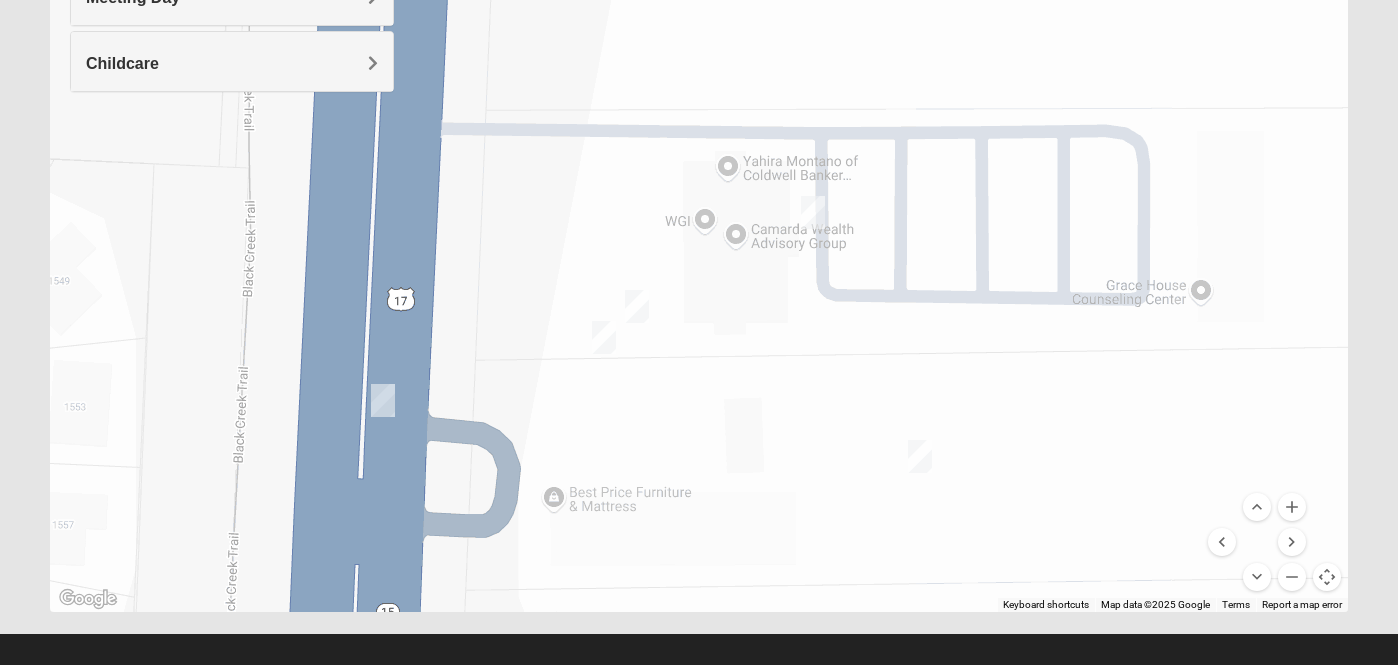 click at bounding box center [637, 306] 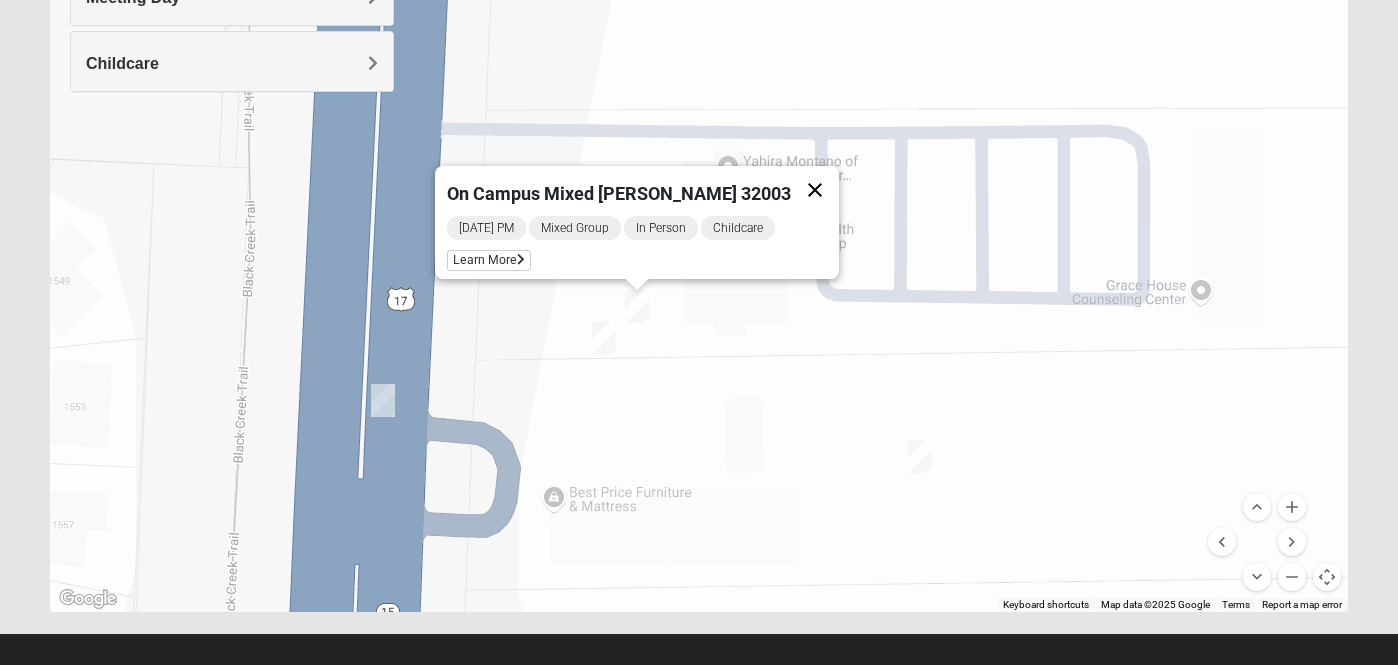 click at bounding box center [815, 190] 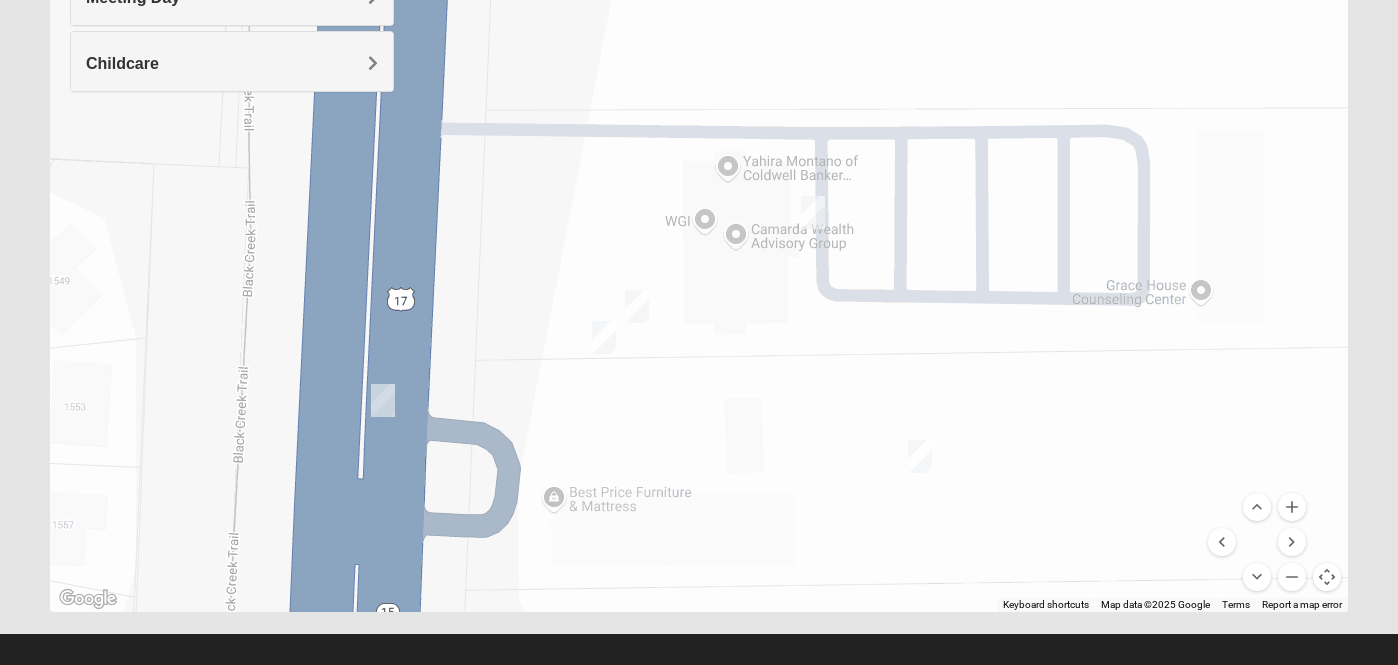 click at bounding box center [604, 337] 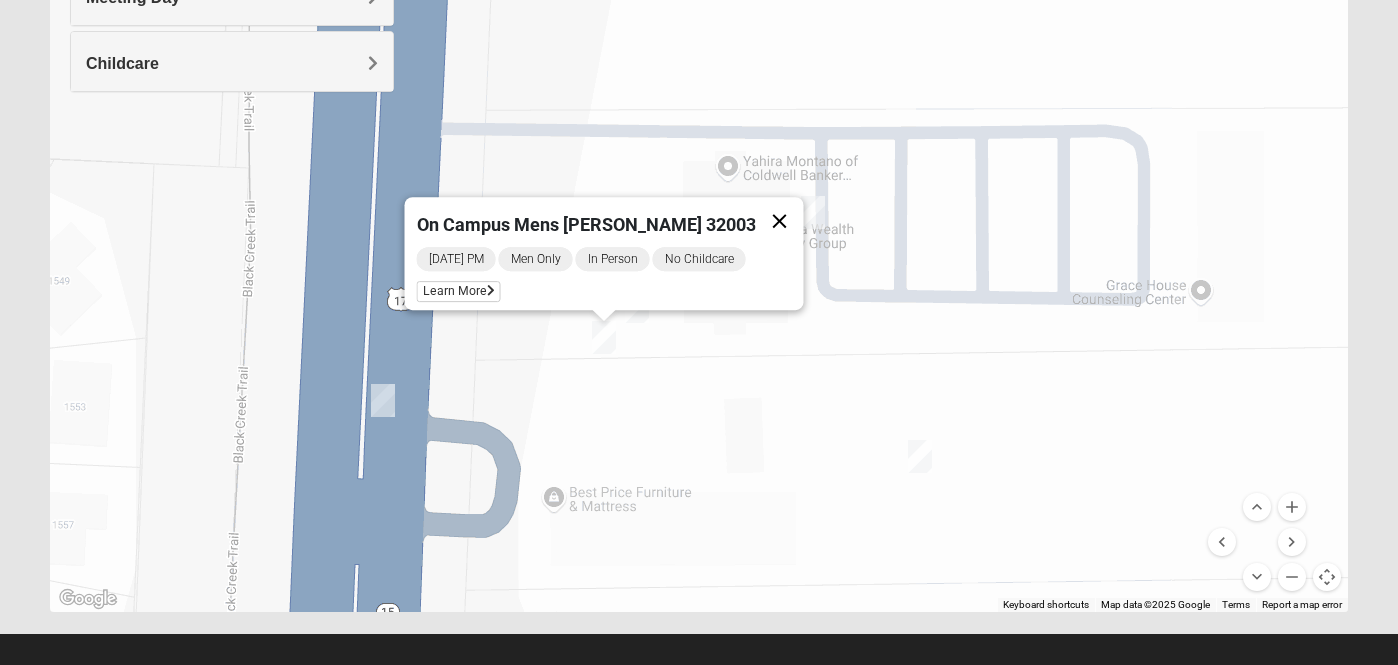 click at bounding box center [780, 221] 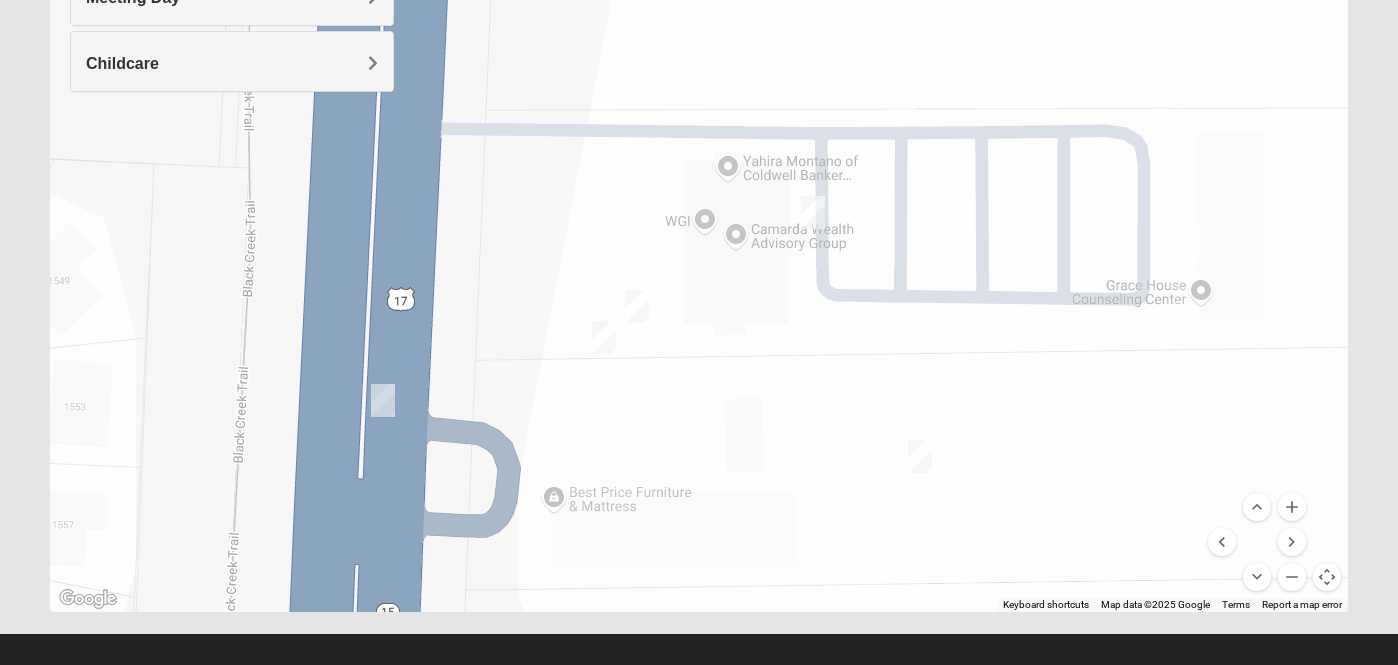 click on "To navigate, press the arrow keys." at bounding box center [699, 212] 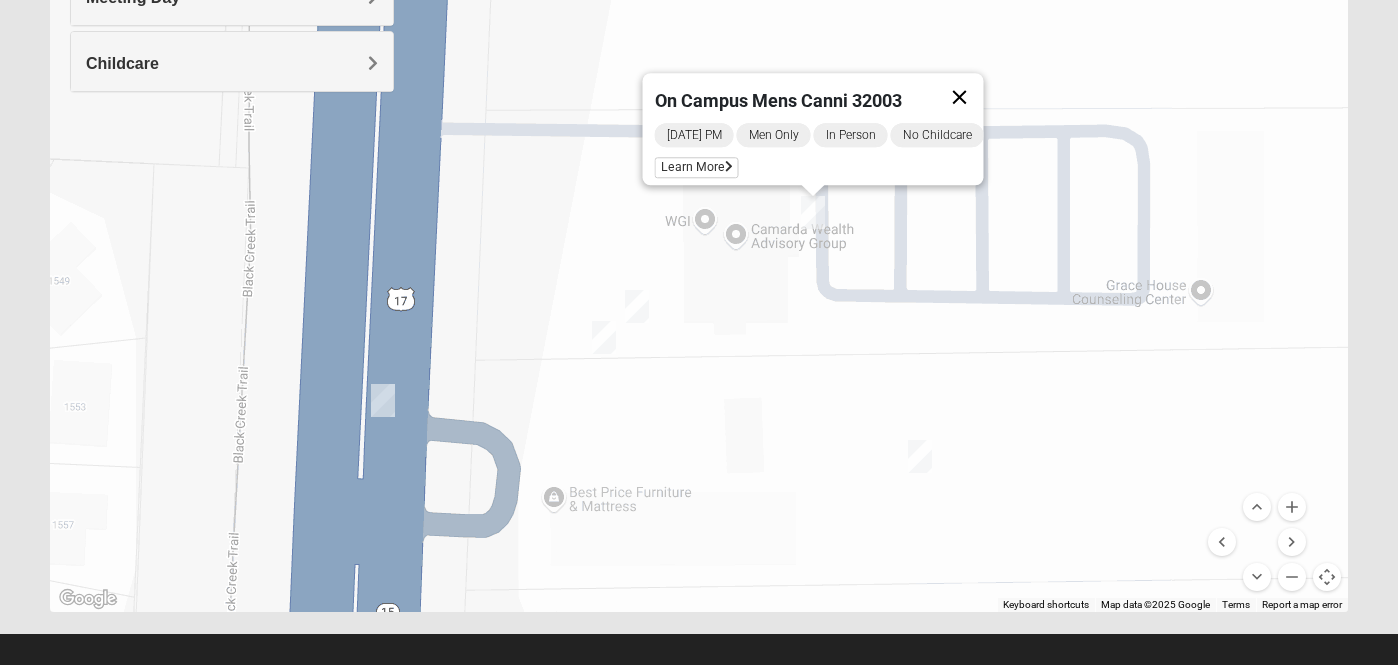 click at bounding box center [960, 97] 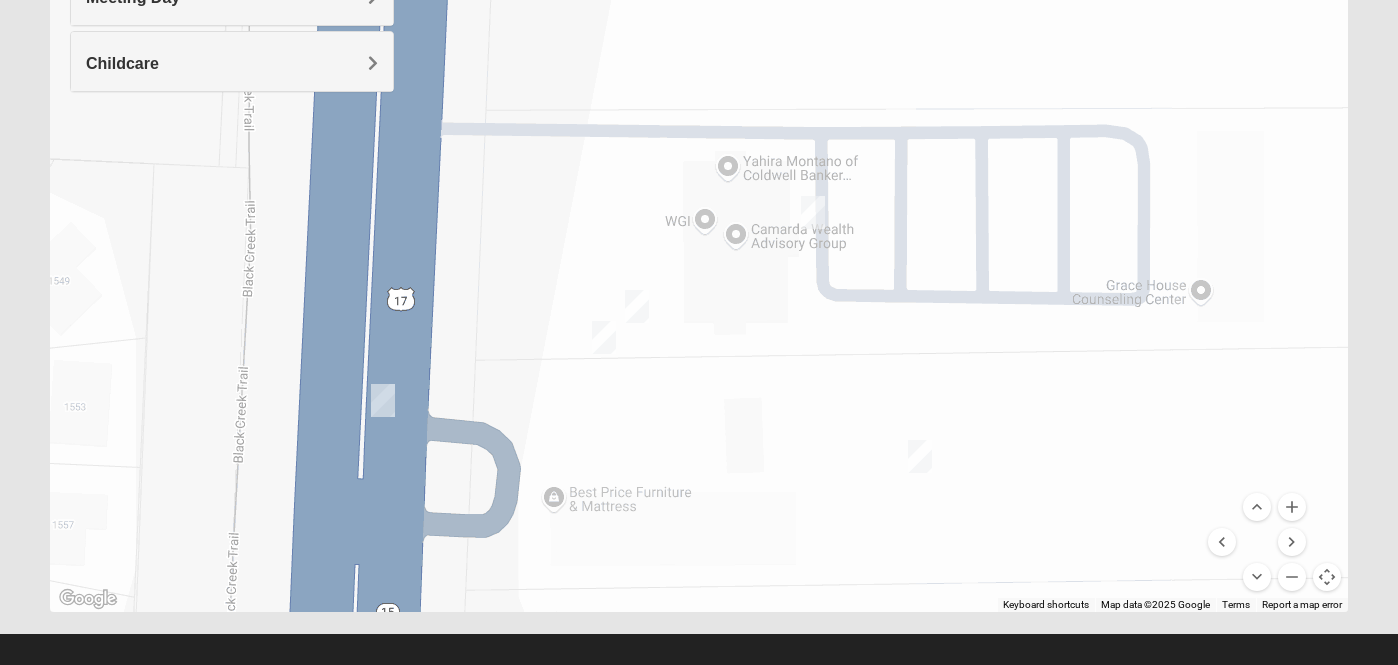 click at bounding box center (604, 337) 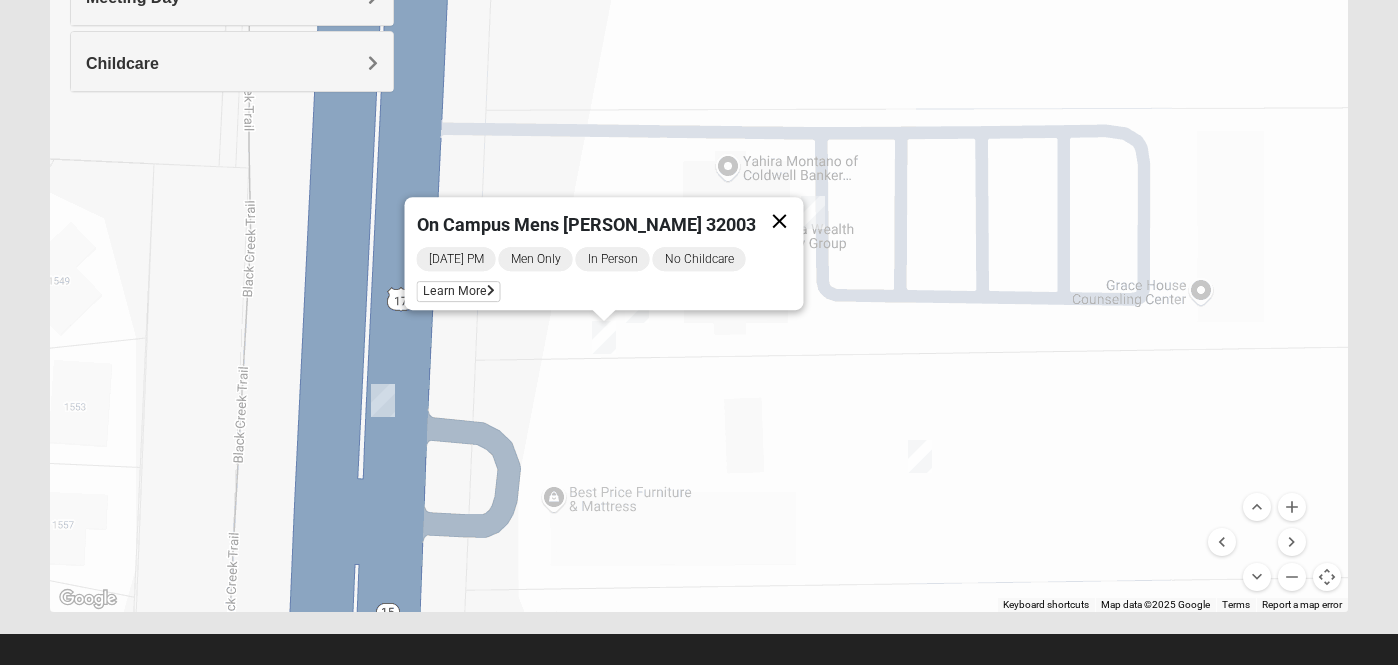 click at bounding box center [780, 221] 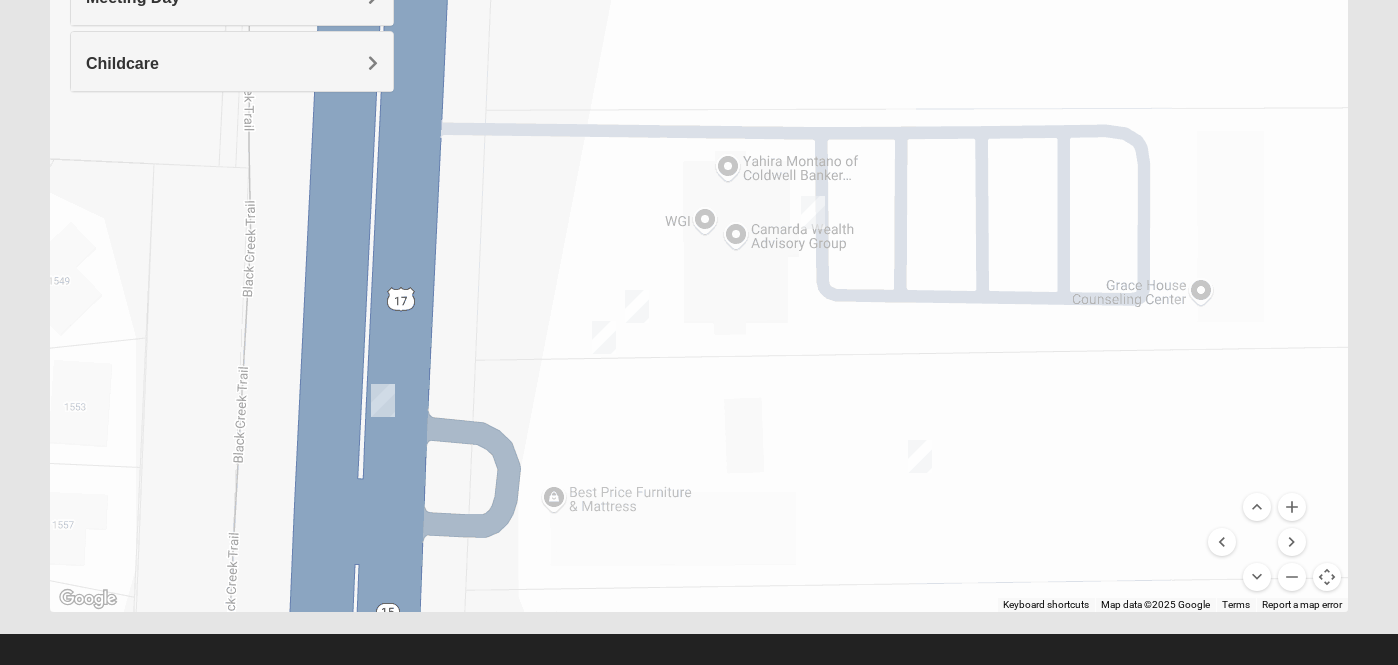 click at bounding box center (813, 212) 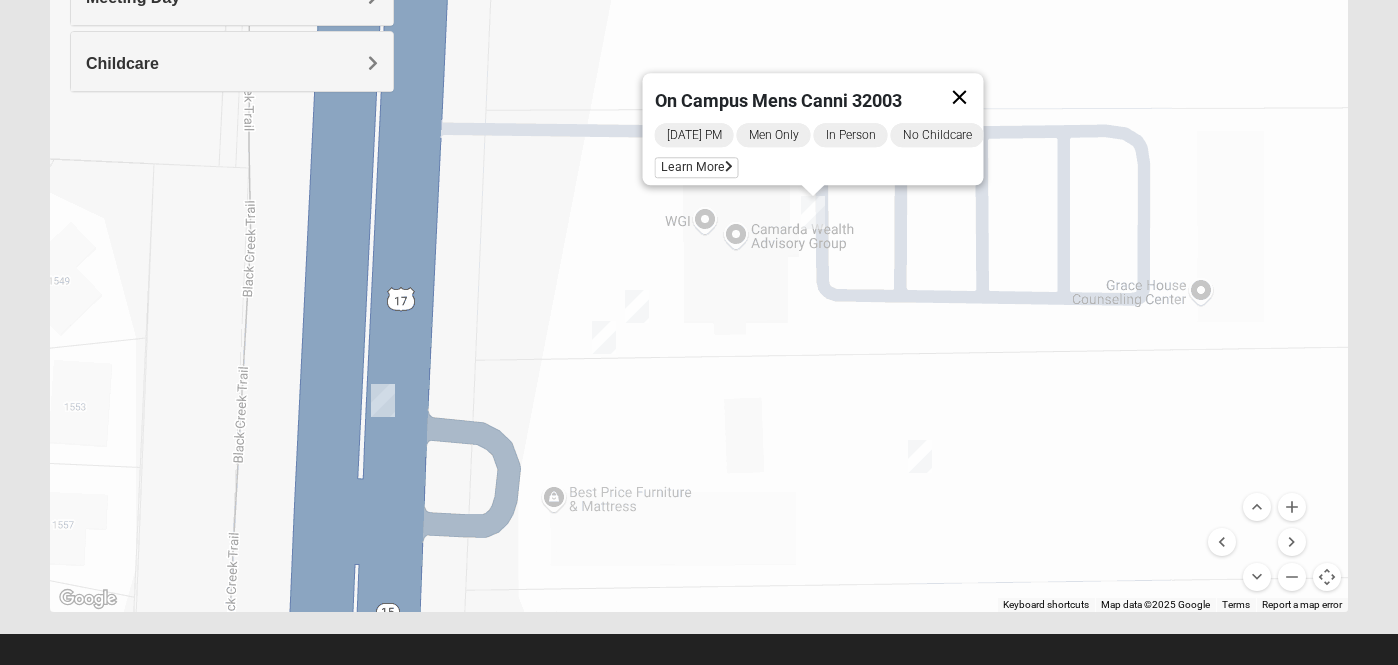 click at bounding box center (960, 97) 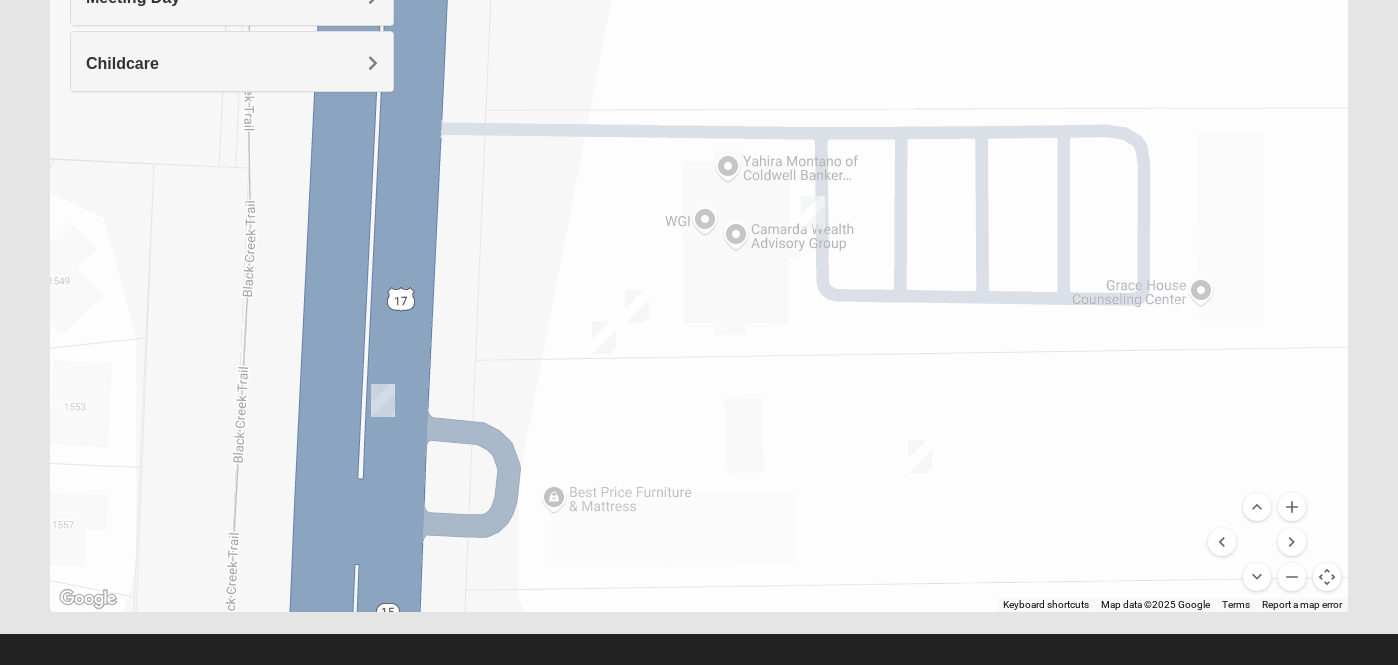 click at bounding box center (920, 456) 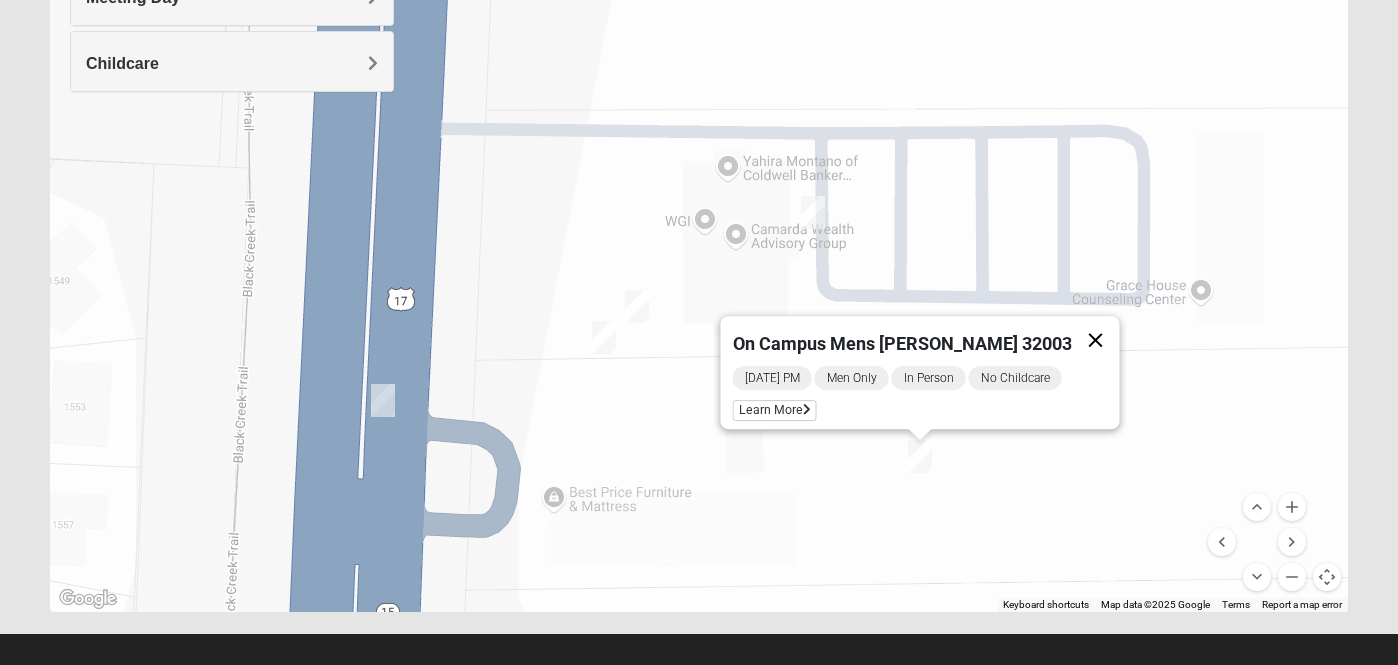 click at bounding box center [1096, 340] 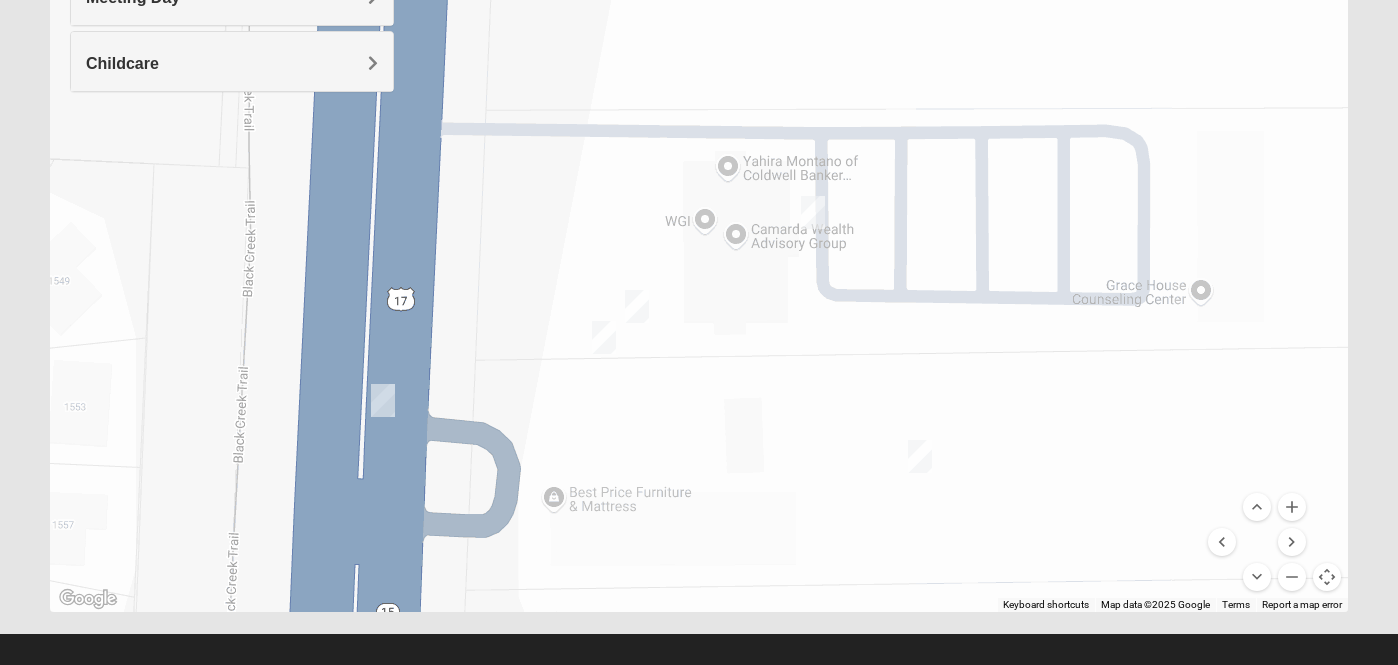 scroll, scrollTop: 436, scrollLeft: 0, axis: vertical 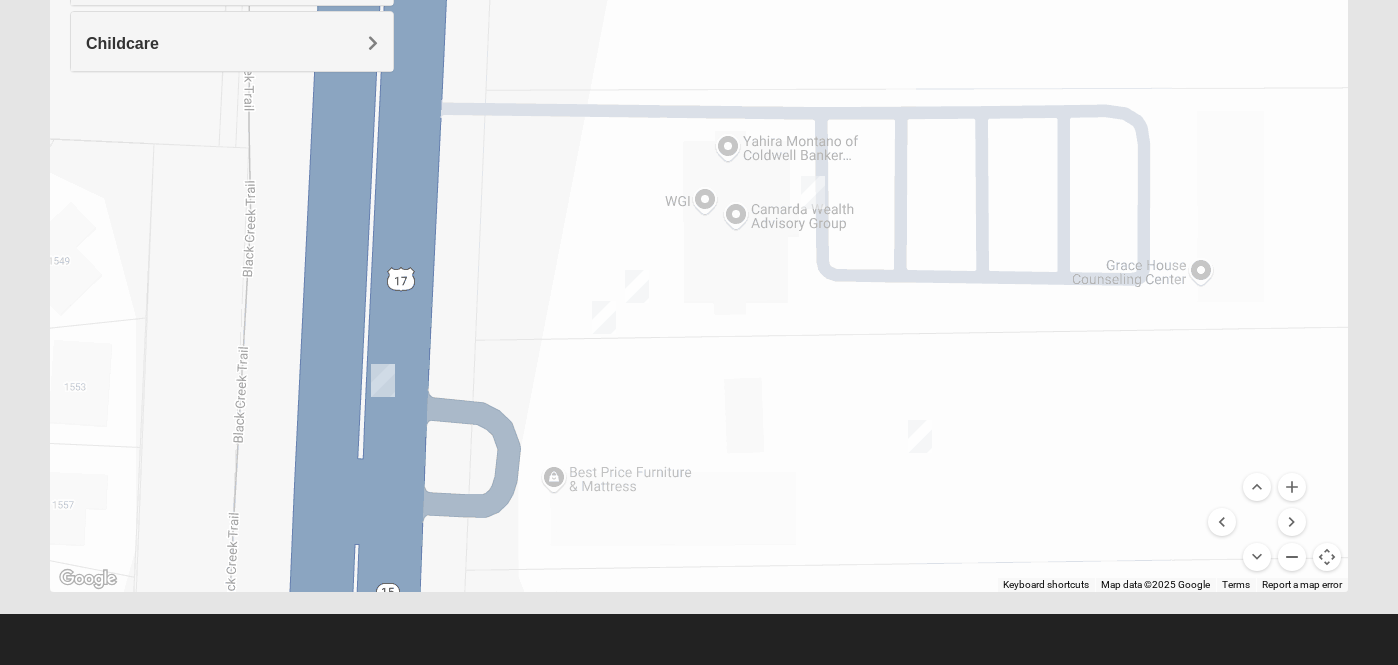 click at bounding box center [1292, 557] 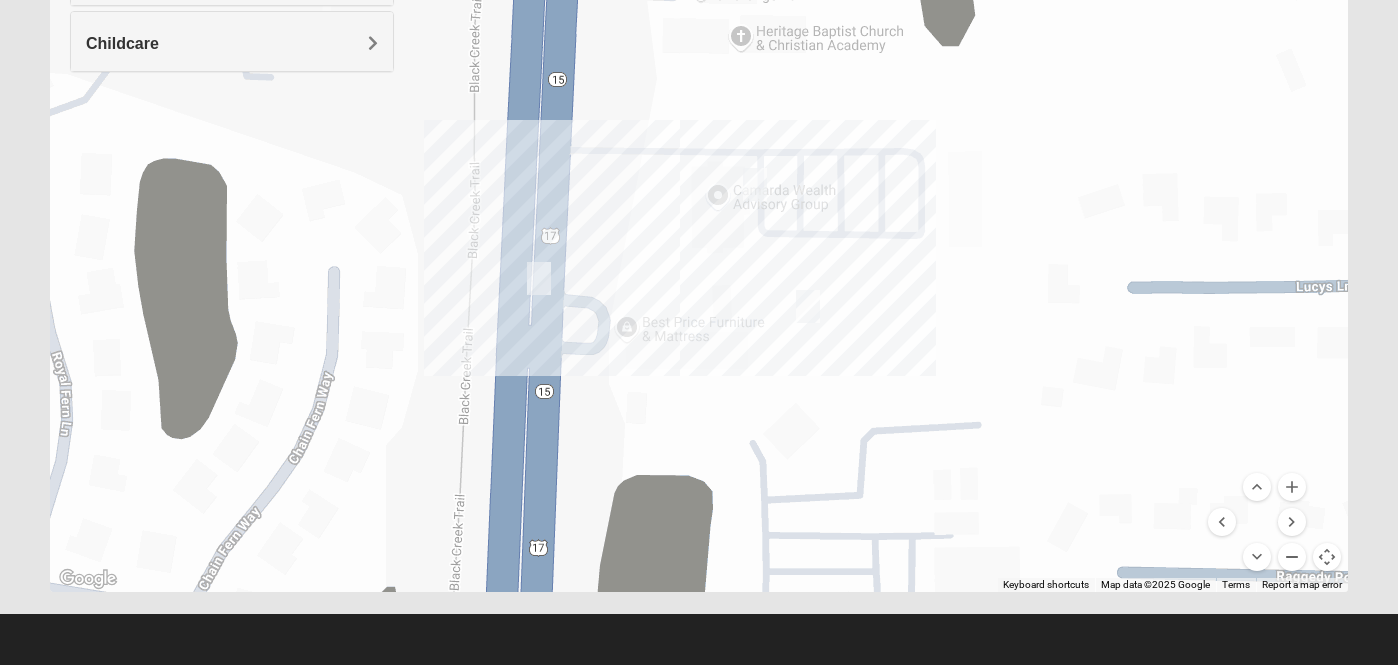 click at bounding box center [1292, 557] 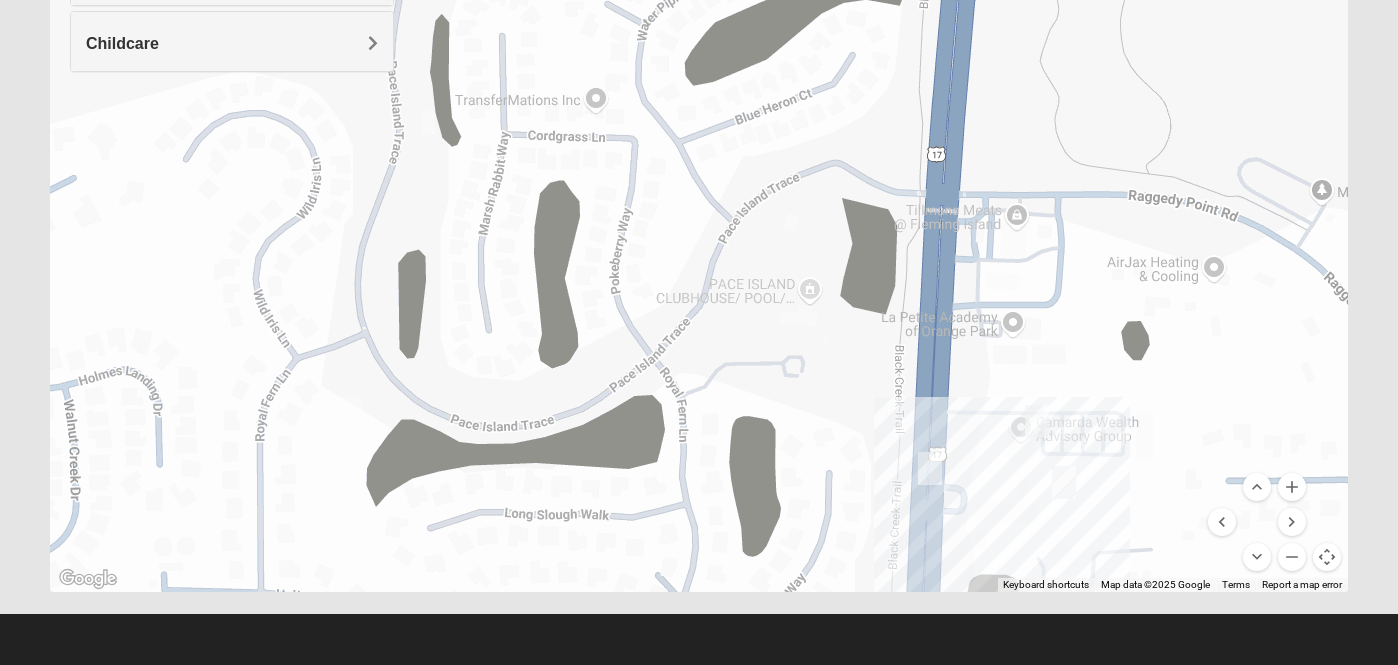 drag, startPoint x: 850, startPoint y: 336, endPoint x: 1164, endPoint y: 577, distance: 395.82446 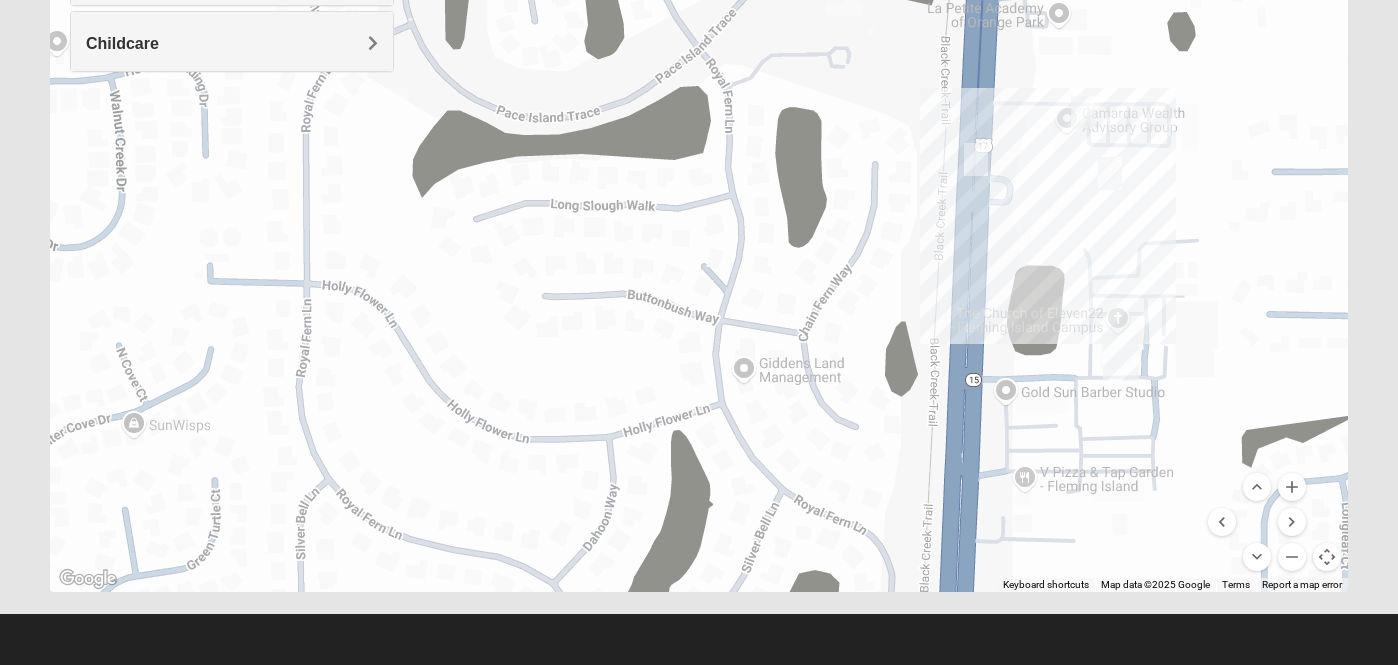 drag, startPoint x: 813, startPoint y: 325, endPoint x: 865, endPoint y: 16, distance: 313.34485 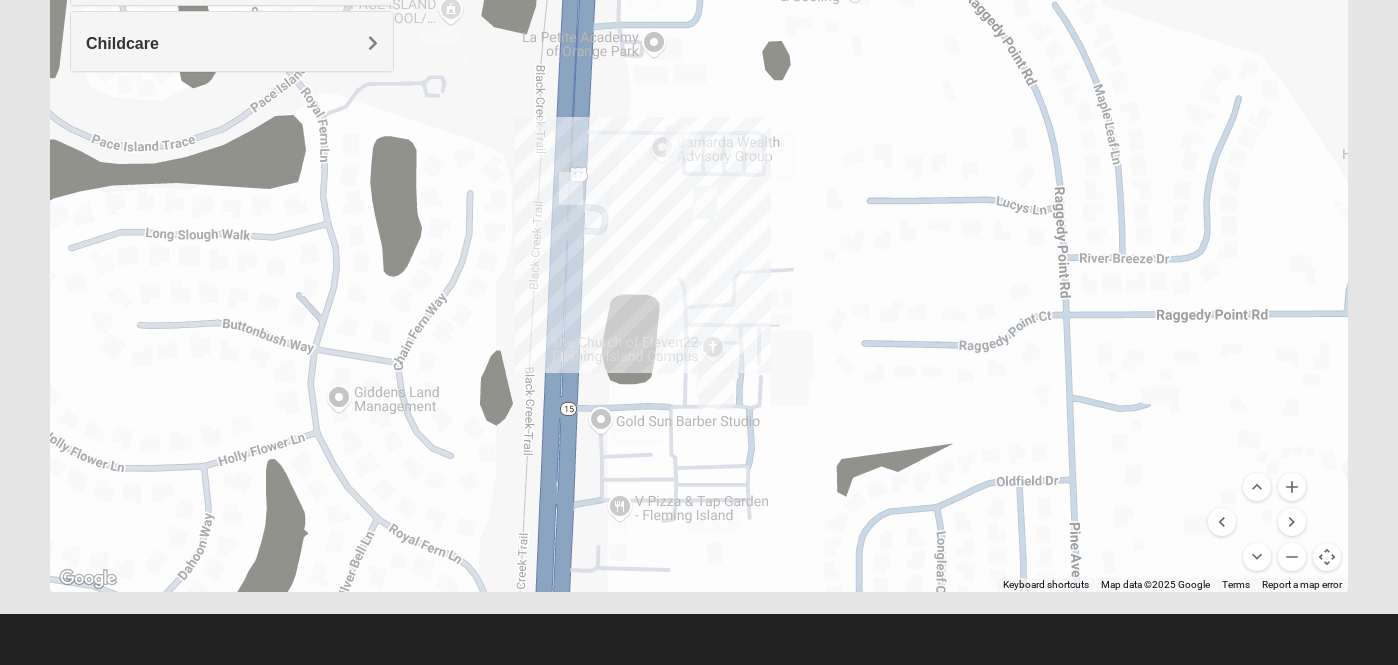 drag, startPoint x: 1185, startPoint y: 252, endPoint x: 775, endPoint y: 281, distance: 411.02432 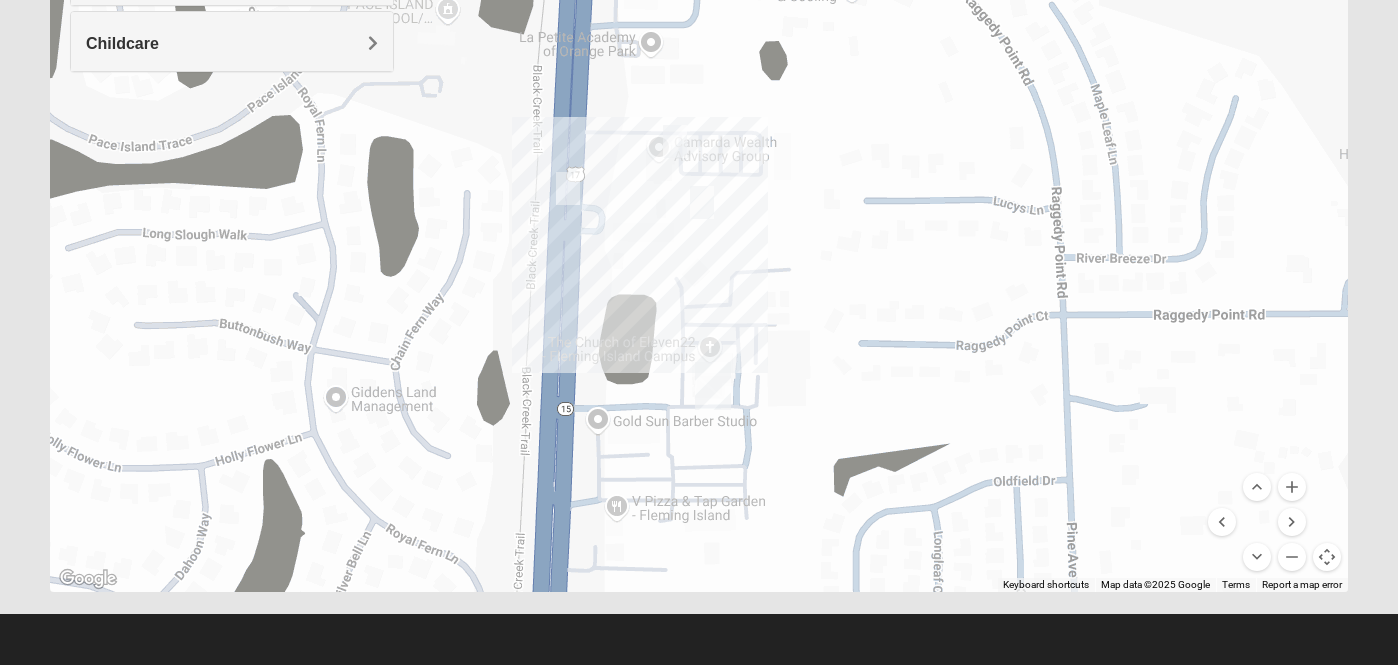 click at bounding box center [699, 192] 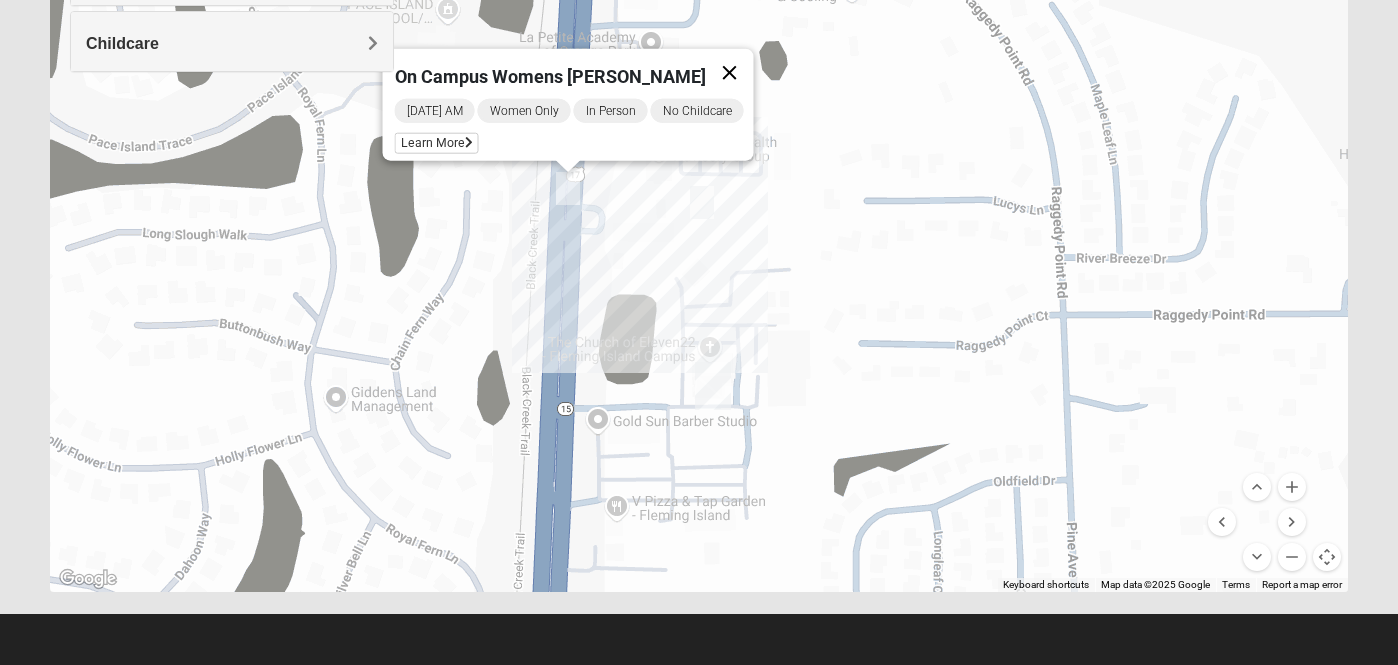 click at bounding box center (730, 73) 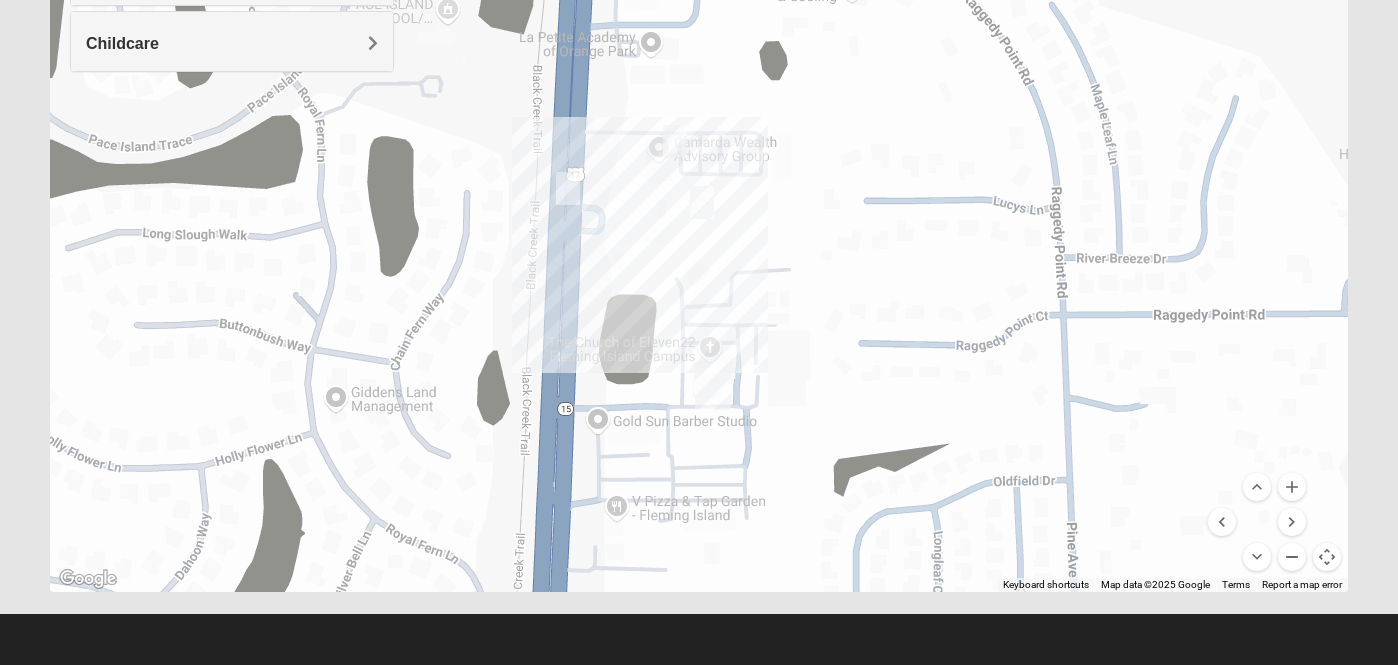 click at bounding box center [1292, 557] 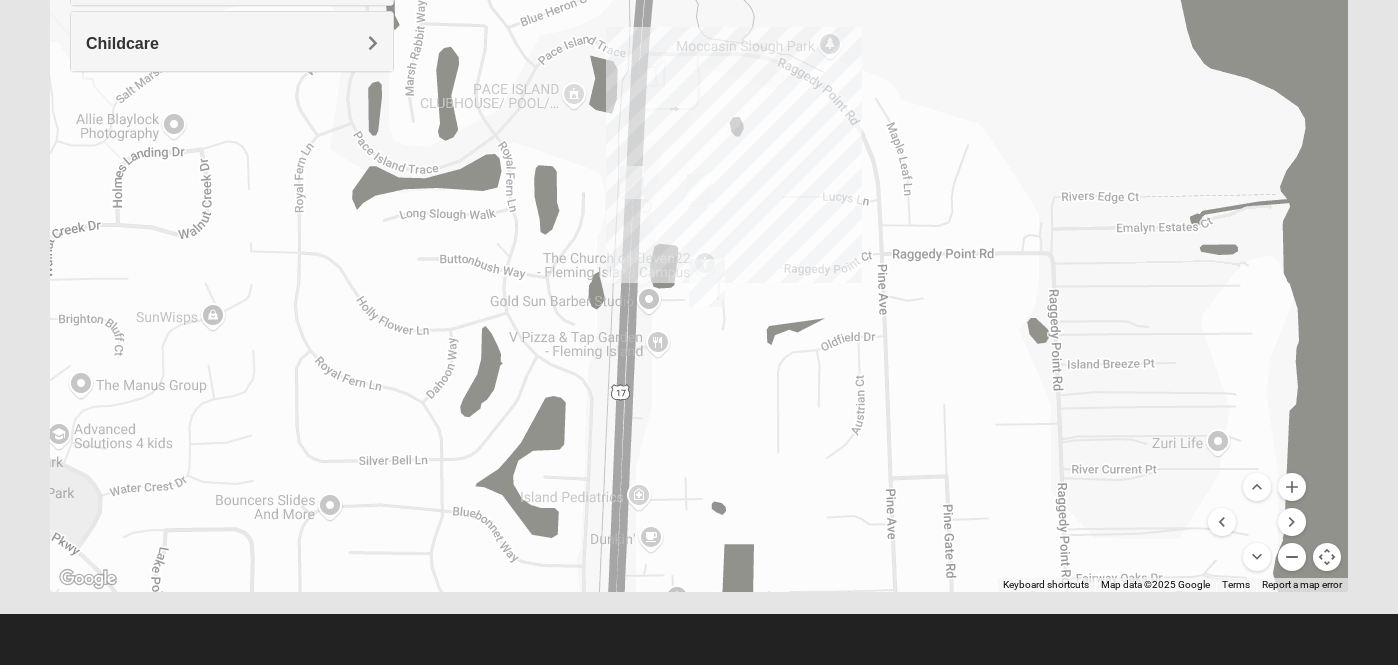 click at bounding box center [1292, 557] 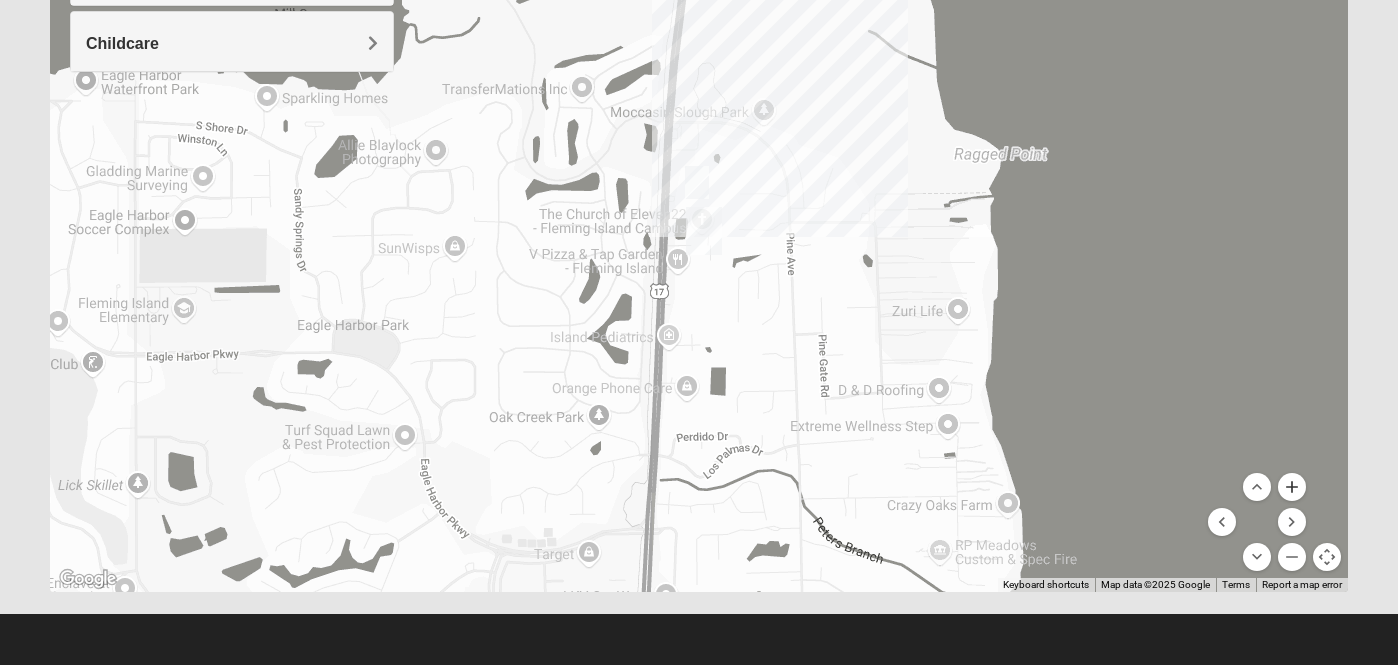 click at bounding box center (1292, 487) 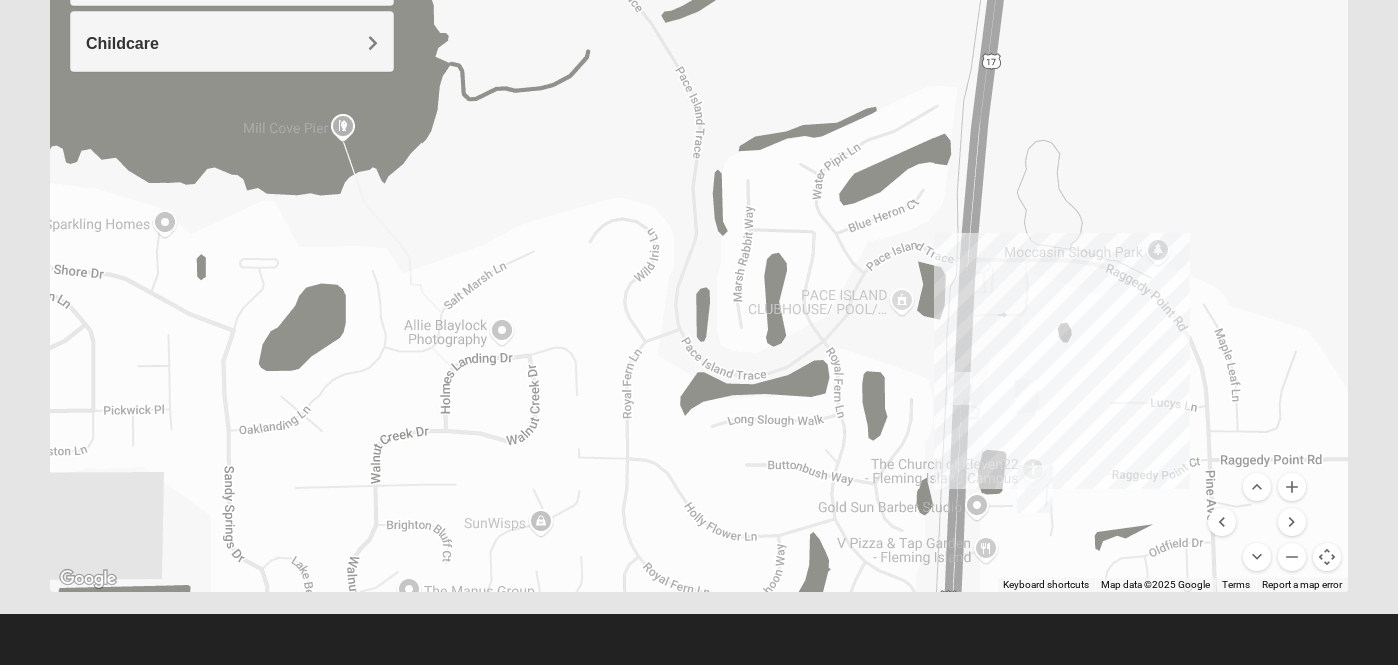 drag, startPoint x: 718, startPoint y: 360, endPoint x: 1050, endPoint y: 566, distance: 390.7173 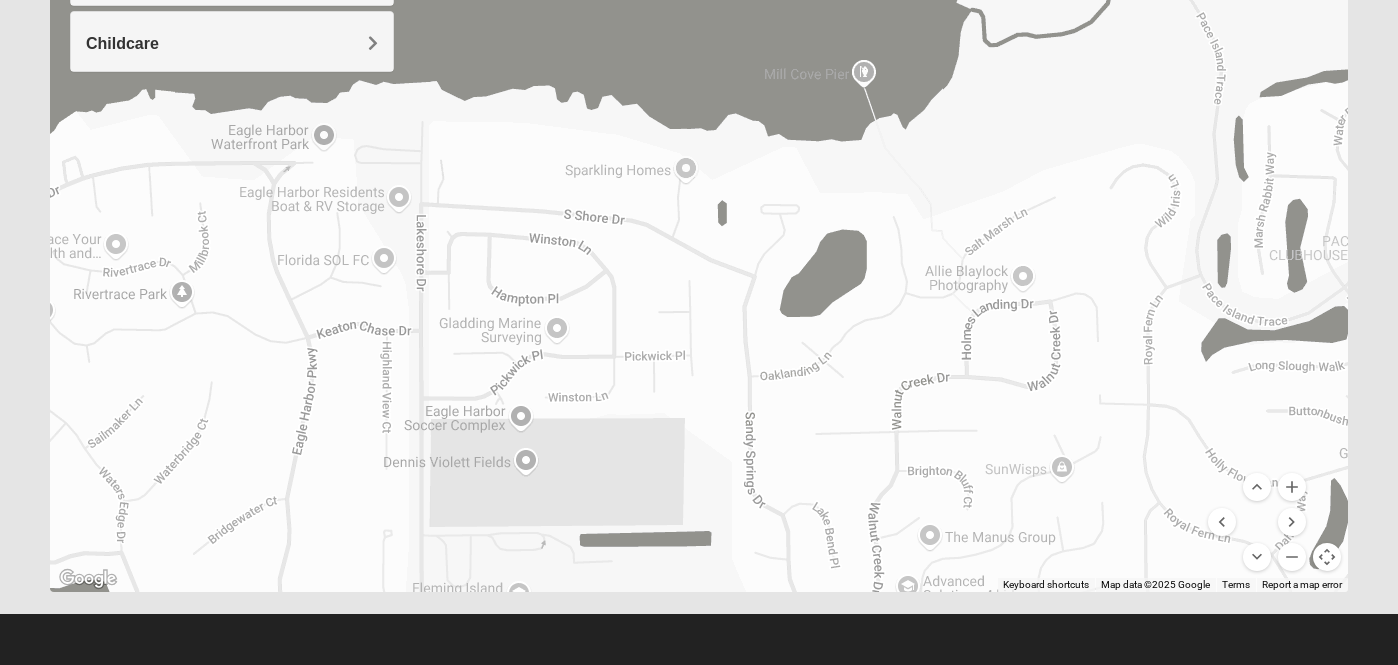 drag, startPoint x: 595, startPoint y: 426, endPoint x: 1118, endPoint y: 370, distance: 525.98956 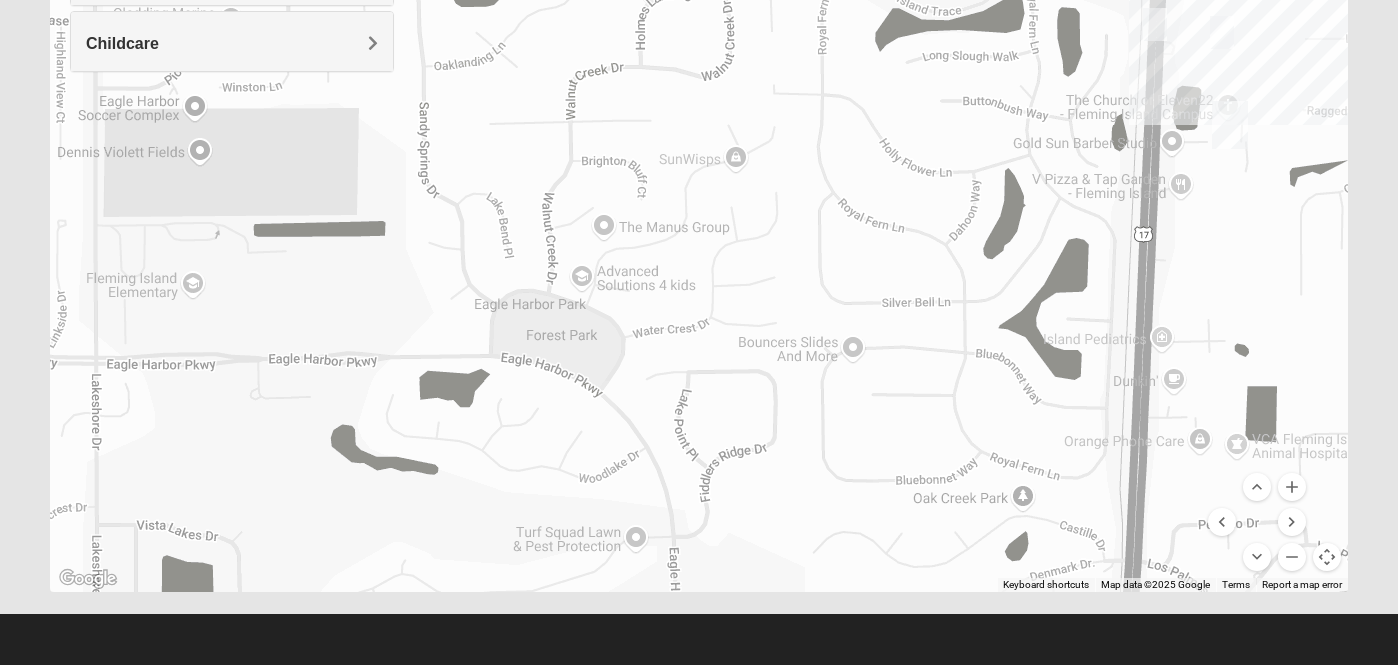 drag, startPoint x: 760, startPoint y: 423, endPoint x: 434, endPoint y: 115, distance: 448.48633 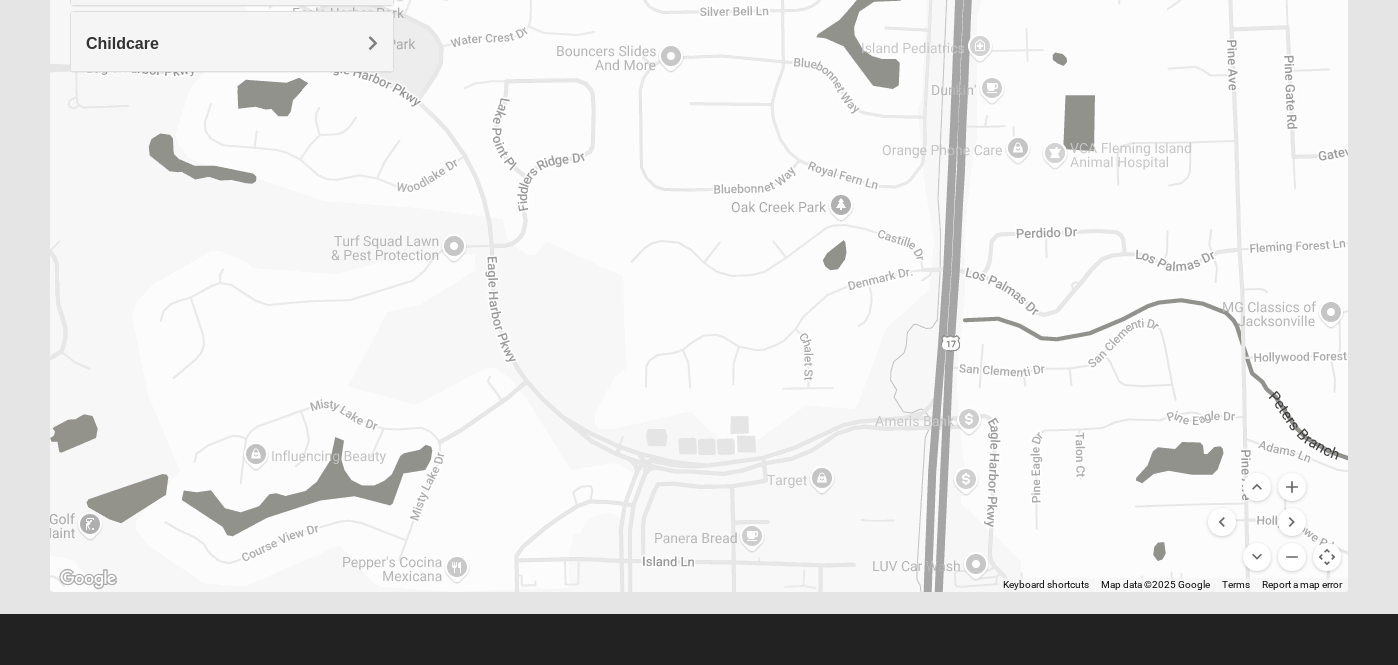 drag, startPoint x: 900, startPoint y: 517, endPoint x: 717, endPoint y: 224, distance: 345.45334 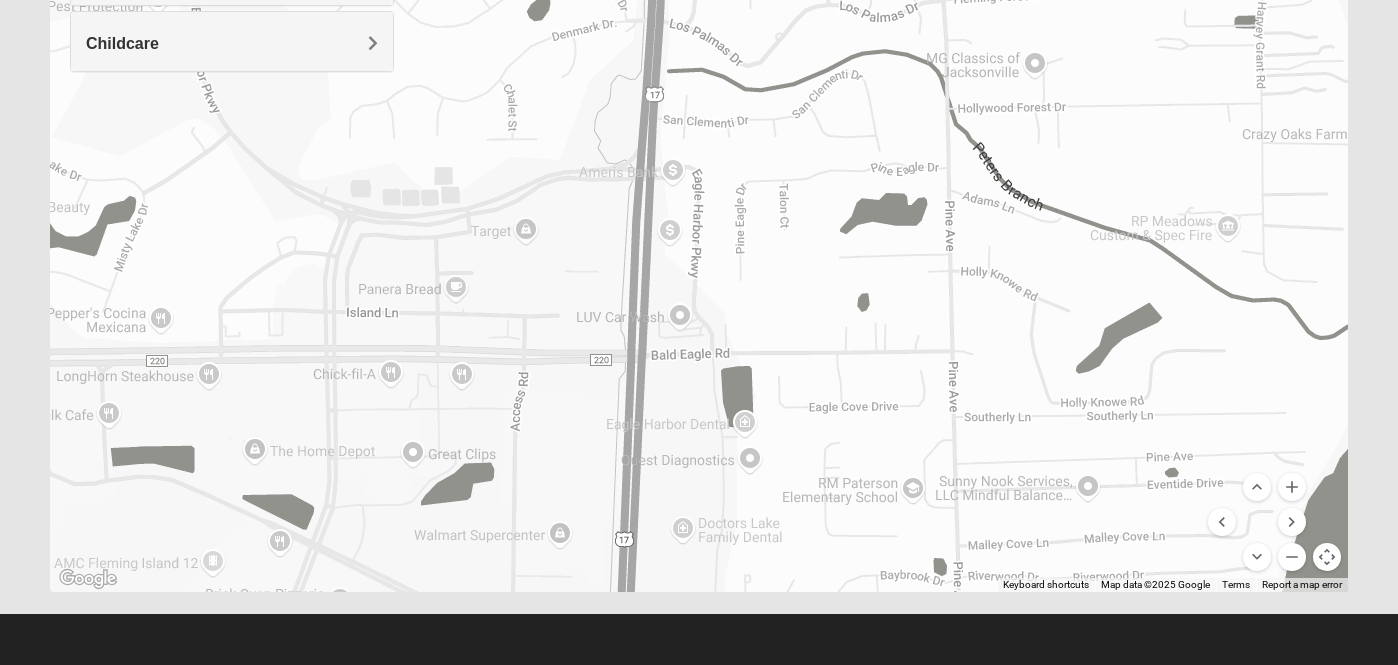 drag, startPoint x: 1118, startPoint y: 424, endPoint x: 818, endPoint y: 170, distance: 393.08524 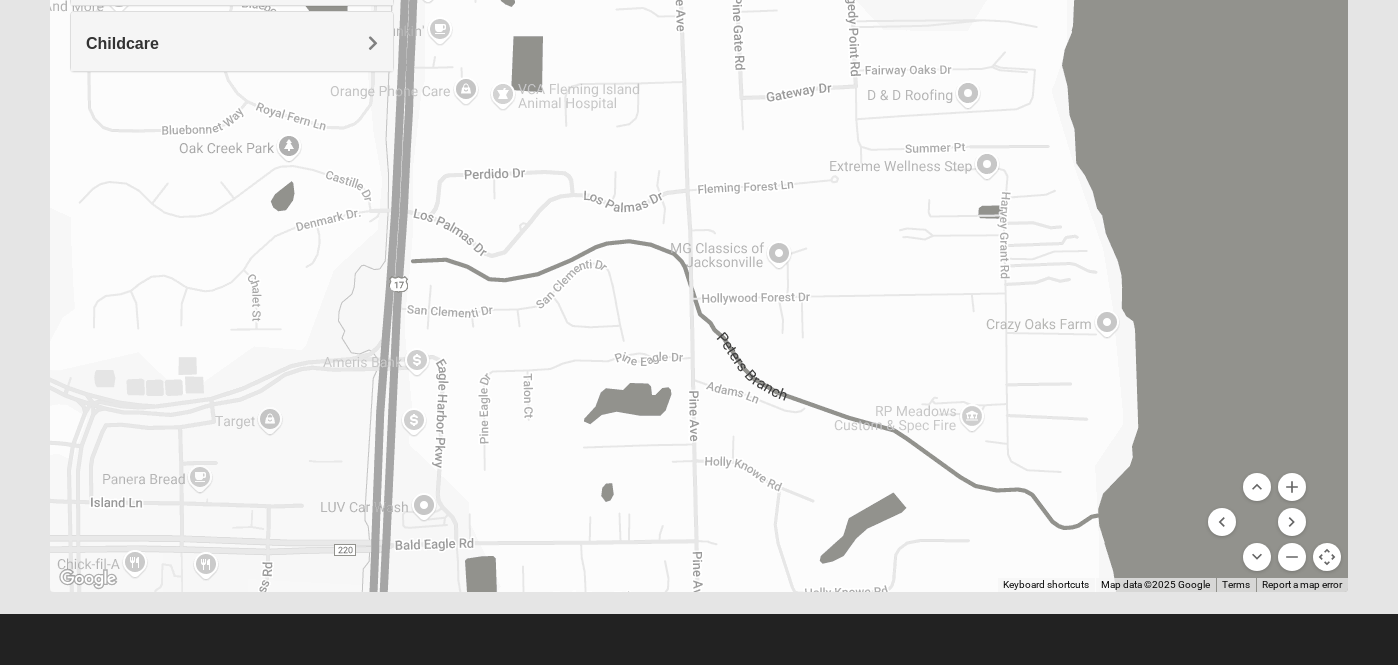 drag, startPoint x: 1005, startPoint y: 391, endPoint x: 745, endPoint y: 581, distance: 322.02484 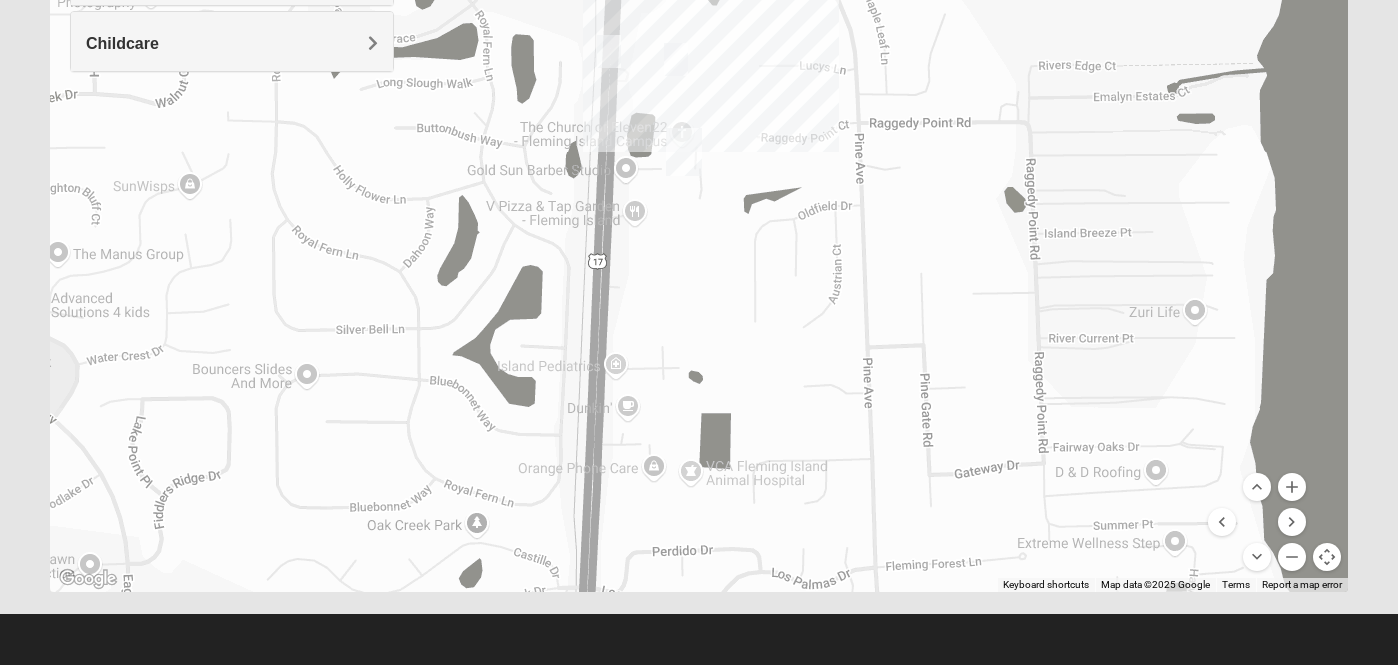 drag, startPoint x: 662, startPoint y: 150, endPoint x: 850, endPoint y: 531, distance: 424.8588 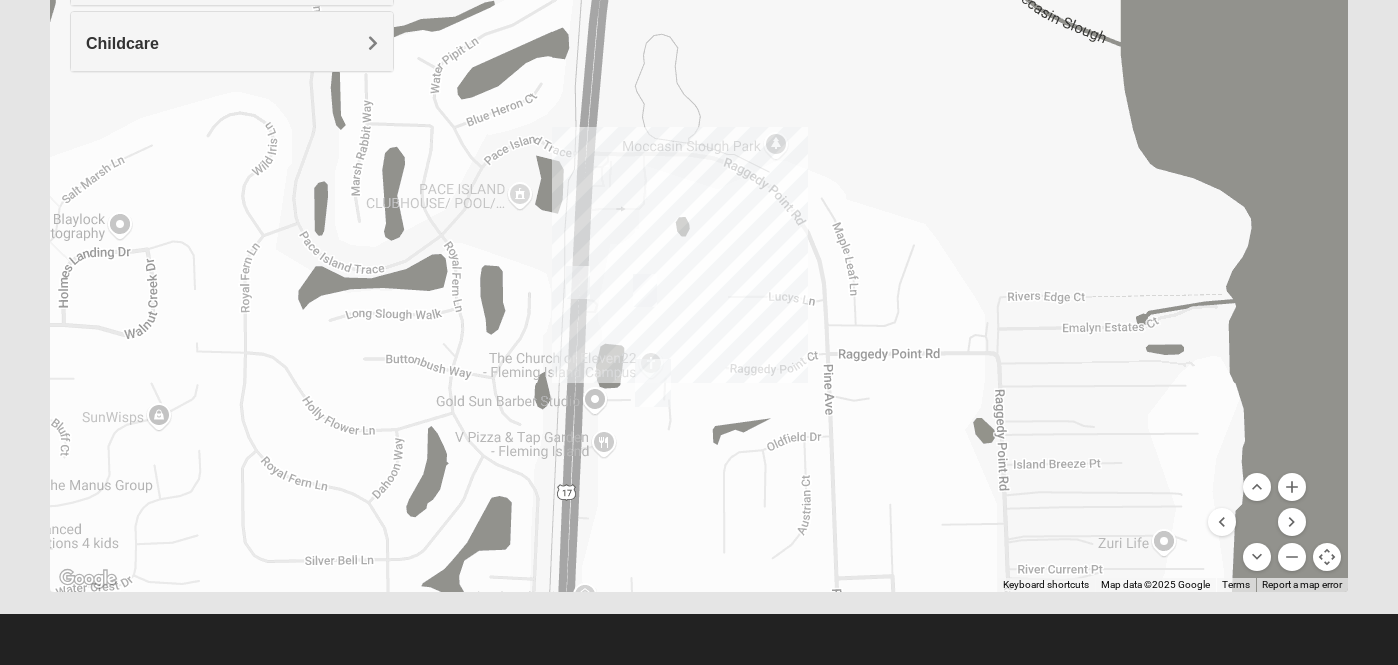 drag, startPoint x: 754, startPoint y: 270, endPoint x: 721, endPoint y: 500, distance: 232.35533 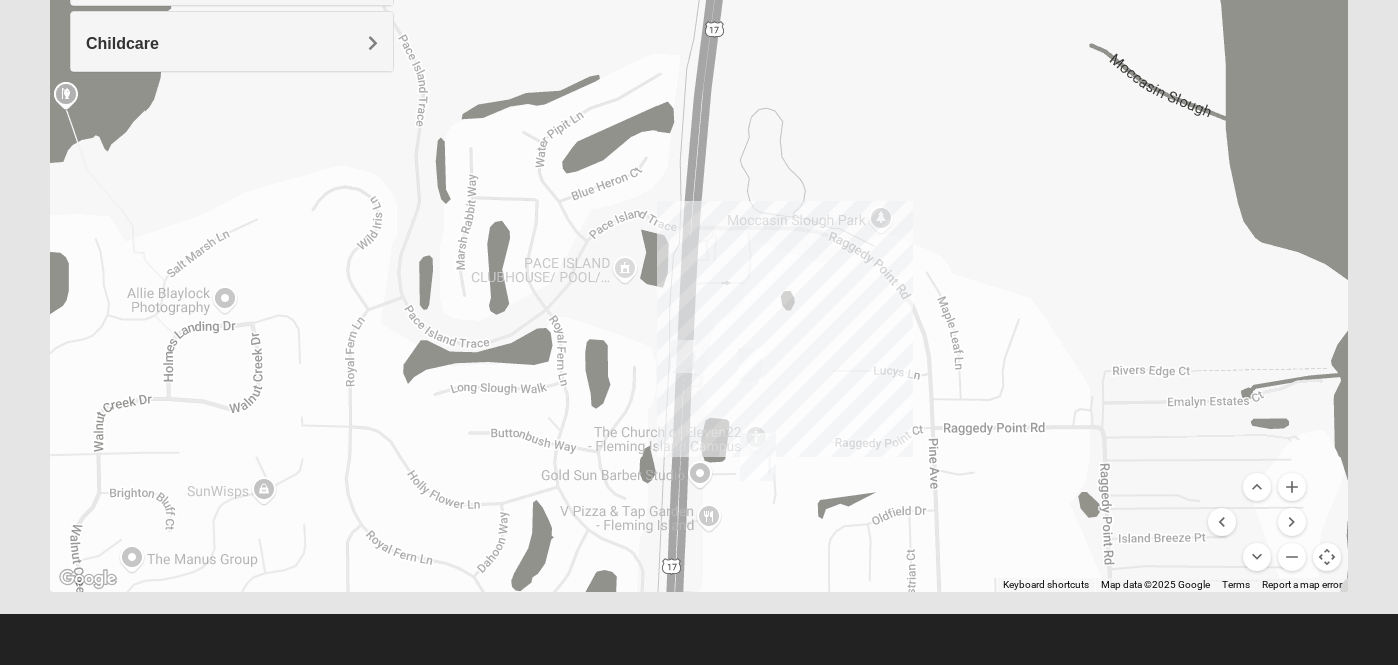 drag, startPoint x: 736, startPoint y: 230, endPoint x: 843, endPoint y: 307, distance: 131.82564 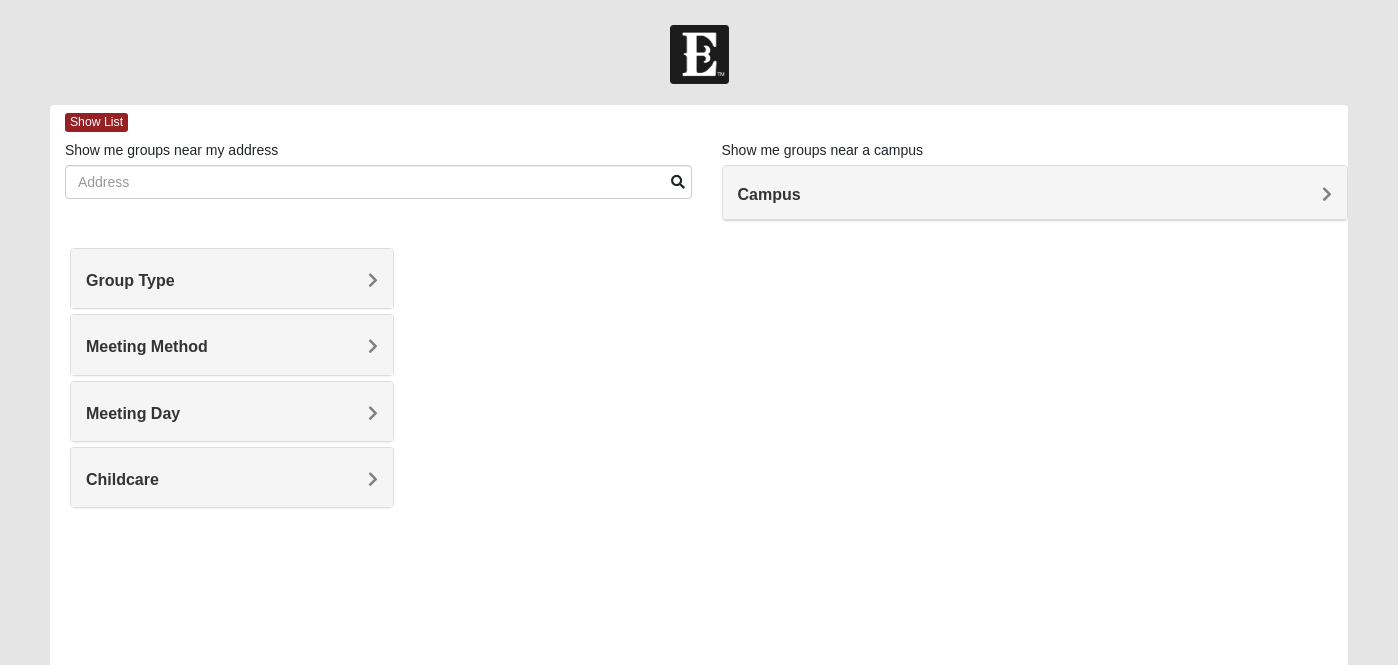 scroll, scrollTop: 0, scrollLeft: 0, axis: both 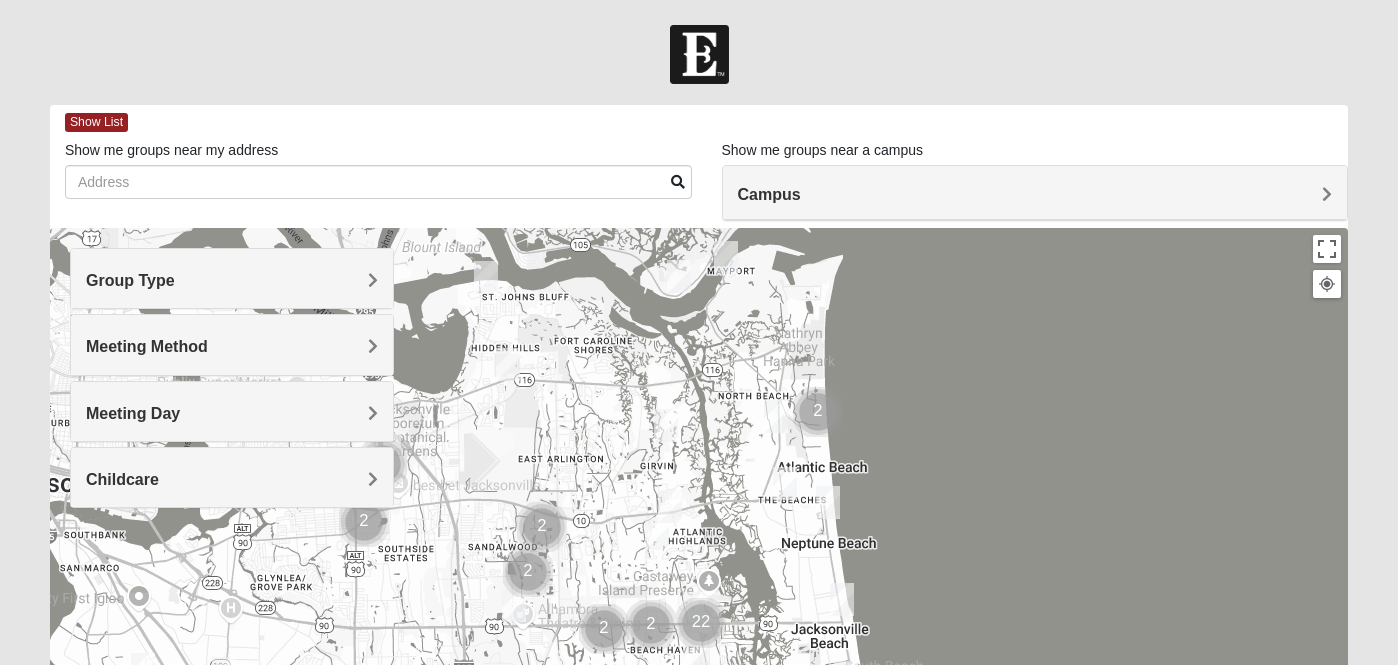 click on "Meeting Method" at bounding box center (232, 346) 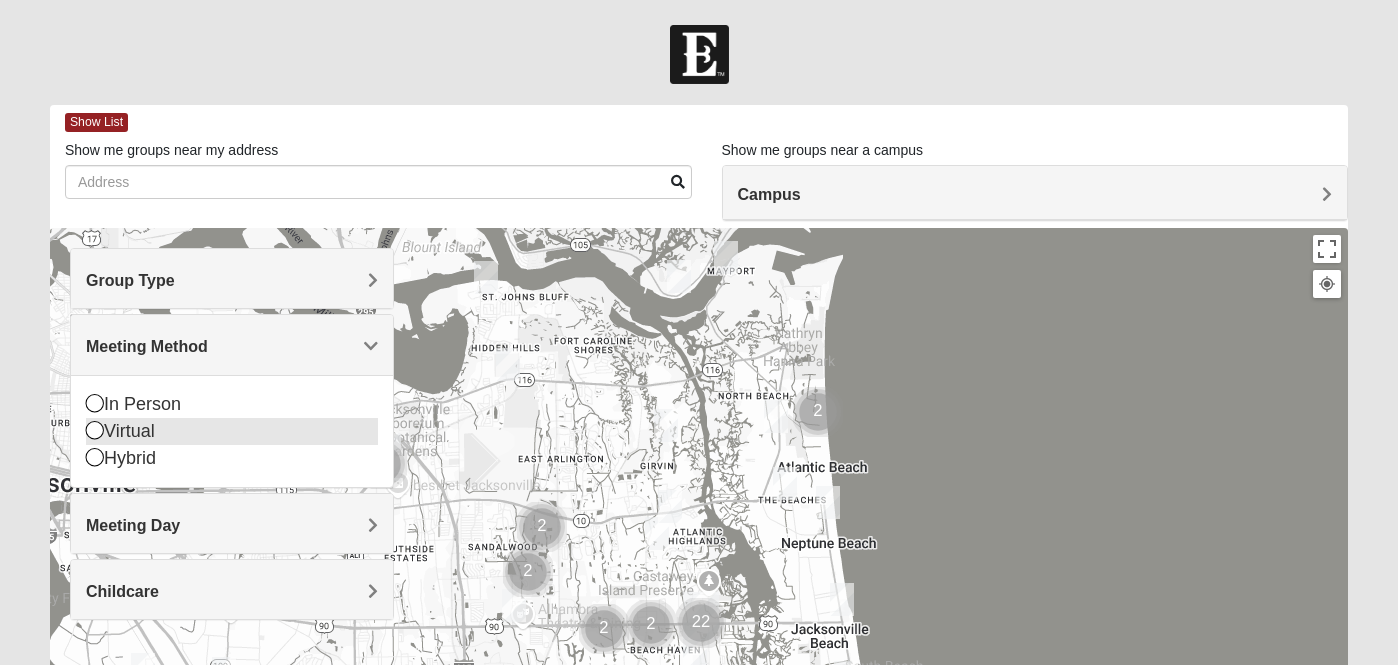 click at bounding box center [95, 430] 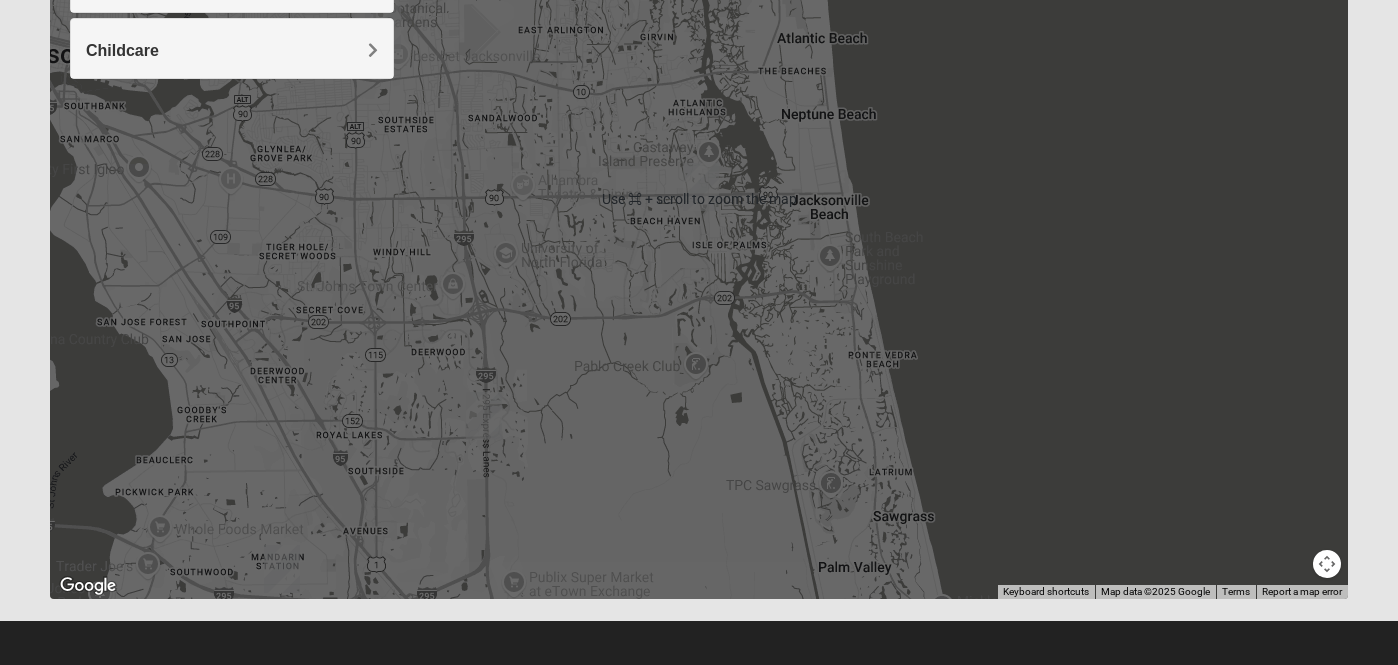 scroll, scrollTop: 434, scrollLeft: 0, axis: vertical 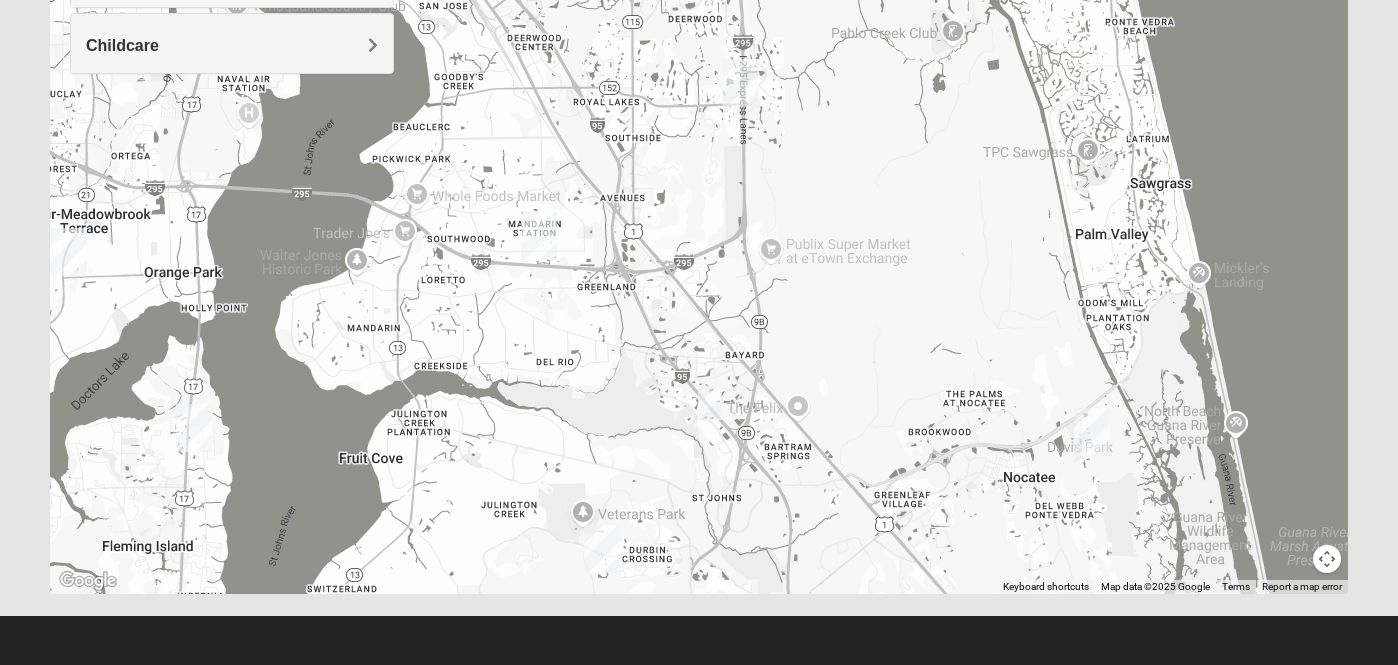 drag, startPoint x: 569, startPoint y: 444, endPoint x: 826, endPoint y: 114, distance: 418.26904 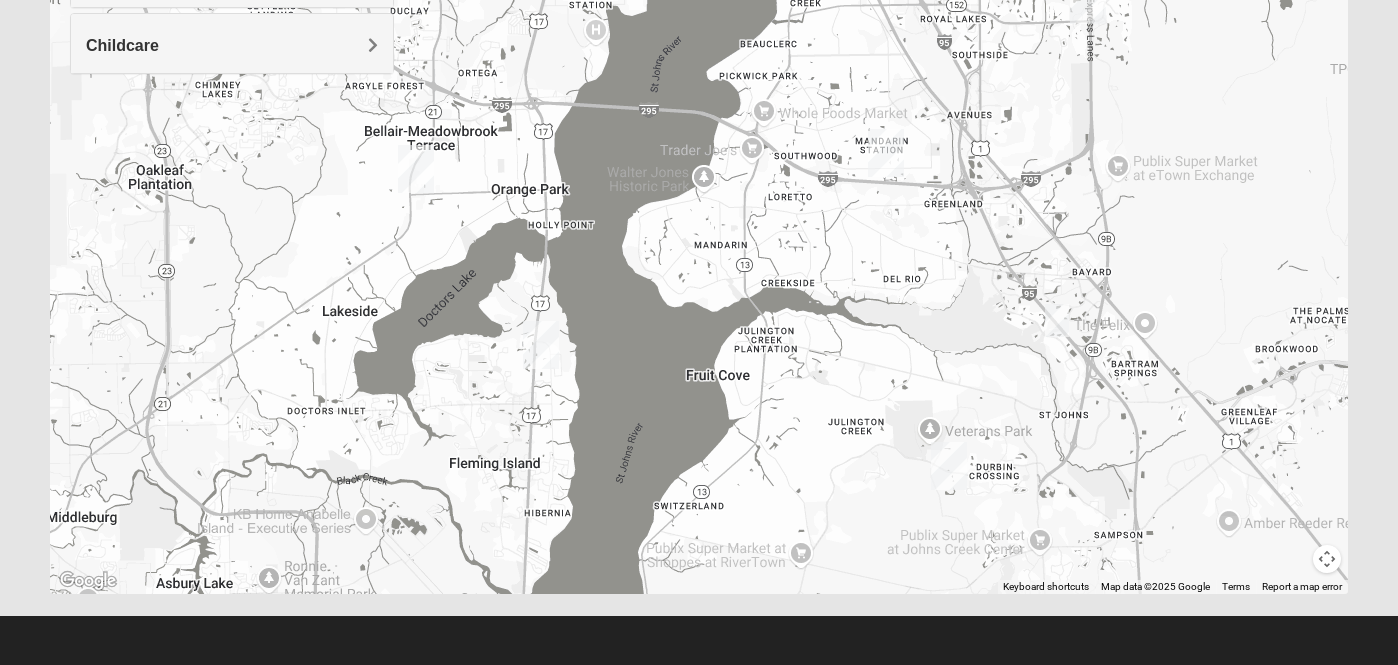 drag, startPoint x: 212, startPoint y: 473, endPoint x: 555, endPoint y: 386, distance: 353.86154 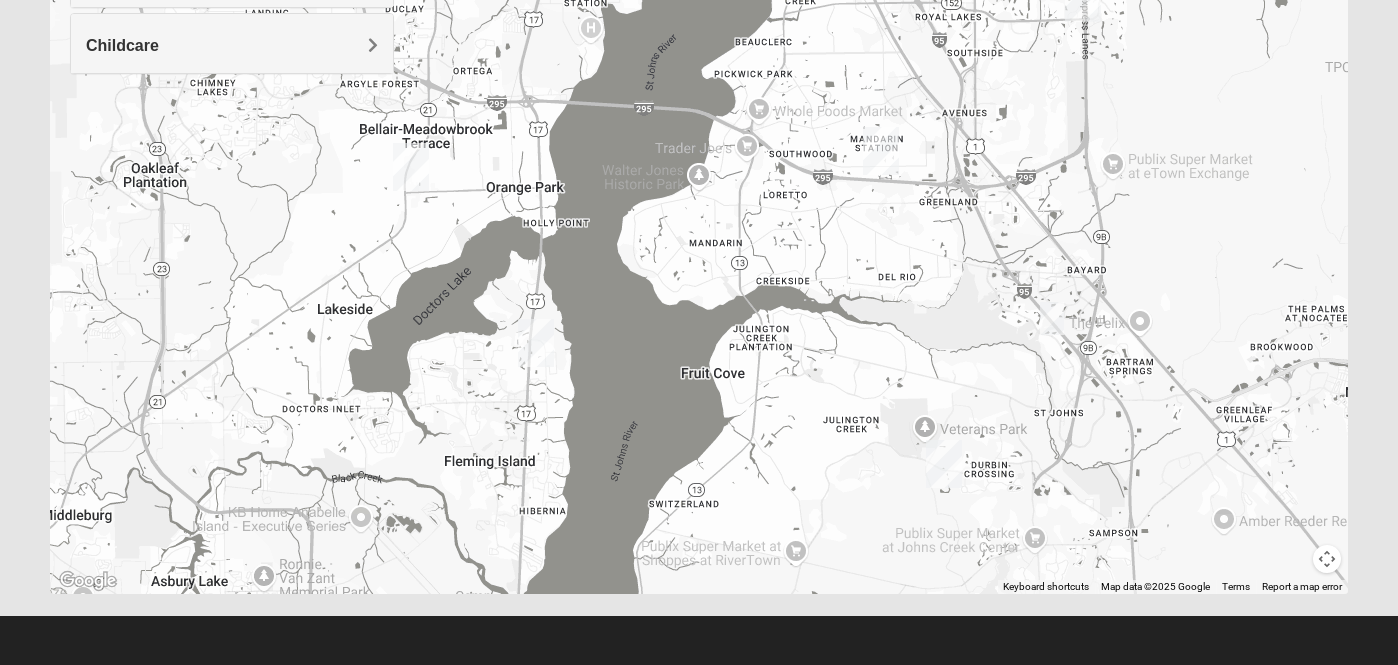 click at bounding box center (536, 343) 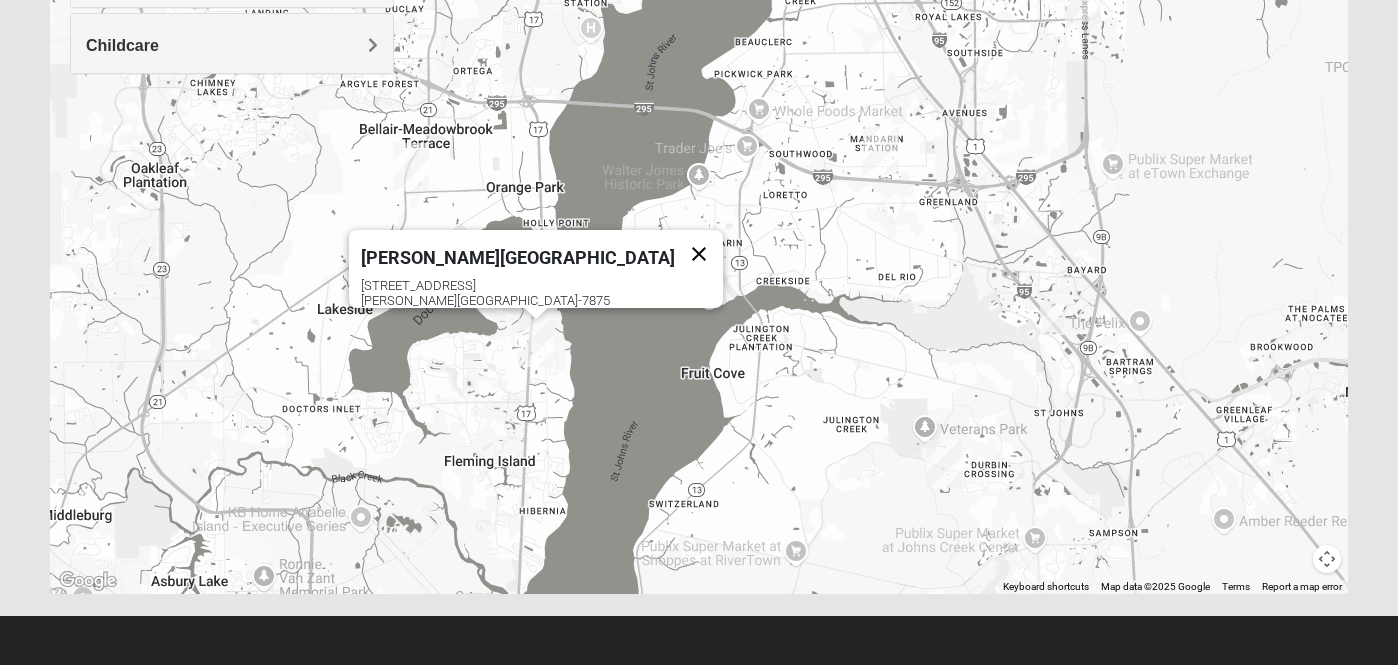 click at bounding box center [699, 254] 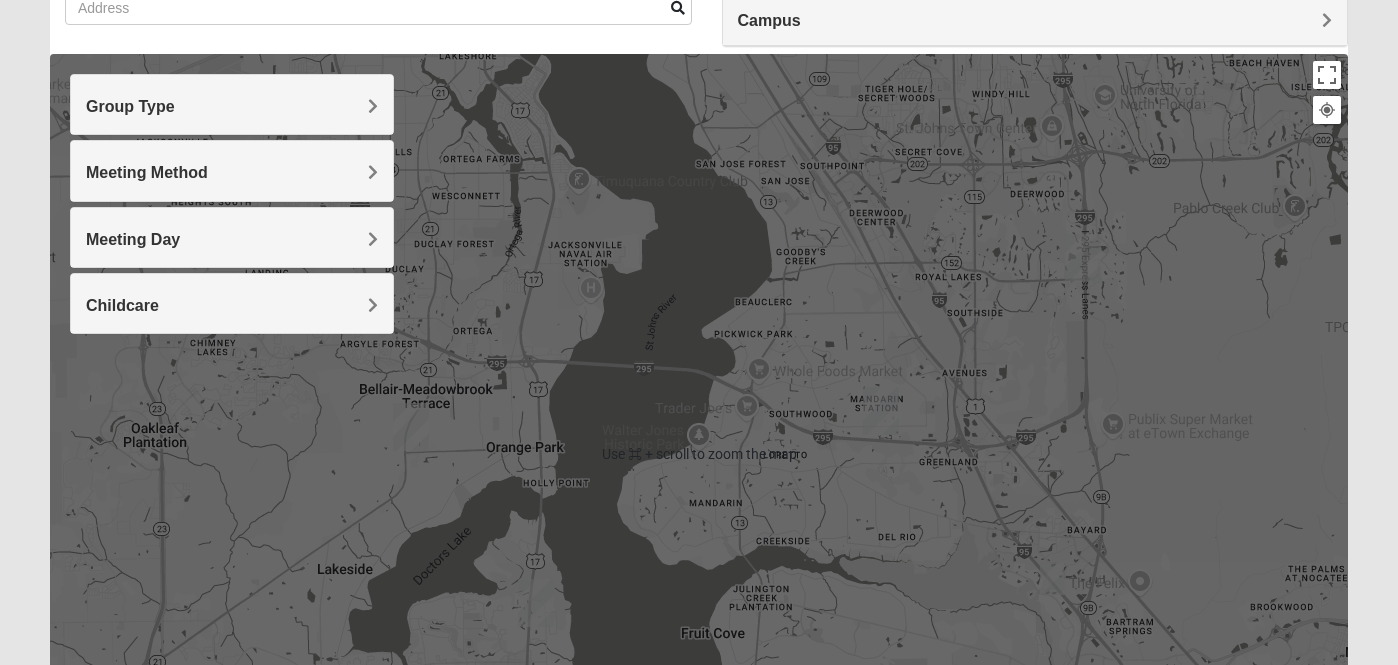 scroll, scrollTop: 163, scrollLeft: 0, axis: vertical 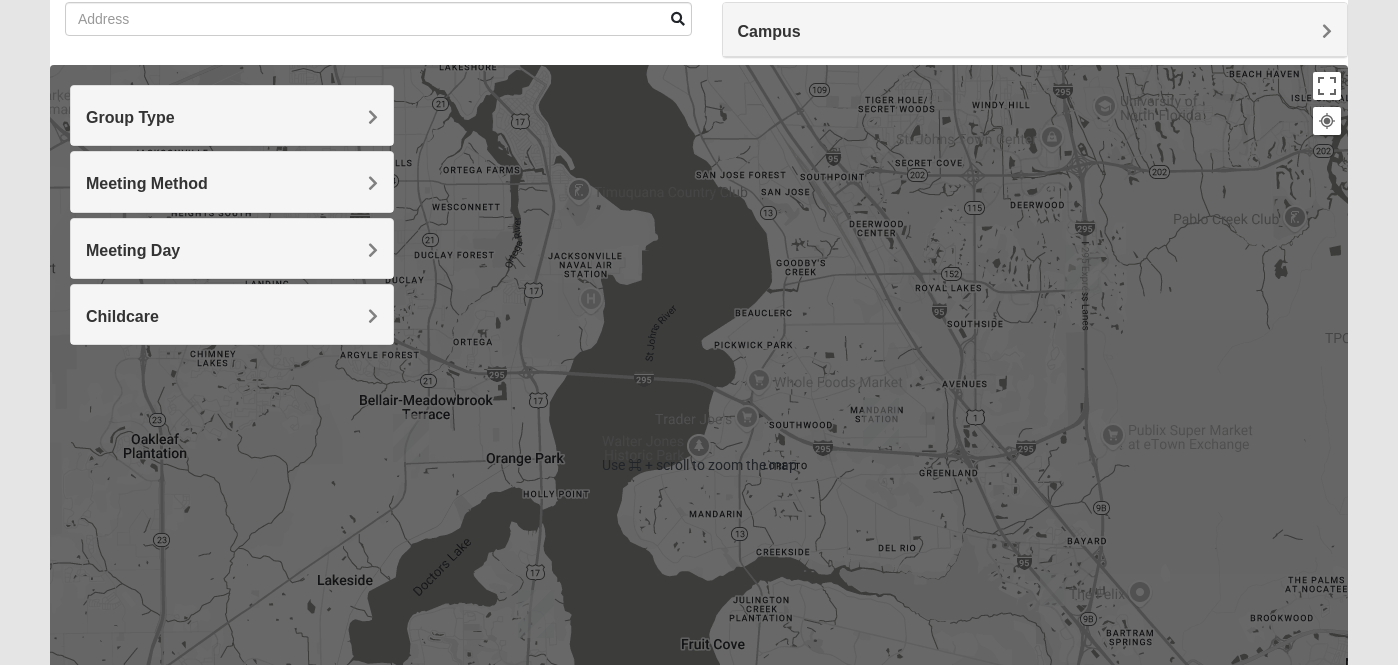 click on "Meeting Method" at bounding box center [232, 183] 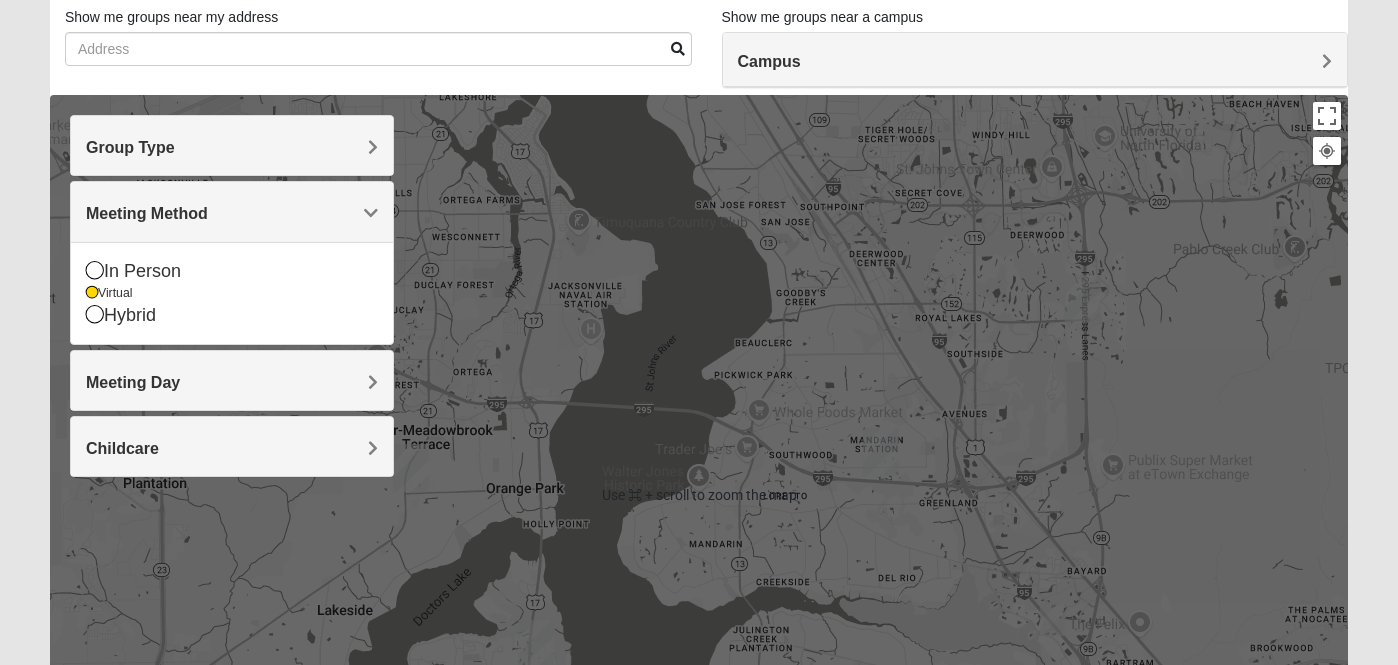 scroll, scrollTop: 436, scrollLeft: 0, axis: vertical 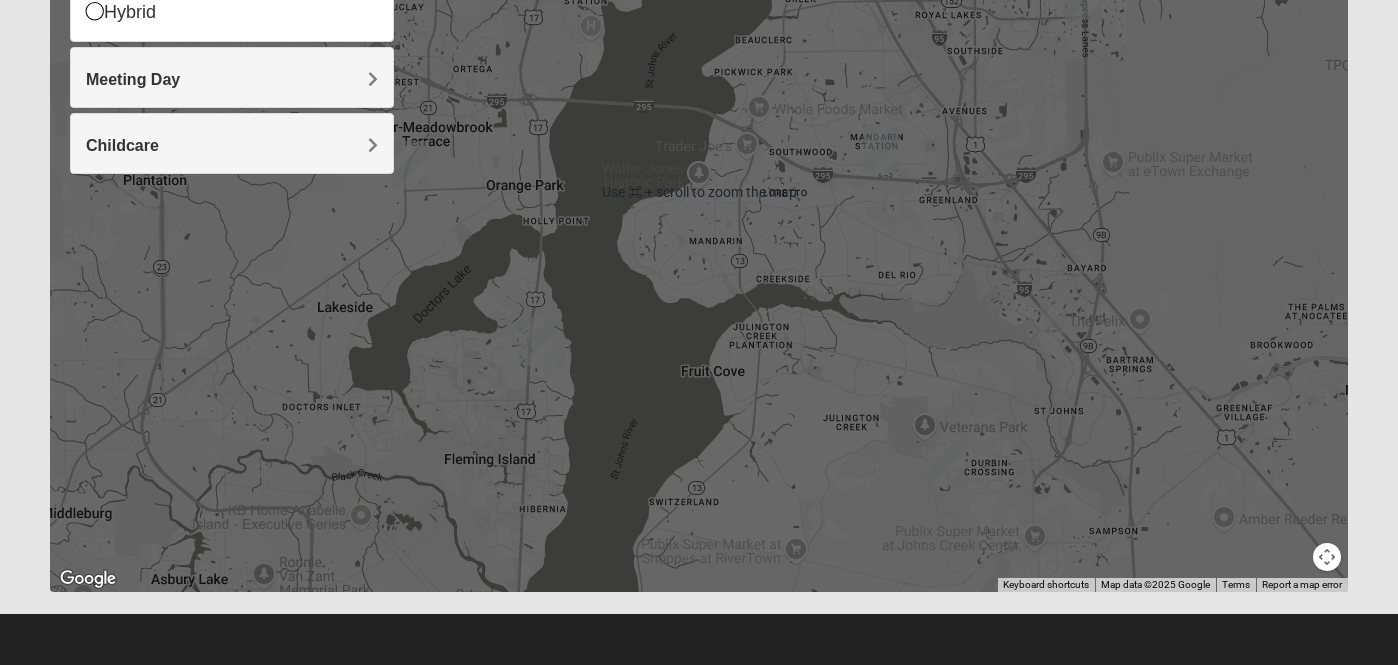 click at bounding box center (1327, 557) 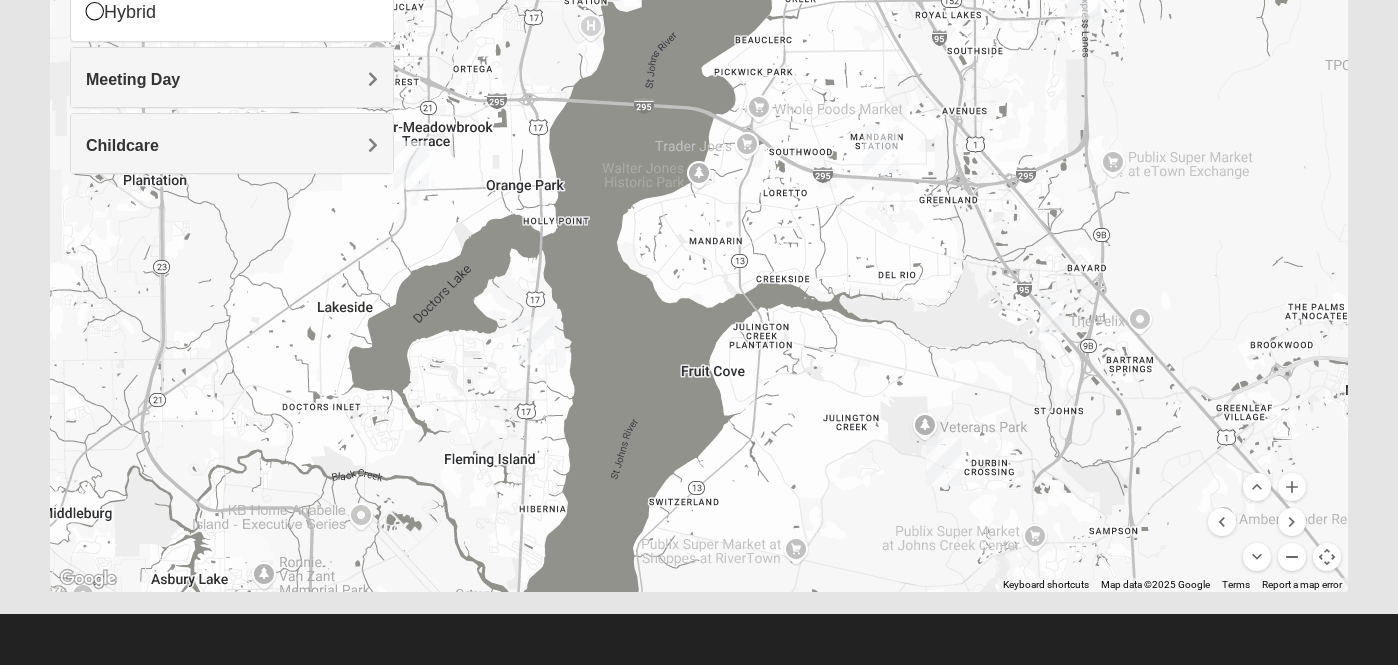 click at bounding box center [1292, 557] 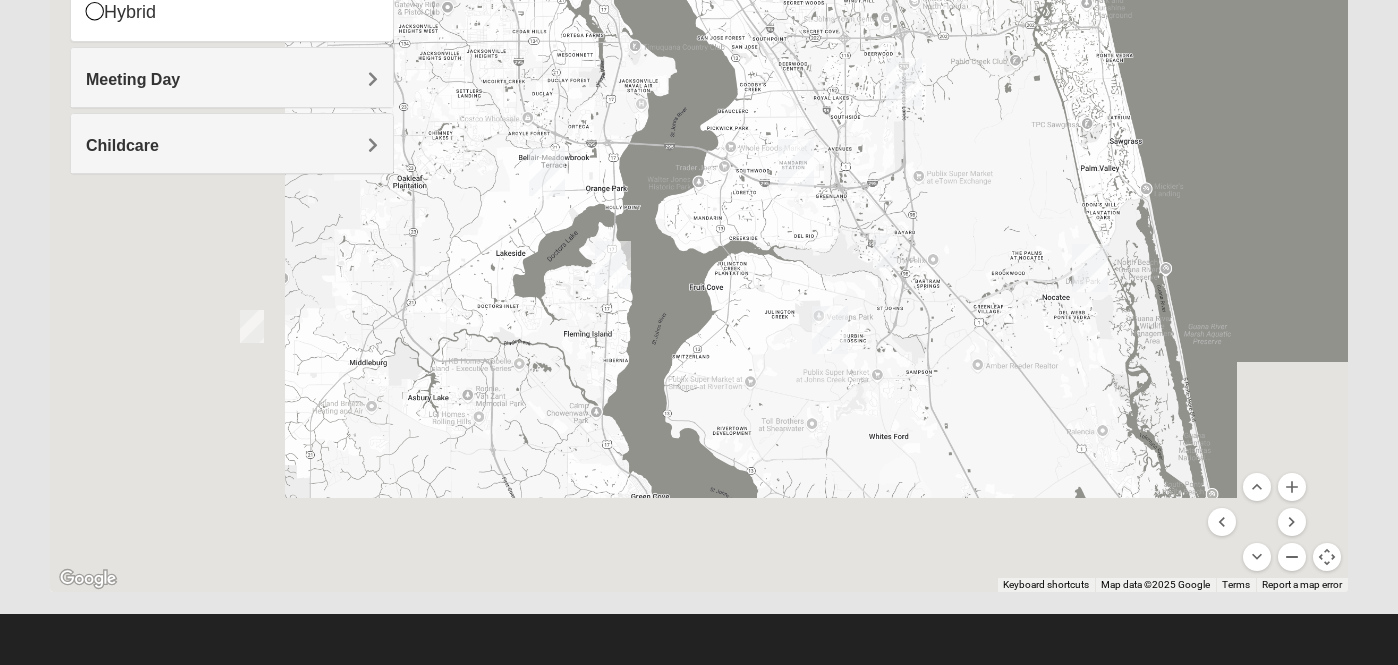 click at bounding box center (1292, 557) 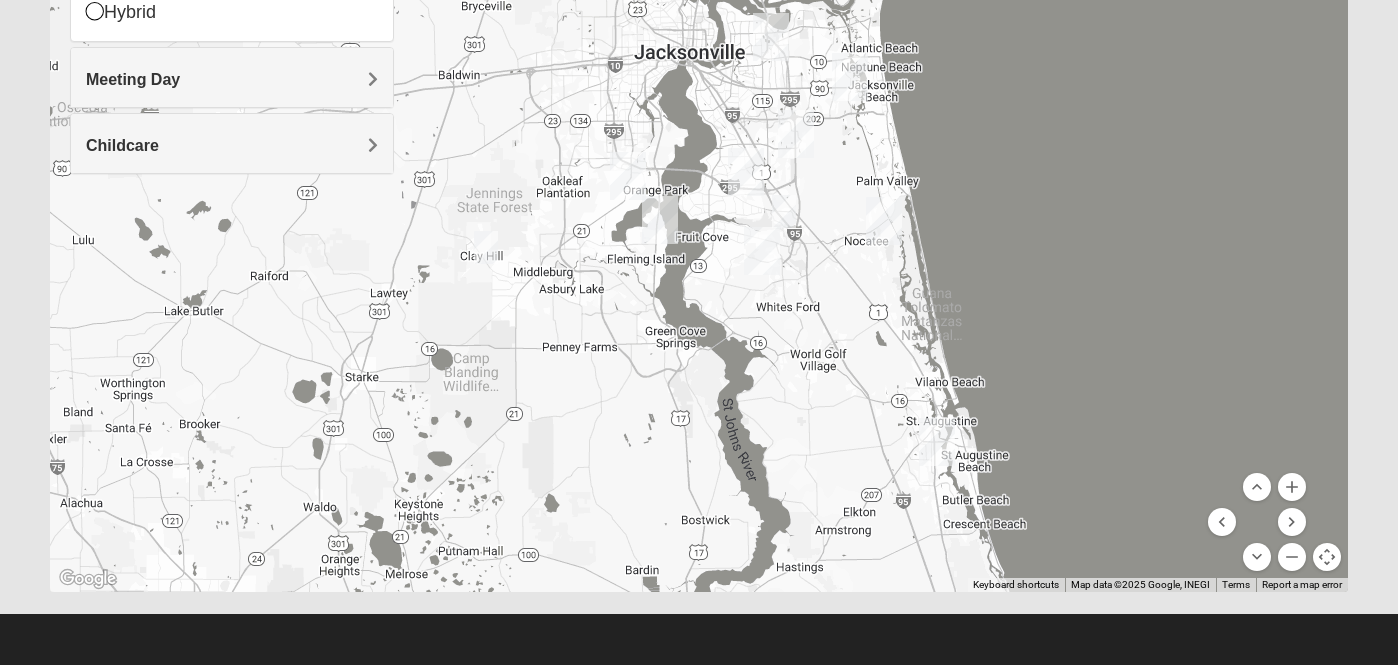 click at bounding box center [784, 211] 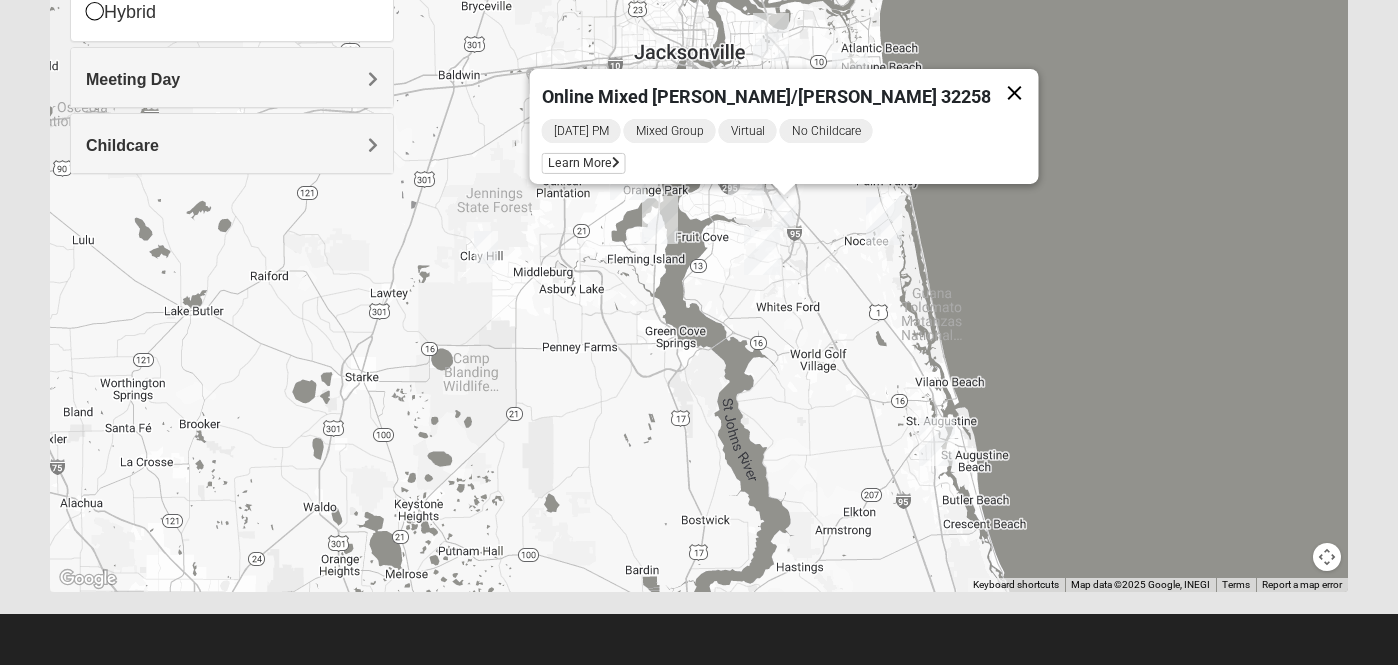 click at bounding box center [1015, 93] 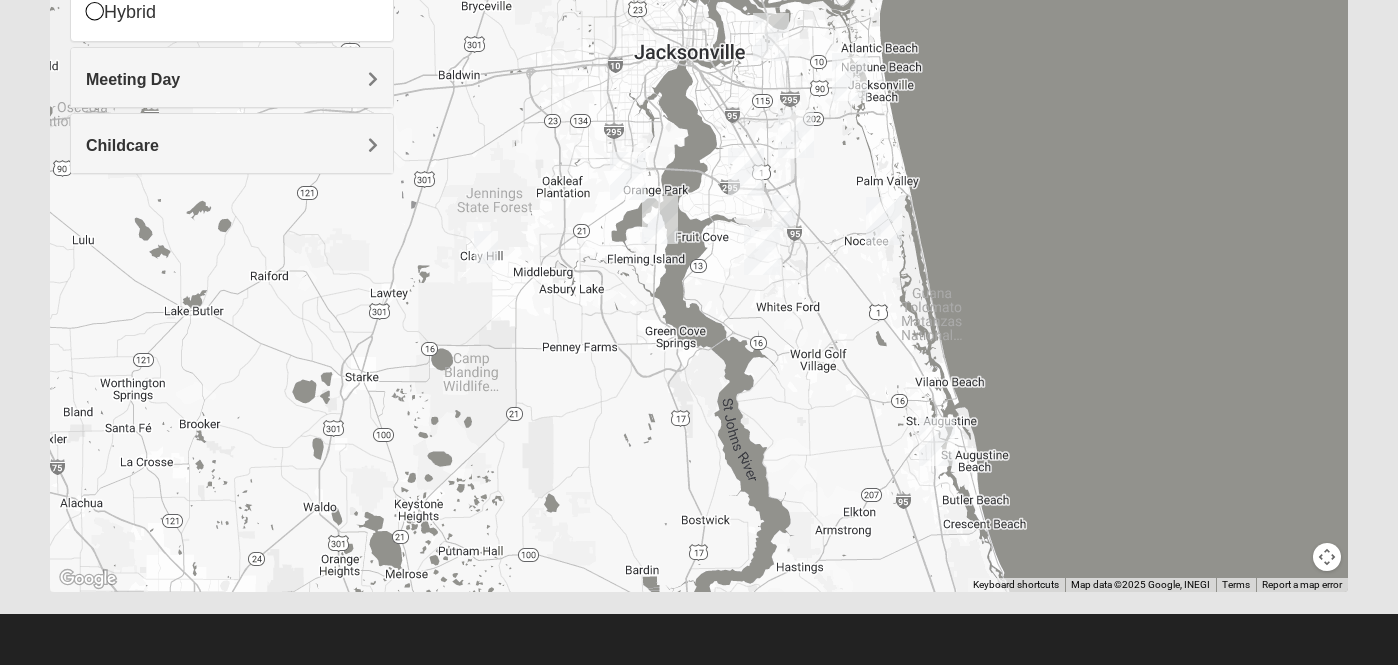 click at bounding box center (486, 247) 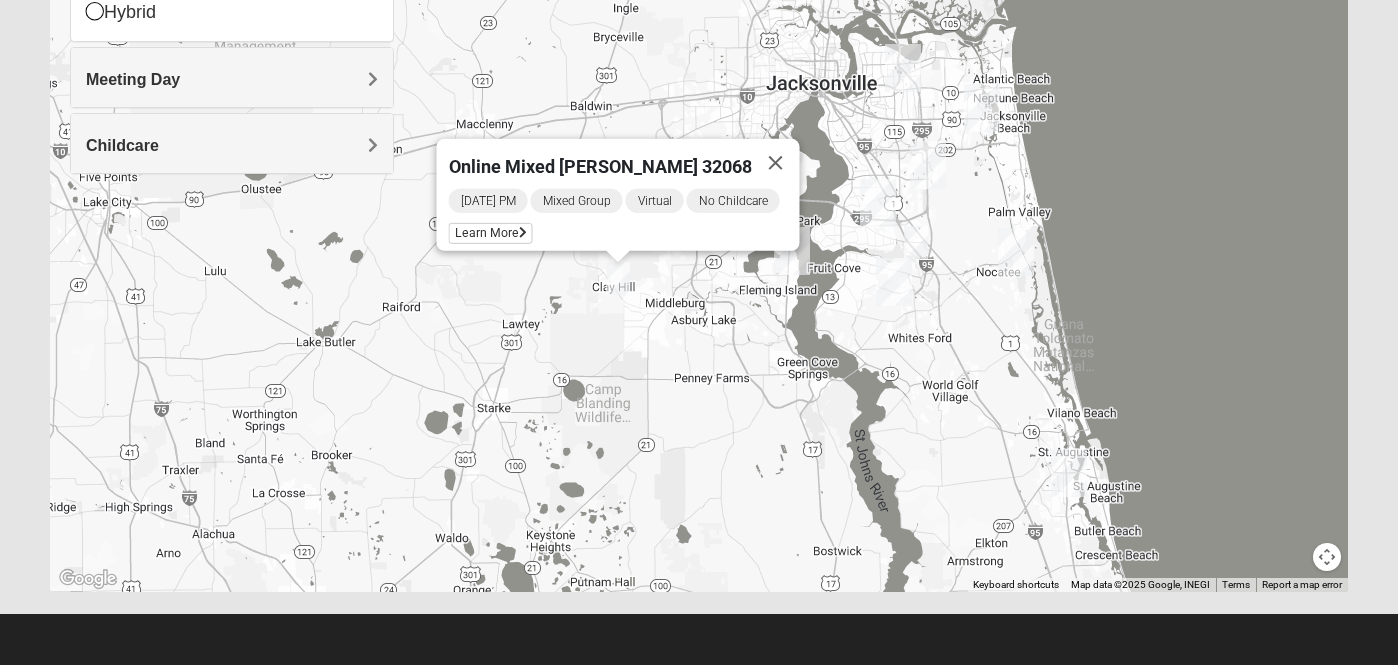 drag, startPoint x: 601, startPoint y: 395, endPoint x: 737, endPoint y: 426, distance: 139.48836 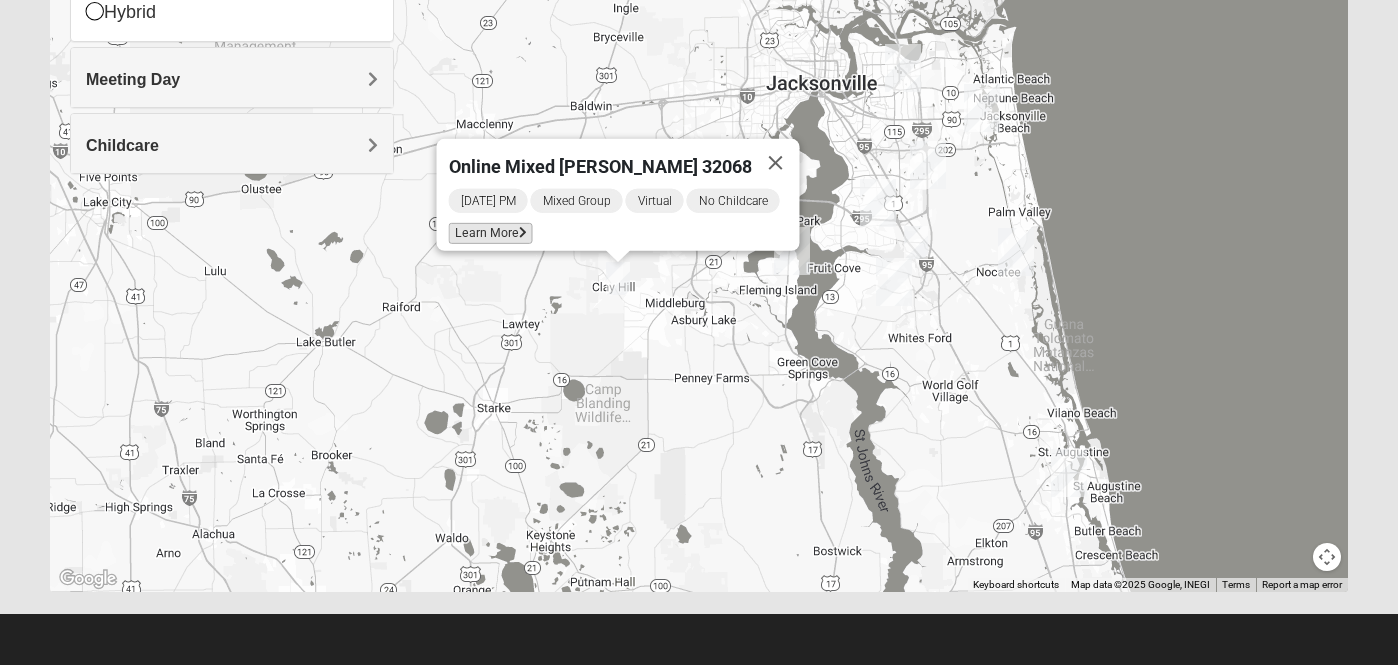 click on "Learn More" at bounding box center (491, 233) 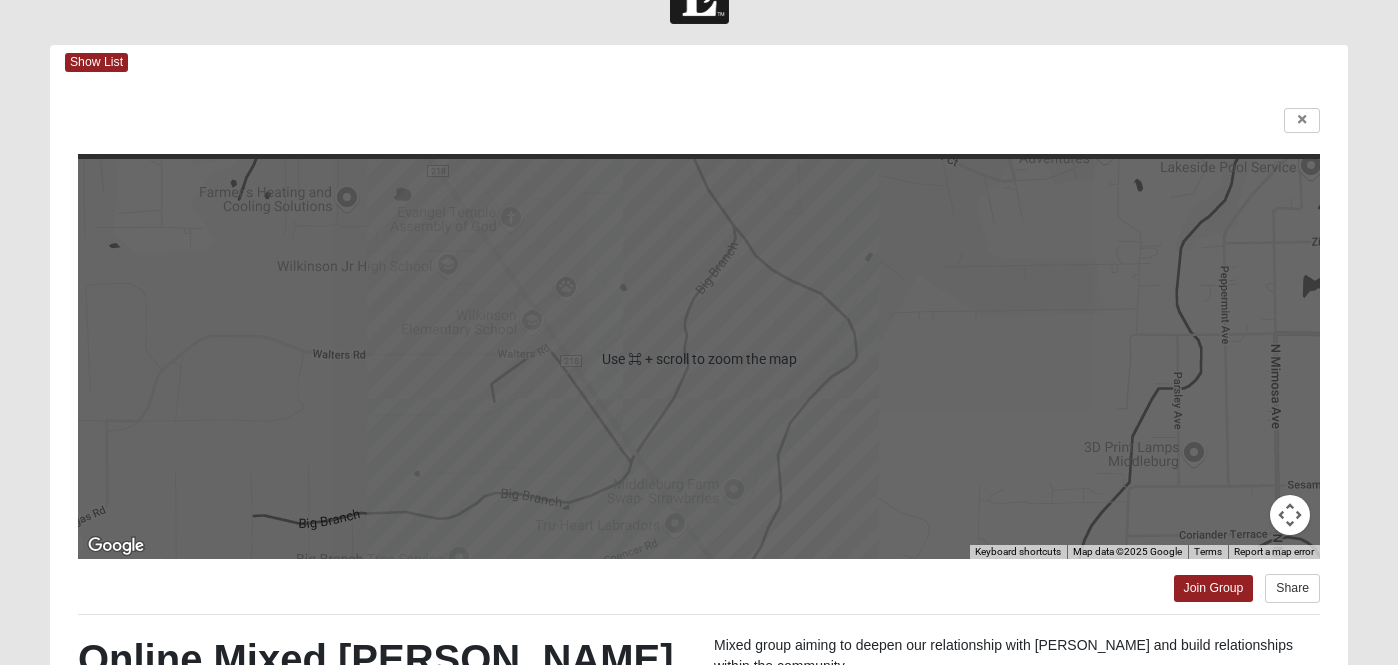 scroll, scrollTop: 0, scrollLeft: 0, axis: both 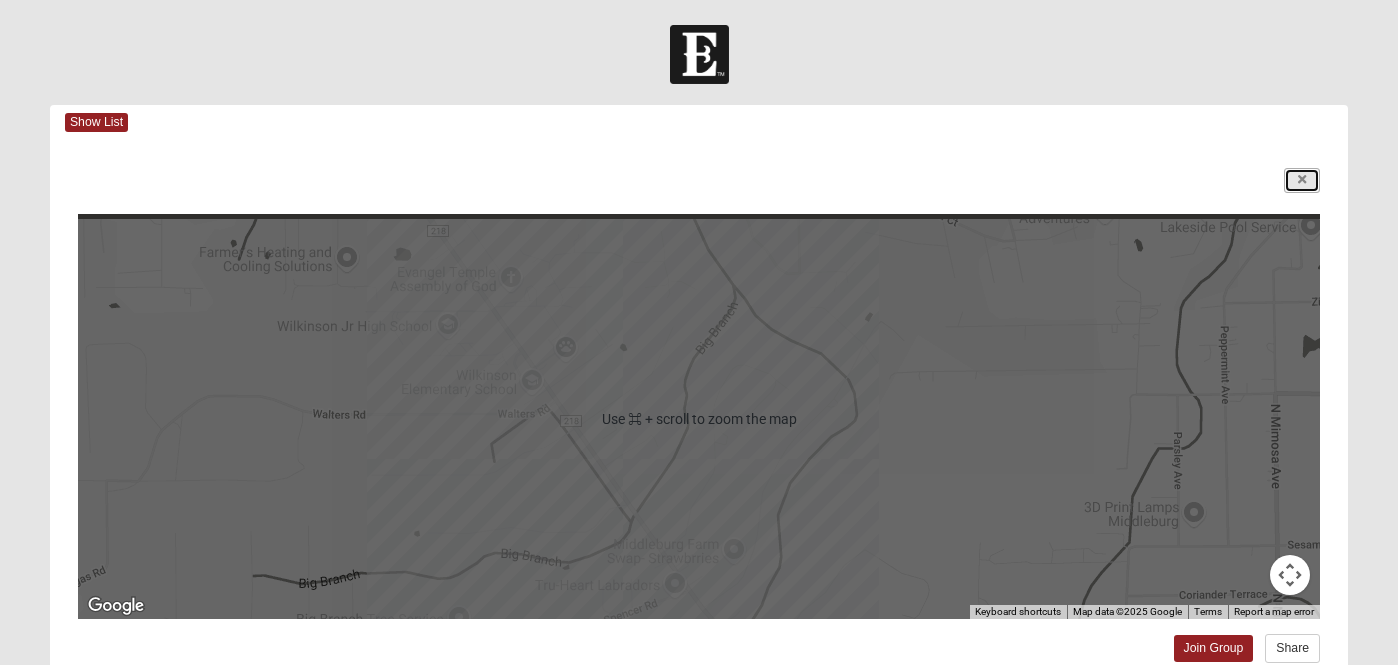 click at bounding box center [1302, 180] 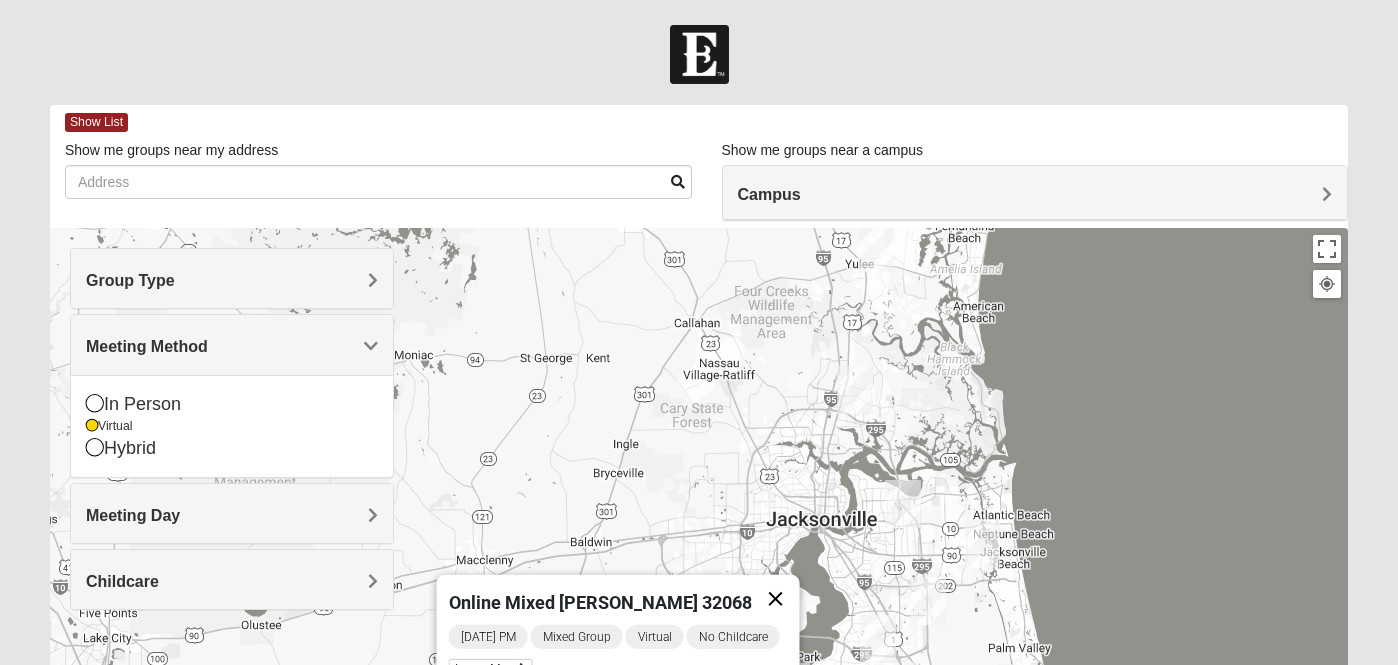 click at bounding box center (776, 599) 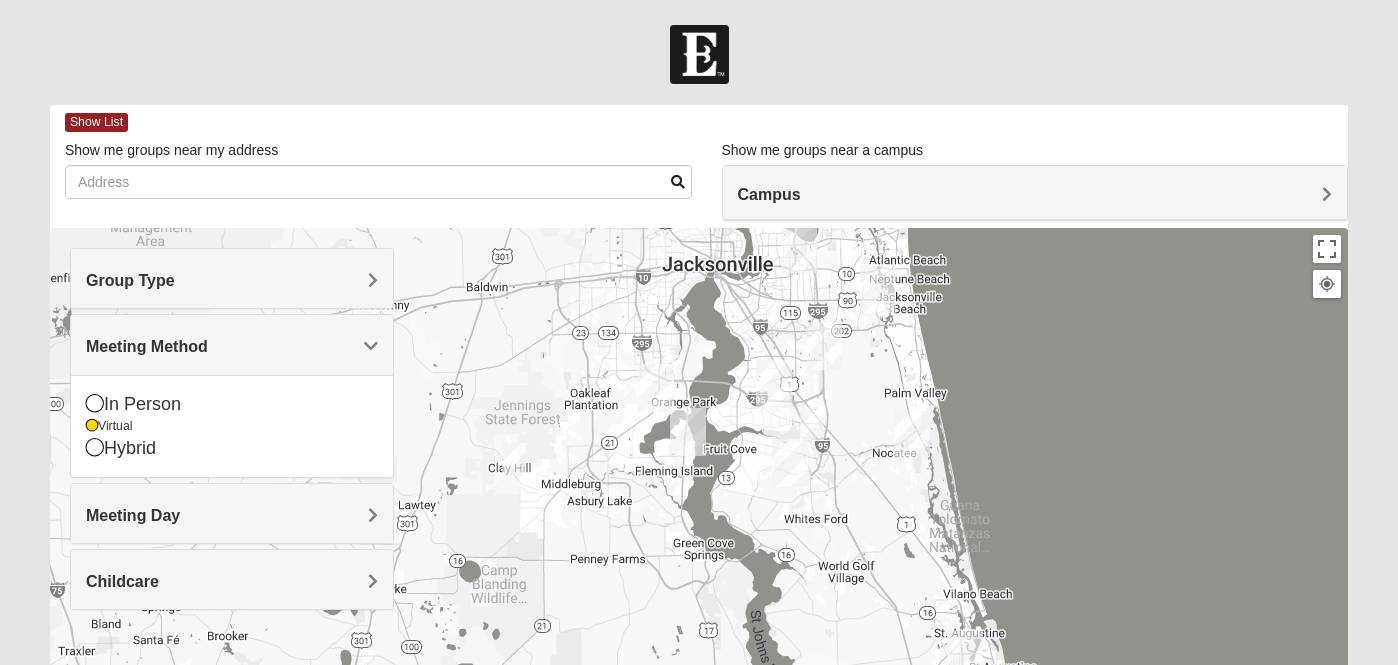 drag, startPoint x: 1060, startPoint y: 468, endPoint x: 955, endPoint y: 209, distance: 279.47452 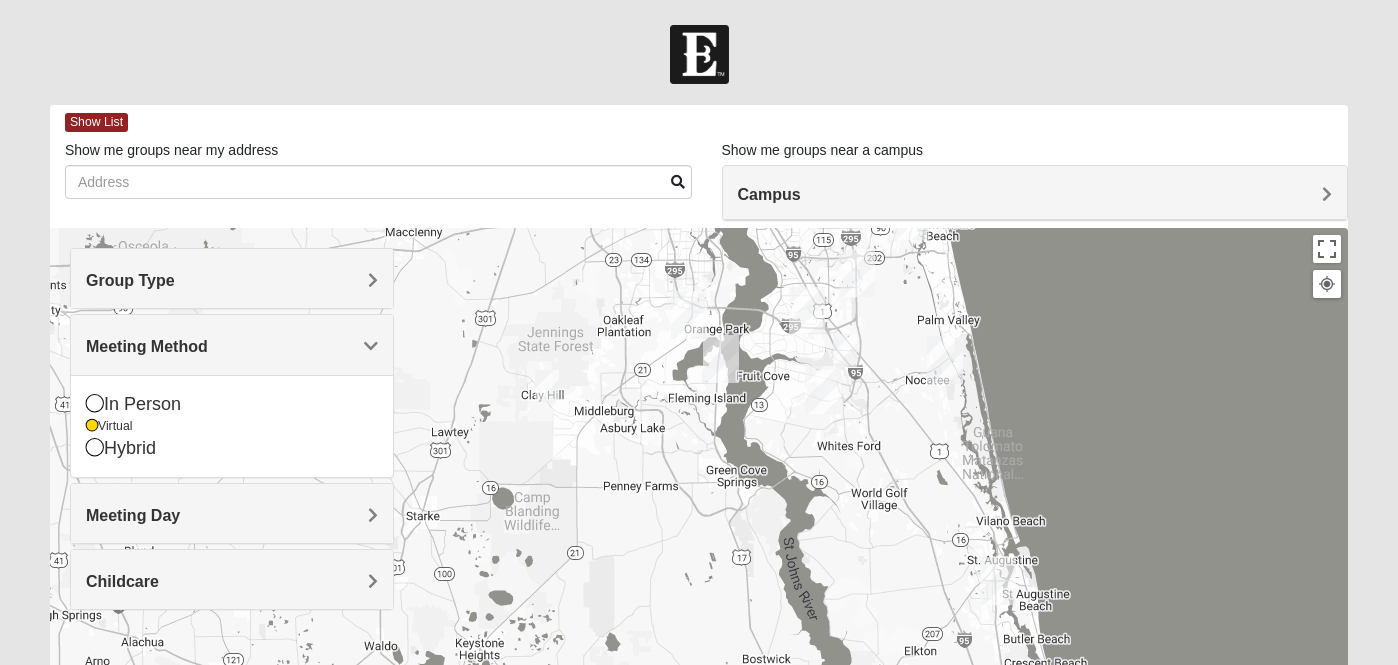drag, startPoint x: 870, startPoint y: 573, endPoint x: 909, endPoint y: 505, distance: 78.39005 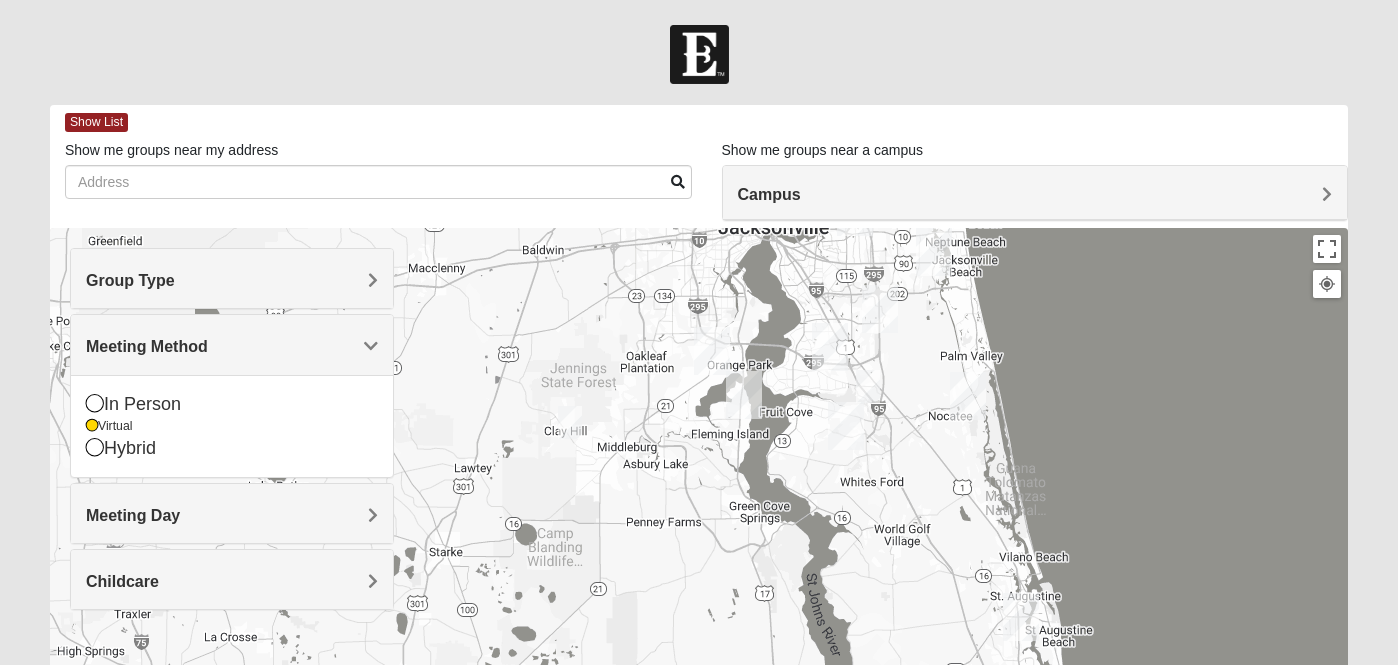 drag, startPoint x: 920, startPoint y: 453, endPoint x: 937, endPoint y: 480, distance: 31.906113 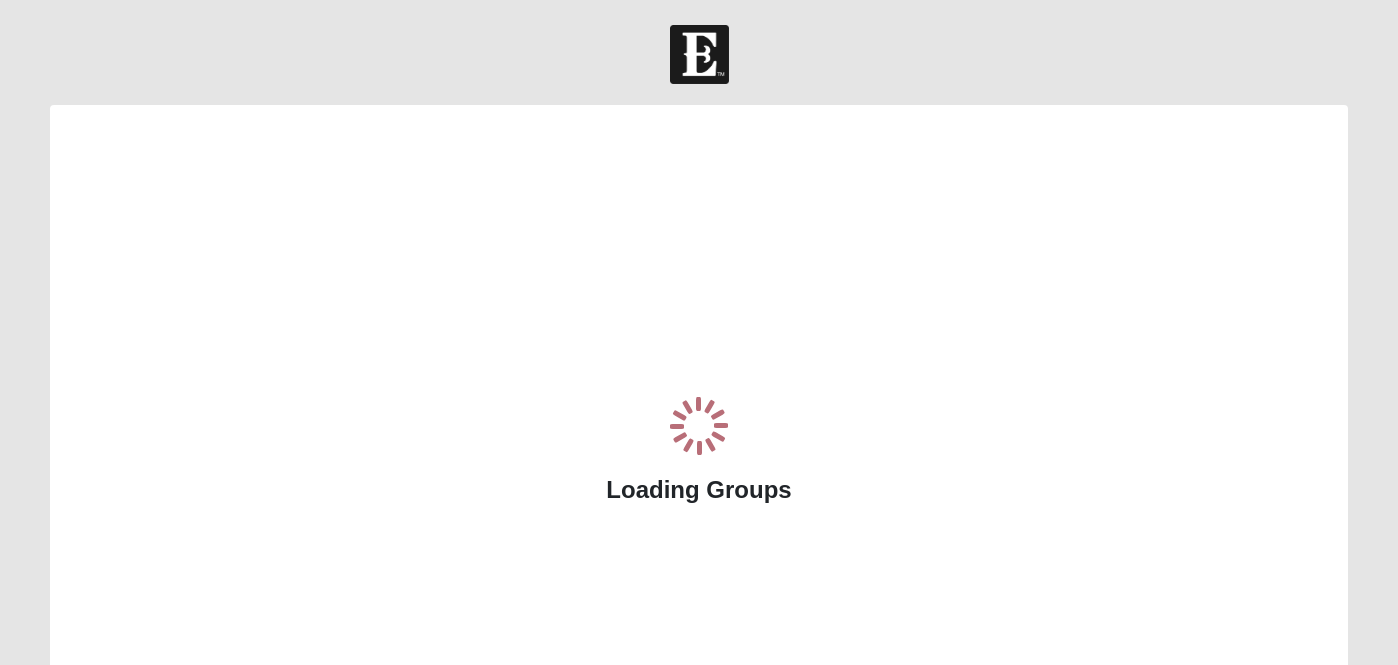 scroll, scrollTop: 0, scrollLeft: 0, axis: both 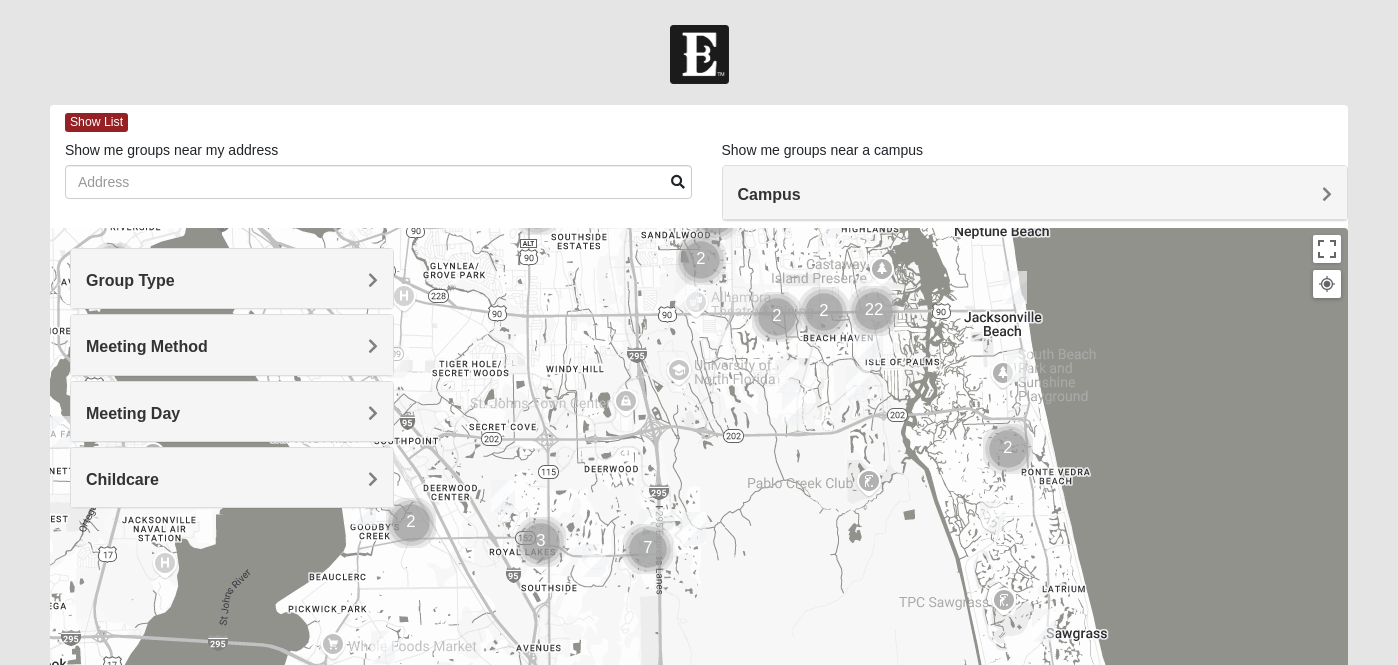 drag, startPoint x: 605, startPoint y: 560, endPoint x: 778, endPoint y: 244, distance: 360.25687 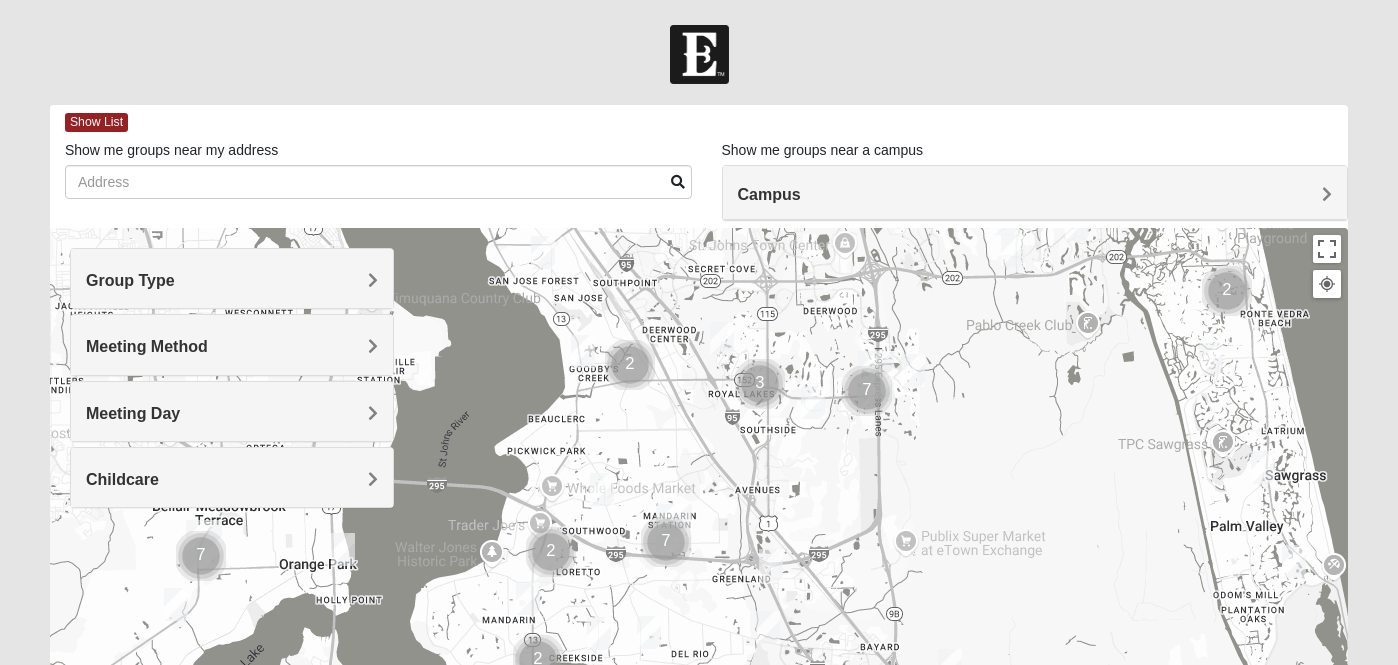 drag, startPoint x: 599, startPoint y: 469, endPoint x: 818, endPoint y: 309, distance: 271.2213 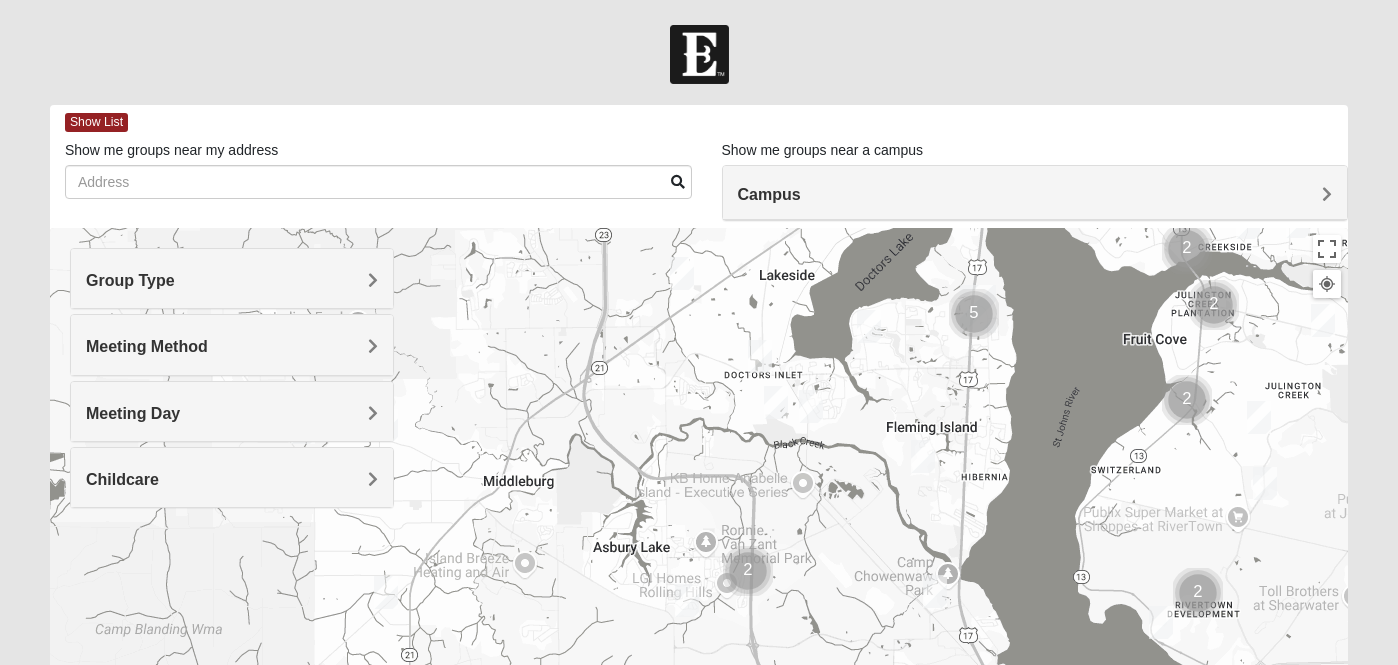 drag, startPoint x: 571, startPoint y: 580, endPoint x: 1220, endPoint y: 167, distance: 769.26587 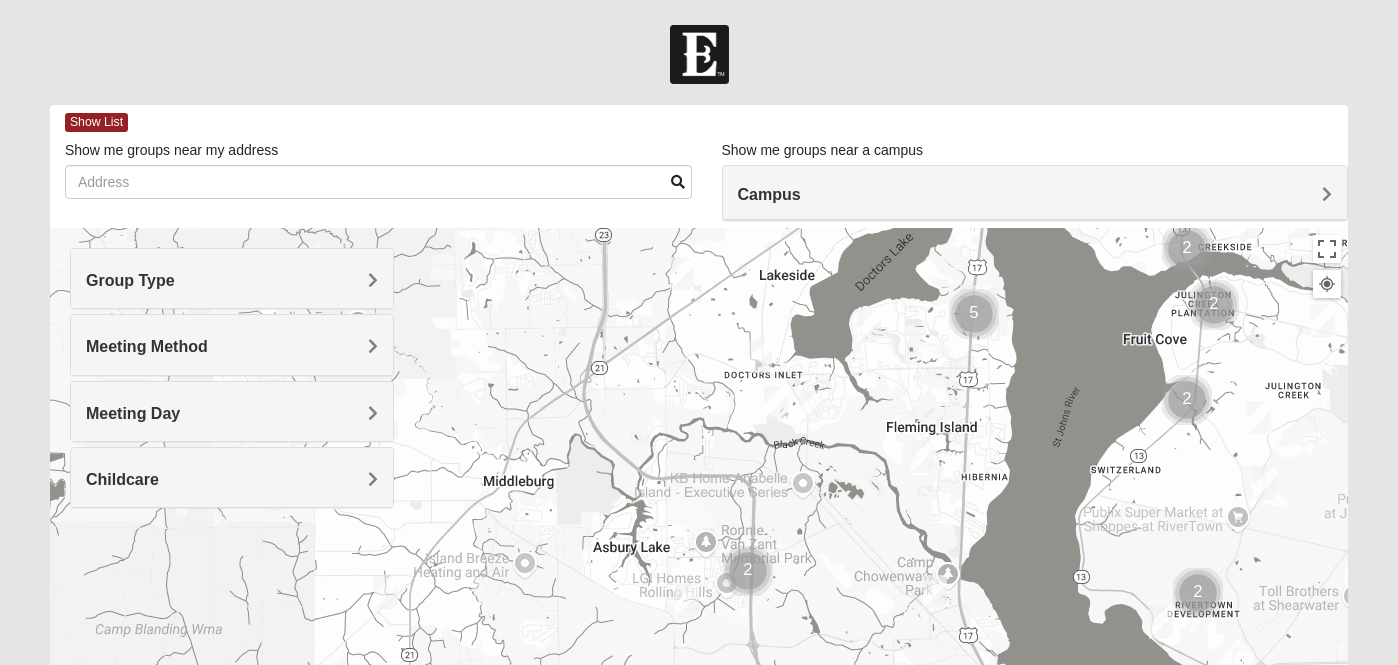 click at bounding box center [386, 592] 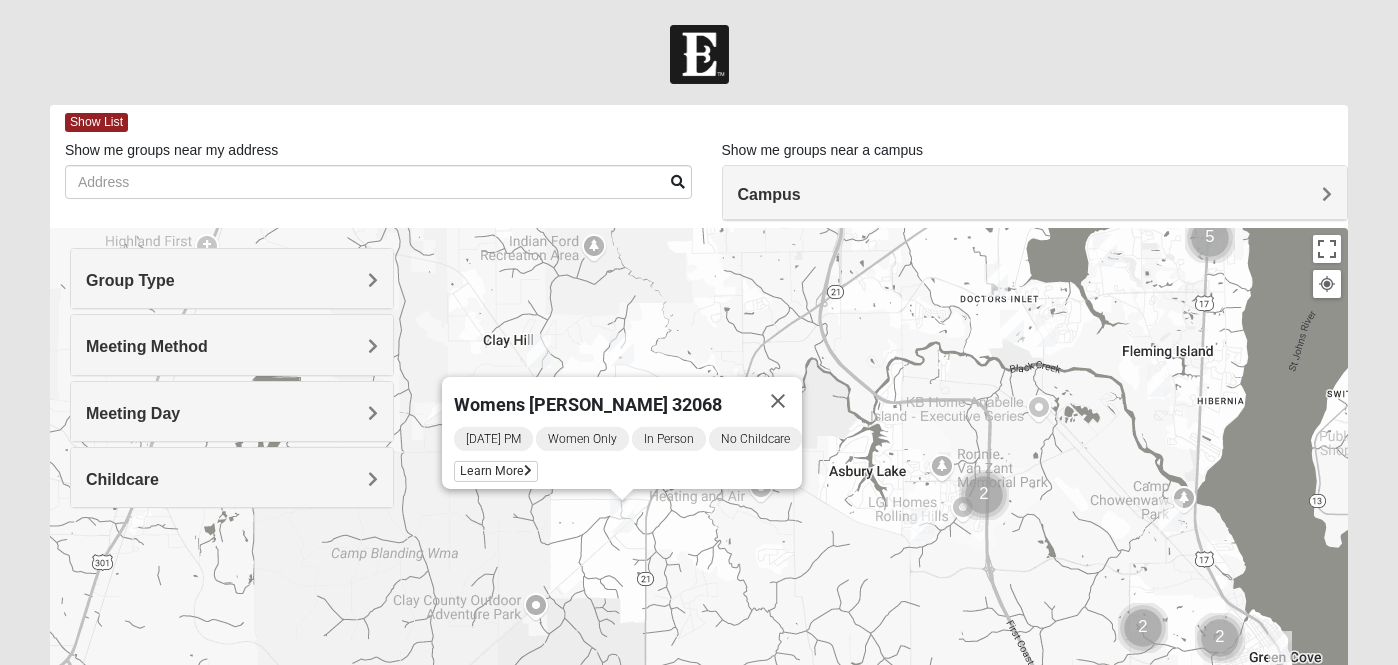 drag, startPoint x: 654, startPoint y: 467, endPoint x: 891, endPoint y: 388, distance: 249.81993 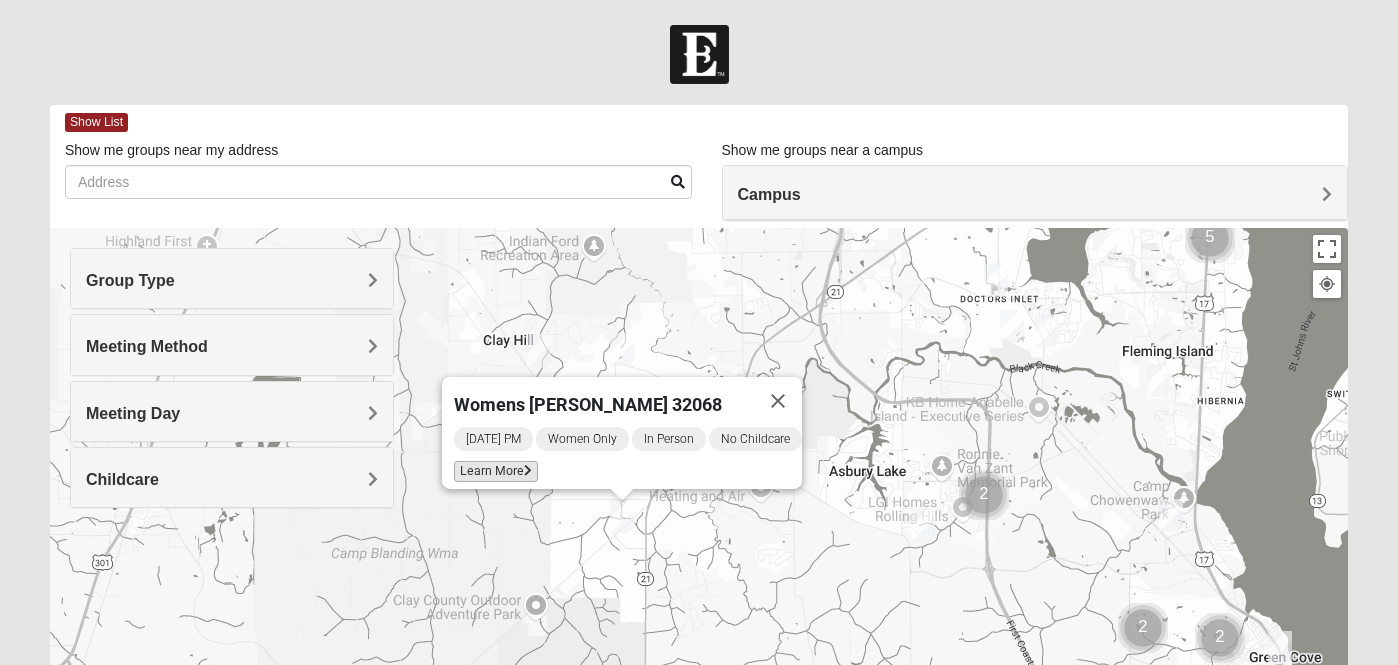 click on "Learn More" at bounding box center (496, 471) 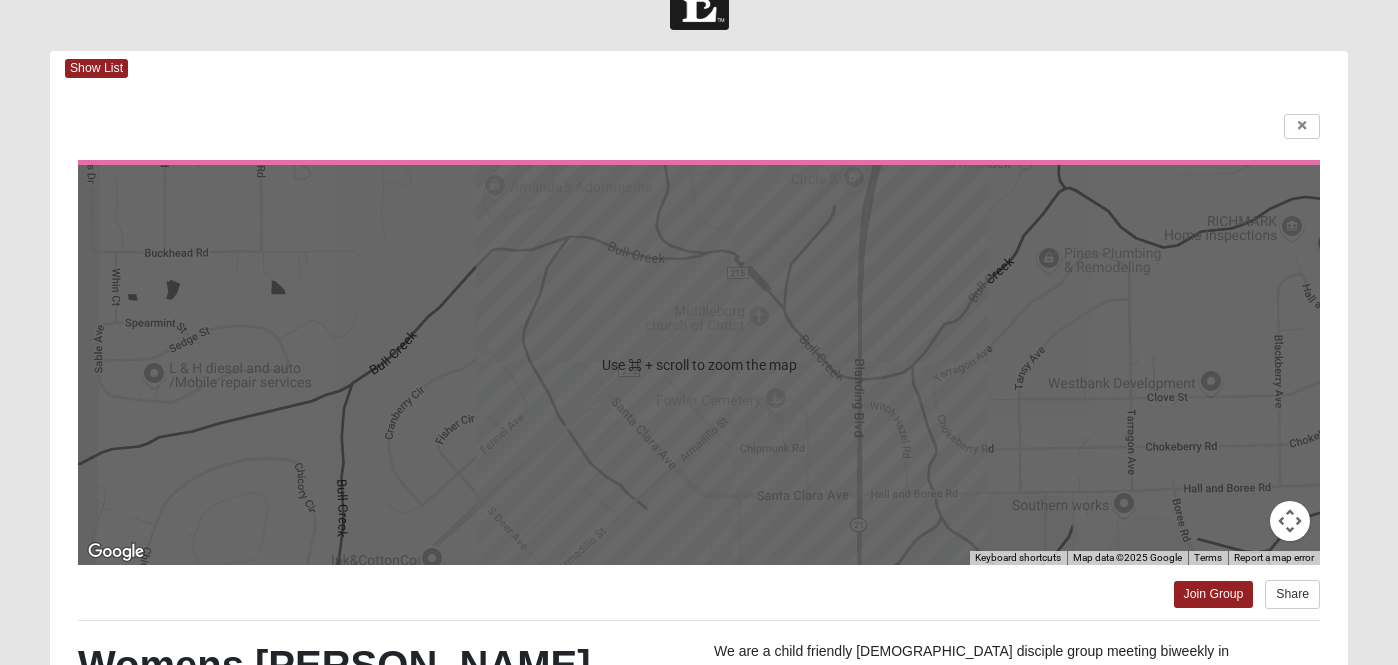 scroll, scrollTop: 53, scrollLeft: 0, axis: vertical 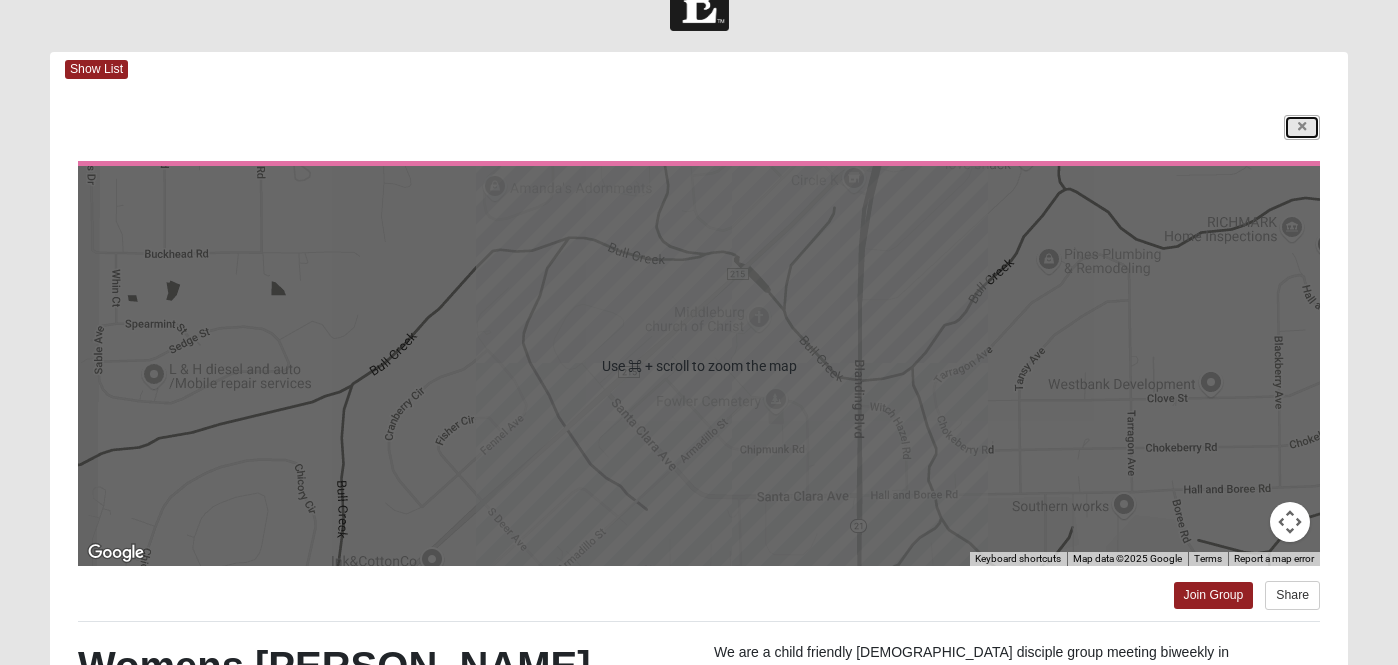 click at bounding box center [1302, 127] 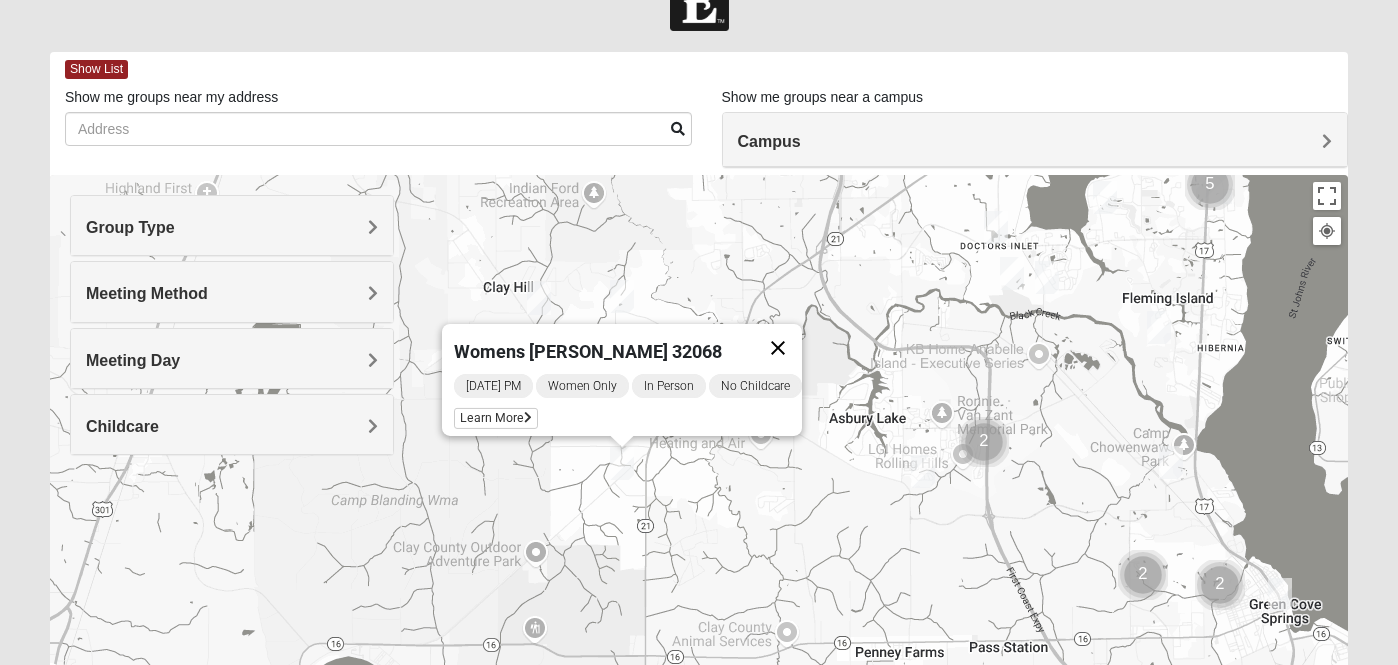 click at bounding box center [778, 348] 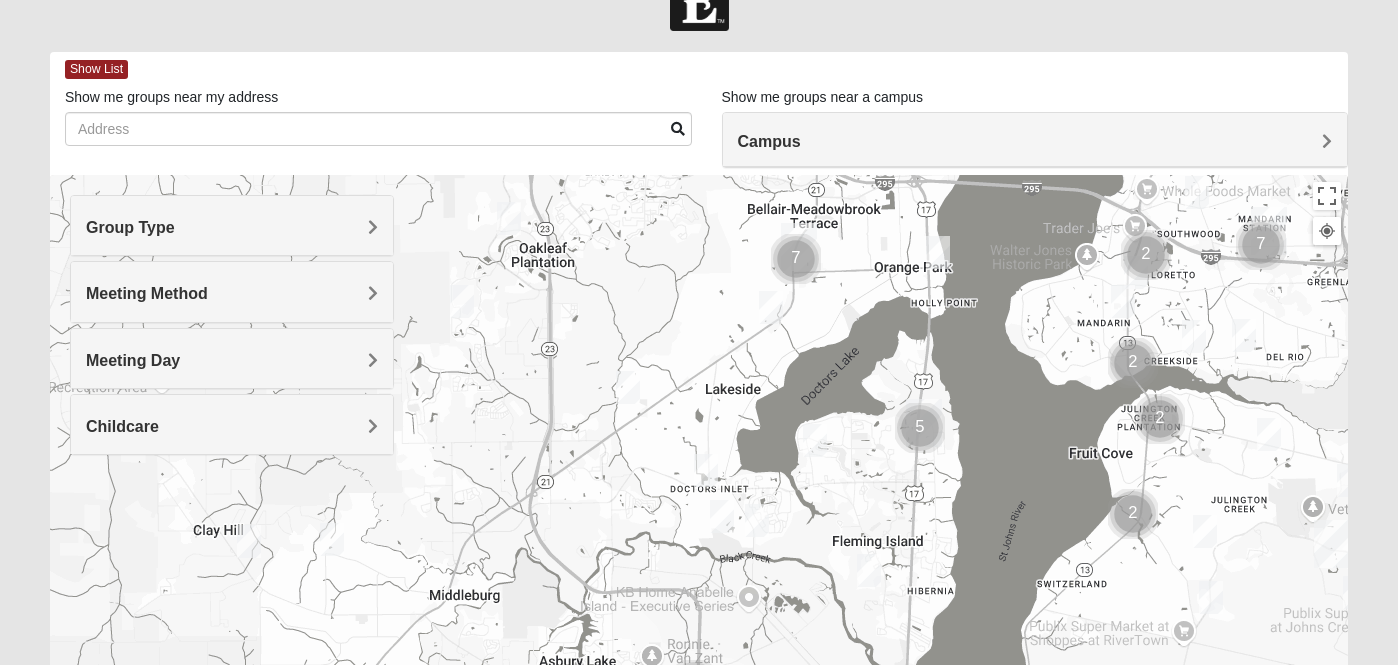drag, startPoint x: 930, startPoint y: 378, endPoint x: 635, endPoint y: 621, distance: 382.1963 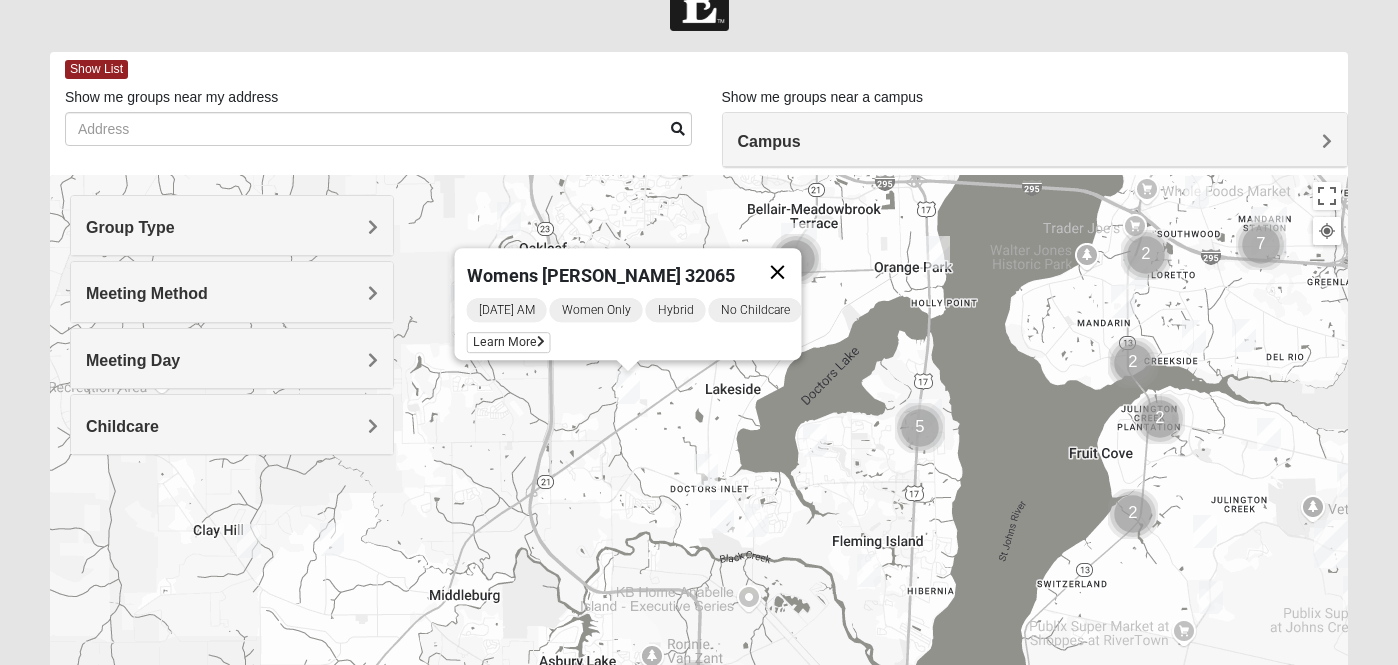 click at bounding box center (778, 272) 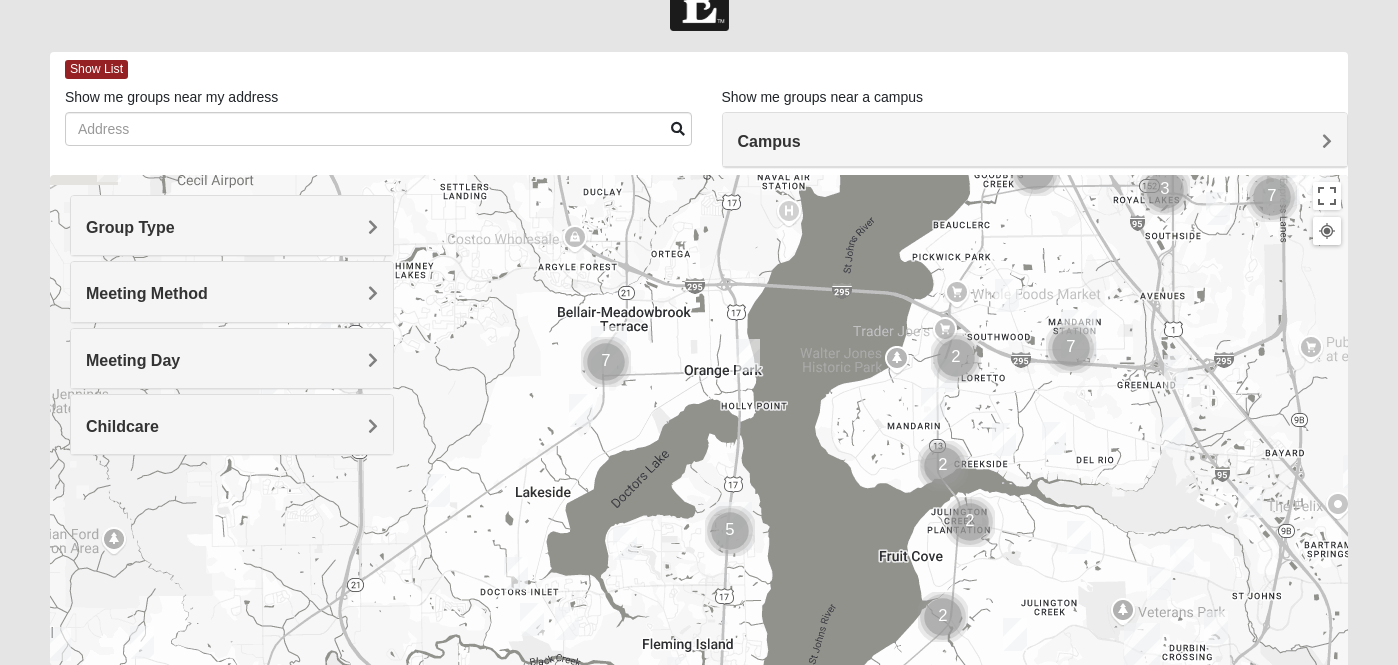 drag, startPoint x: 997, startPoint y: 380, endPoint x: 804, endPoint y: 484, distance: 219.23732 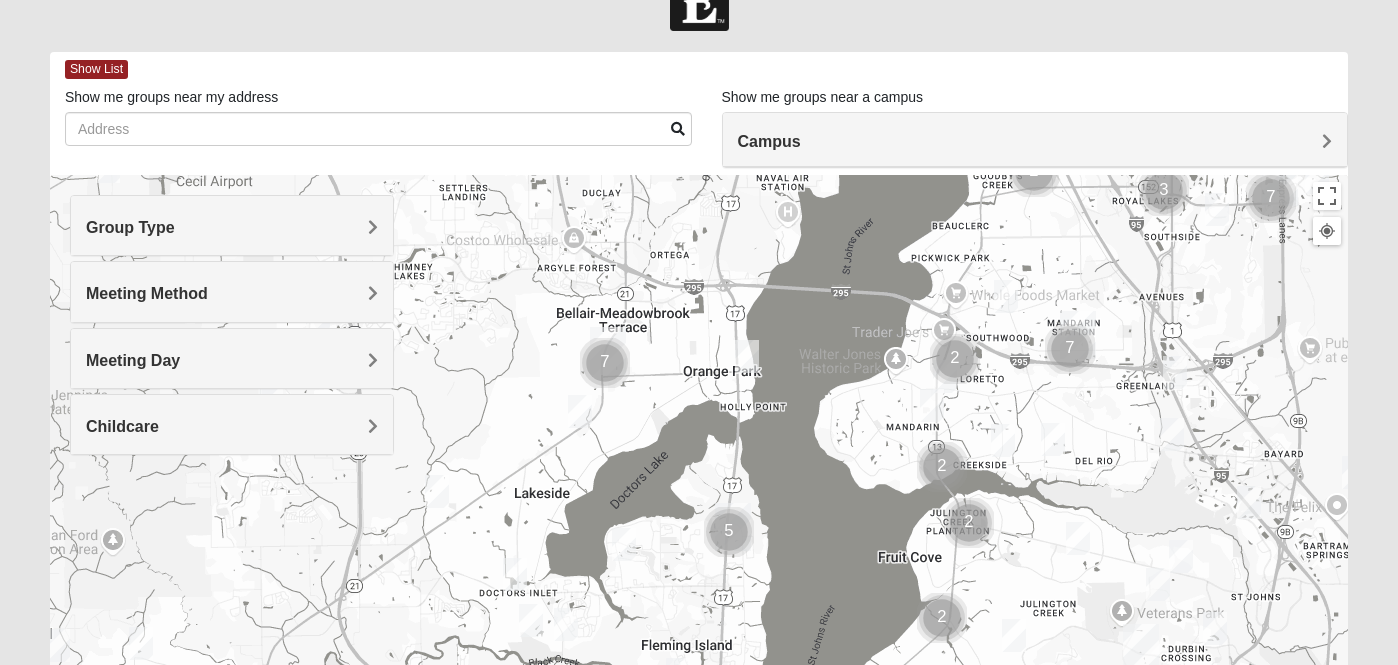 click at bounding box center [605, 363] 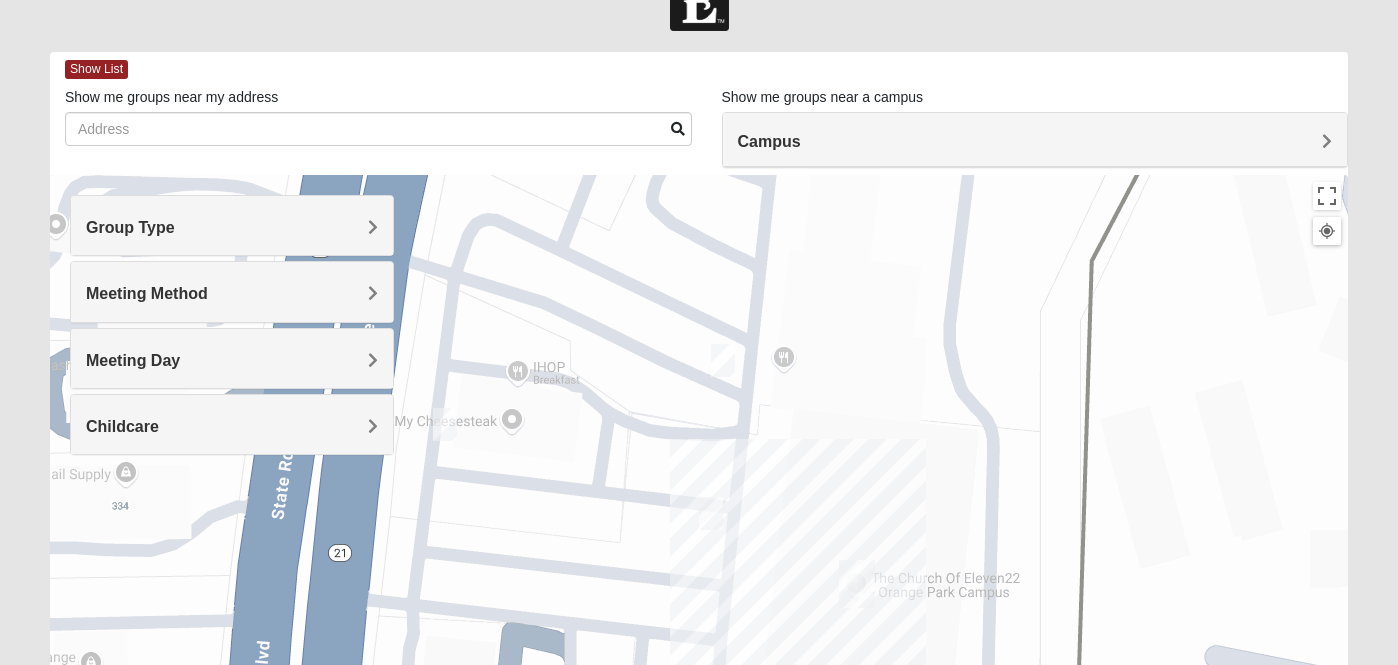 click at bounding box center (723, 360) 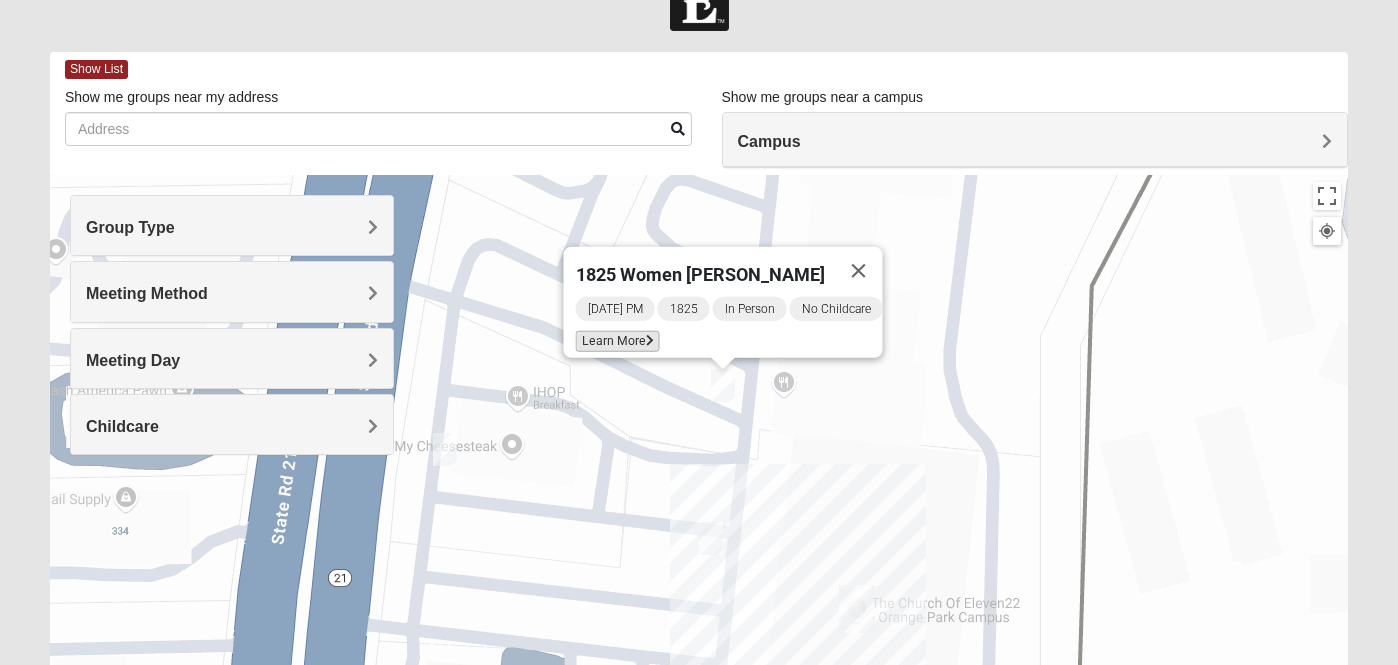 click on "Learn More" at bounding box center [618, 341] 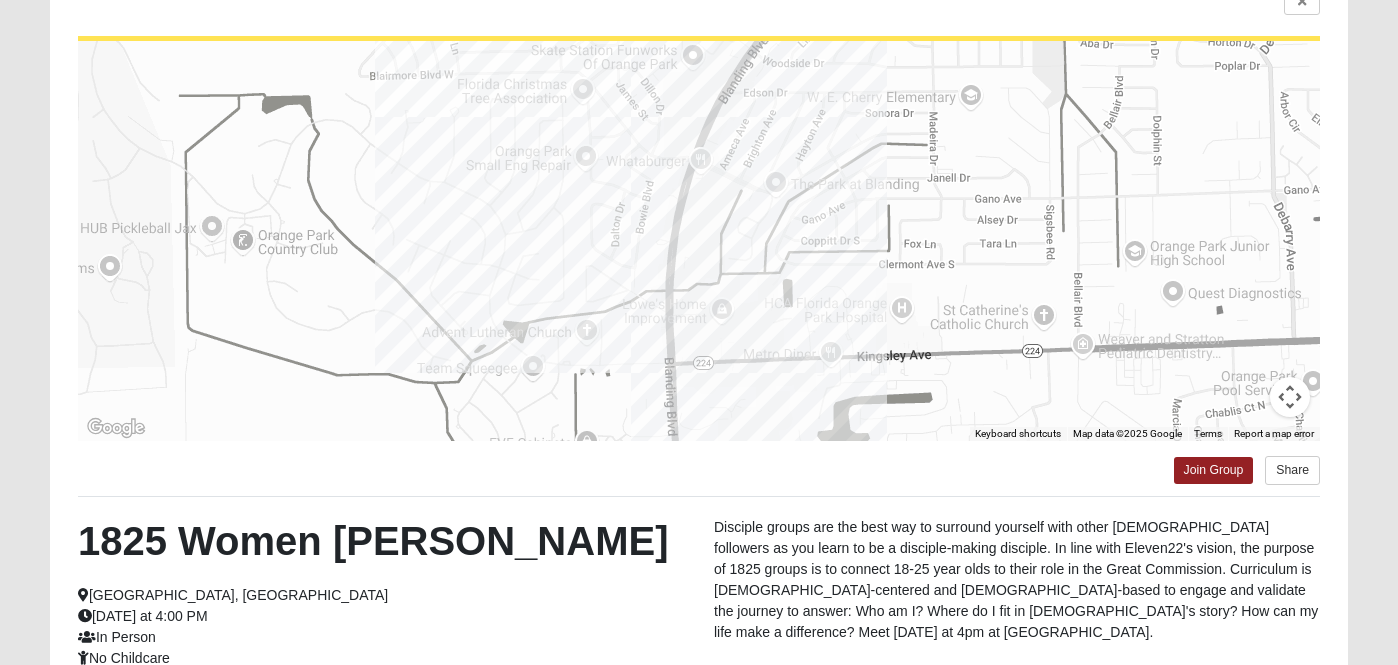 scroll, scrollTop: 0, scrollLeft: 0, axis: both 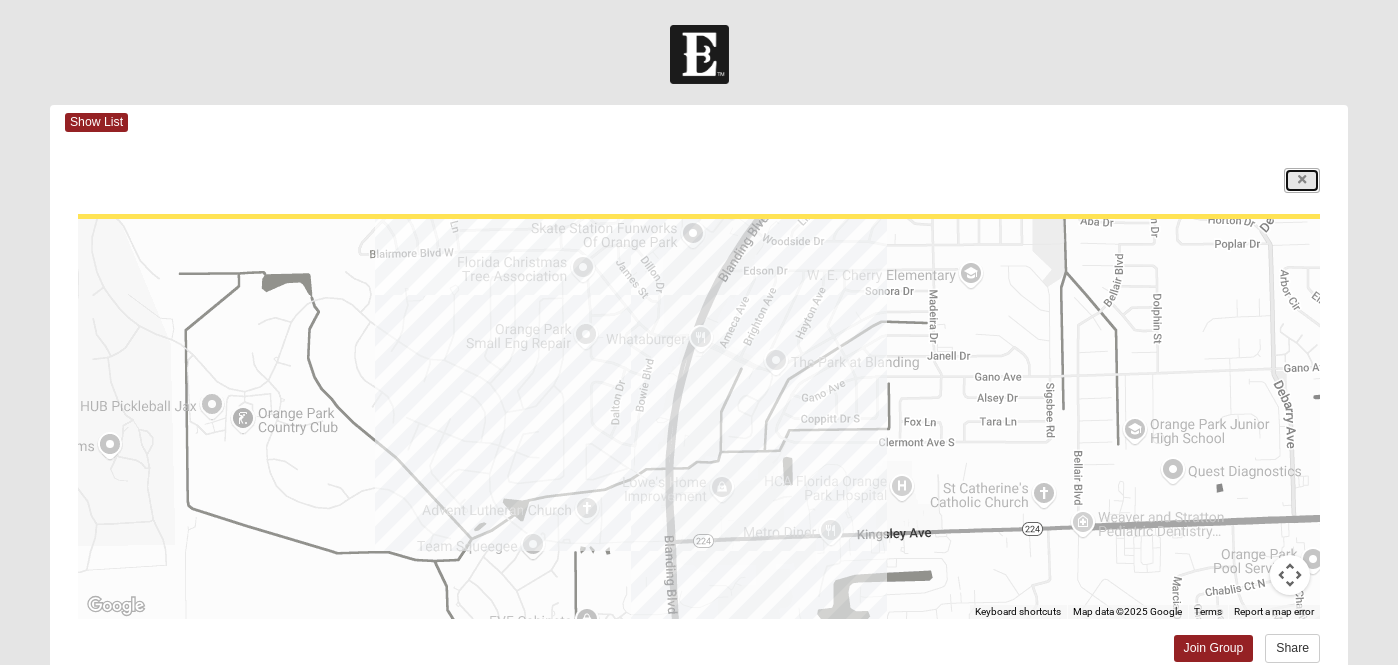 click at bounding box center (1302, 180) 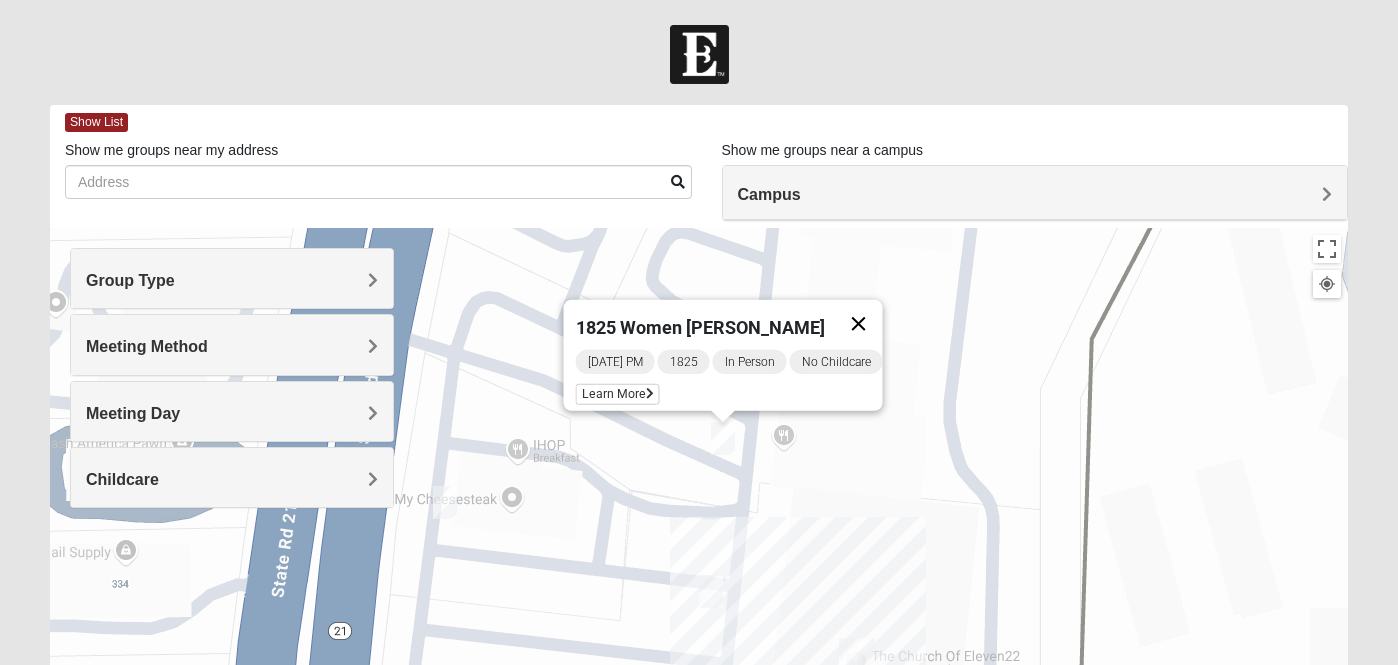 click at bounding box center (859, 324) 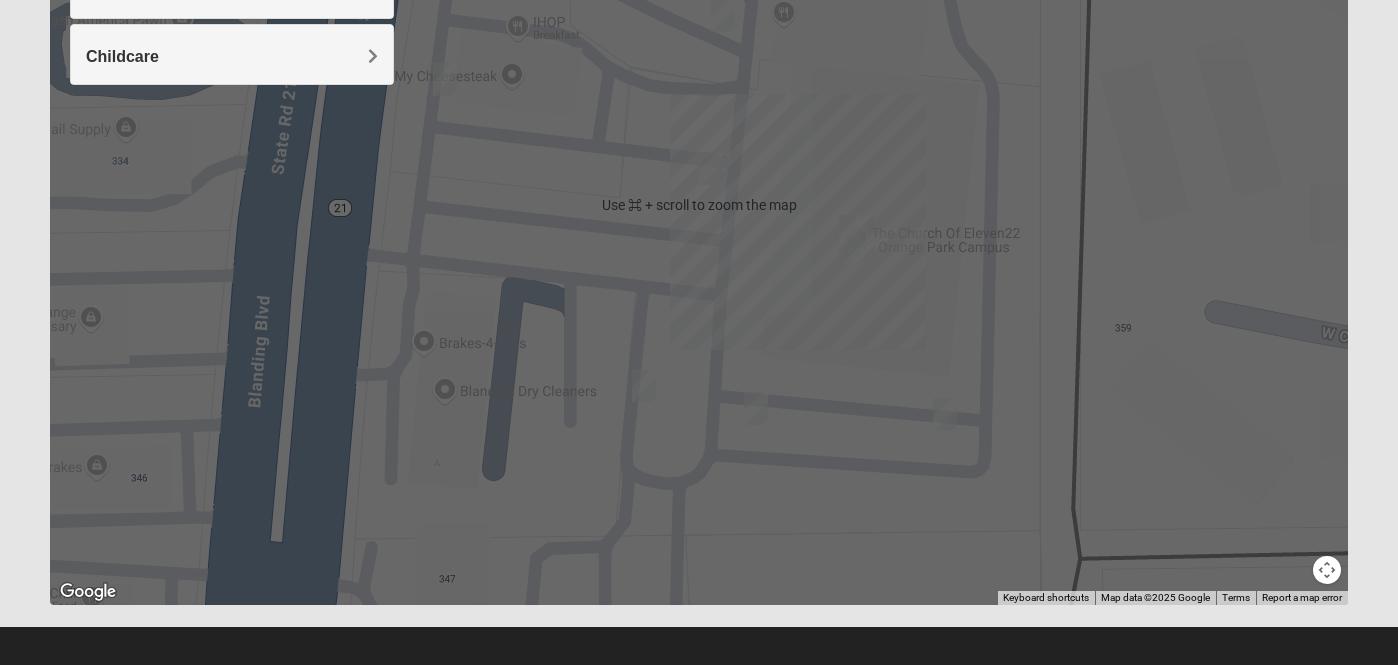 scroll, scrollTop: 424, scrollLeft: 0, axis: vertical 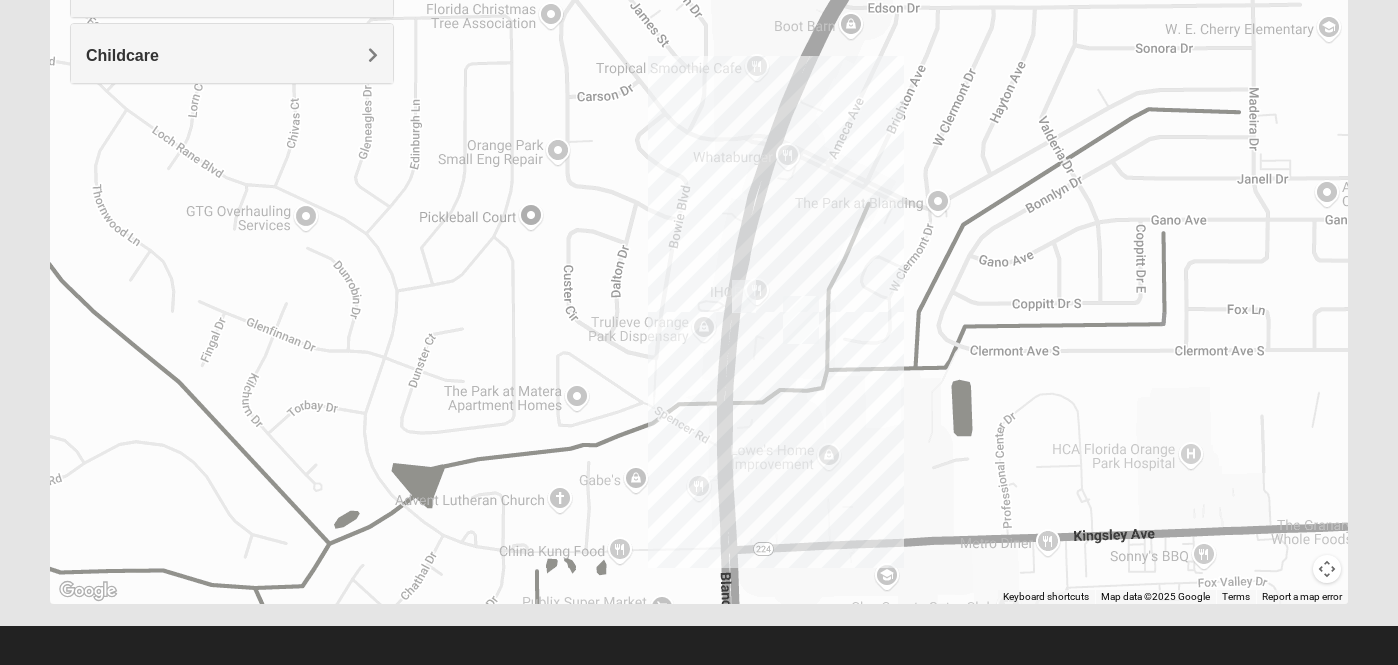 drag, startPoint x: 1214, startPoint y: 286, endPoint x: 946, endPoint y: 339, distance: 273.1904 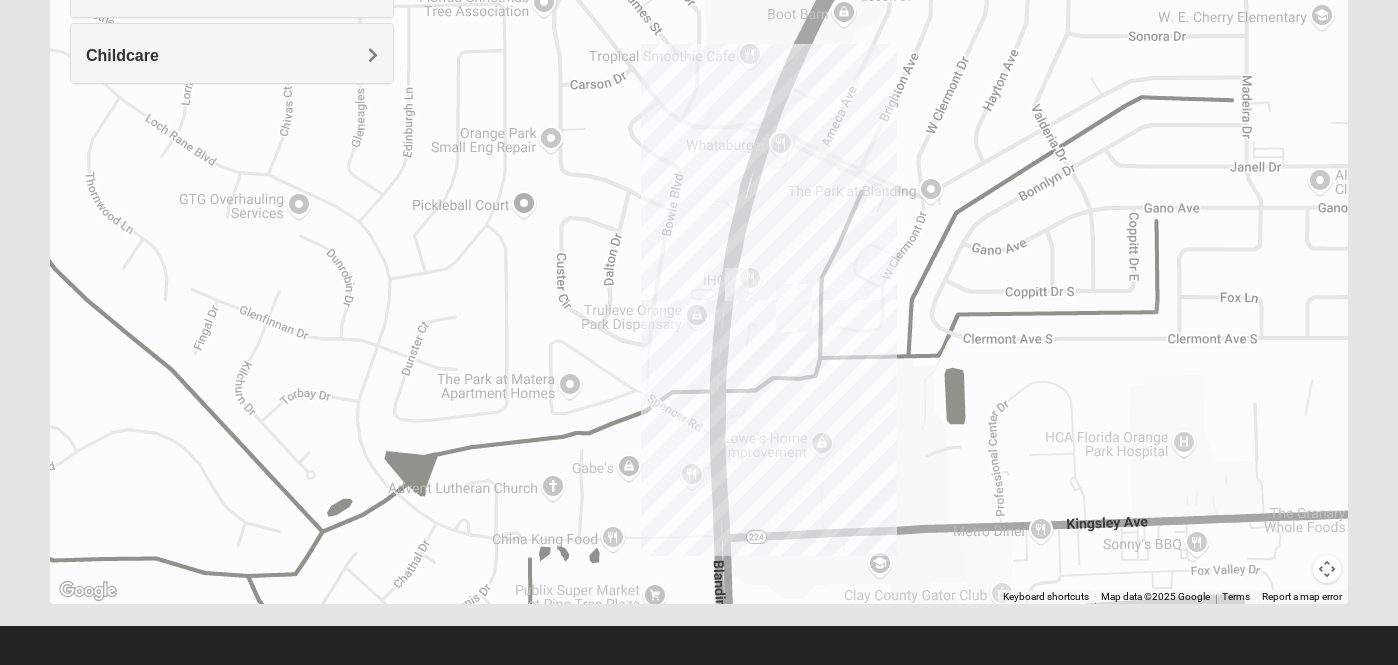 click at bounding box center (1327, 569) 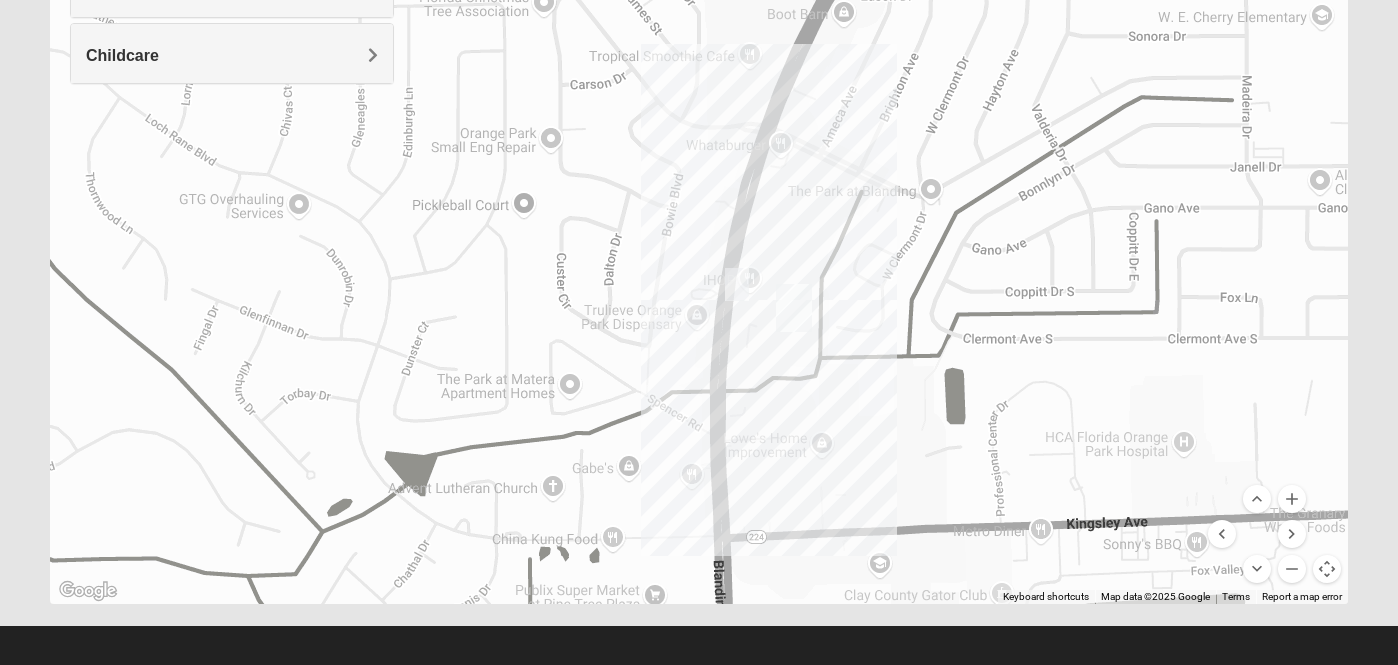 click at bounding box center (1327, 569) 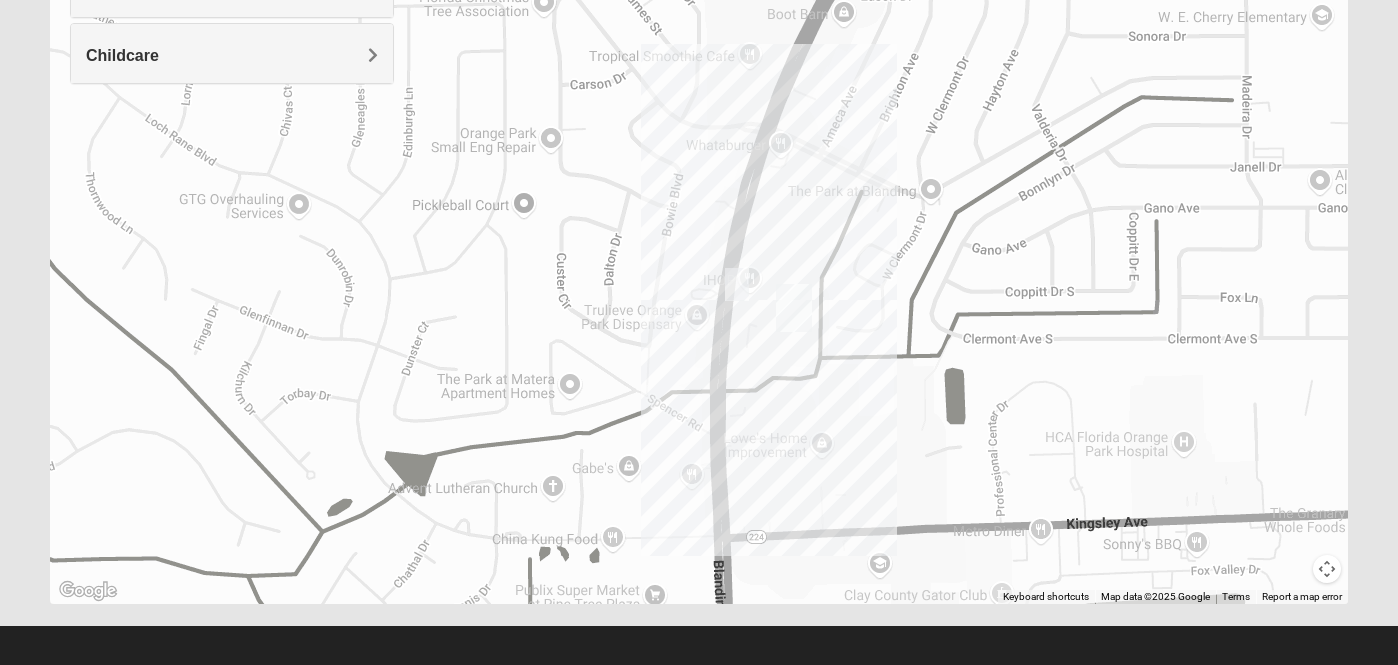 click at bounding box center [1327, 569] 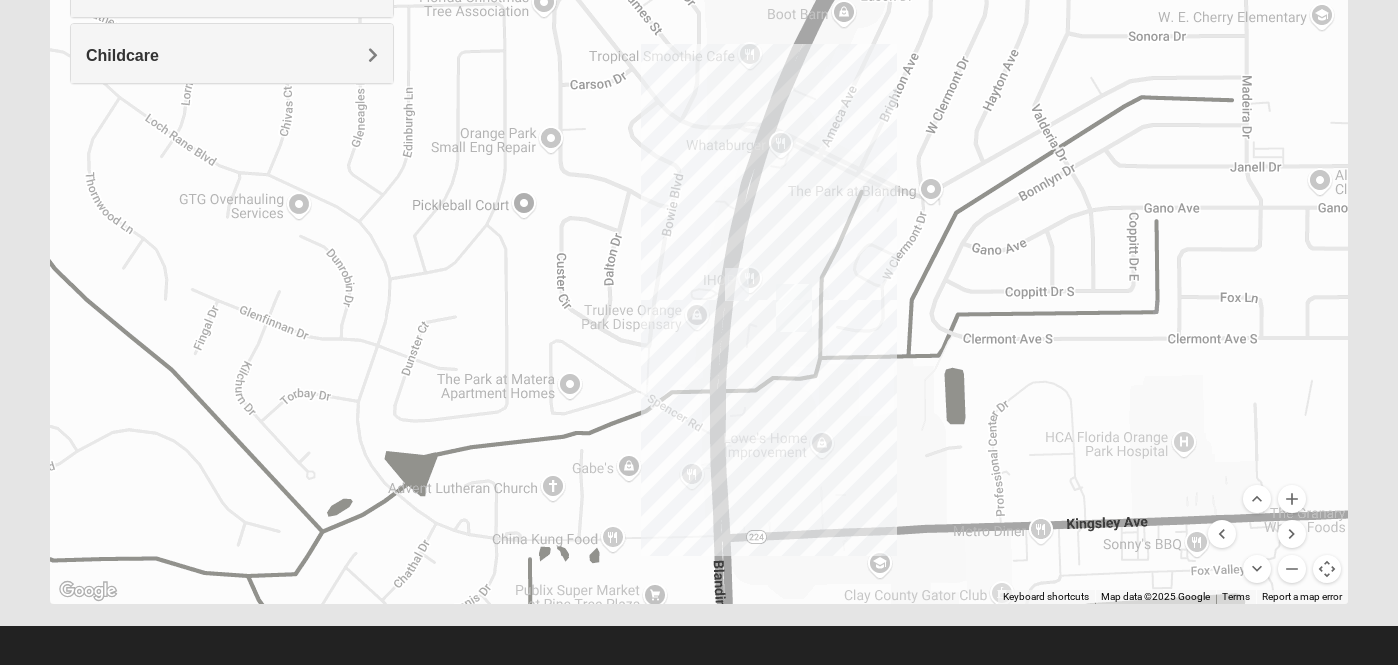 click at bounding box center (1327, 569) 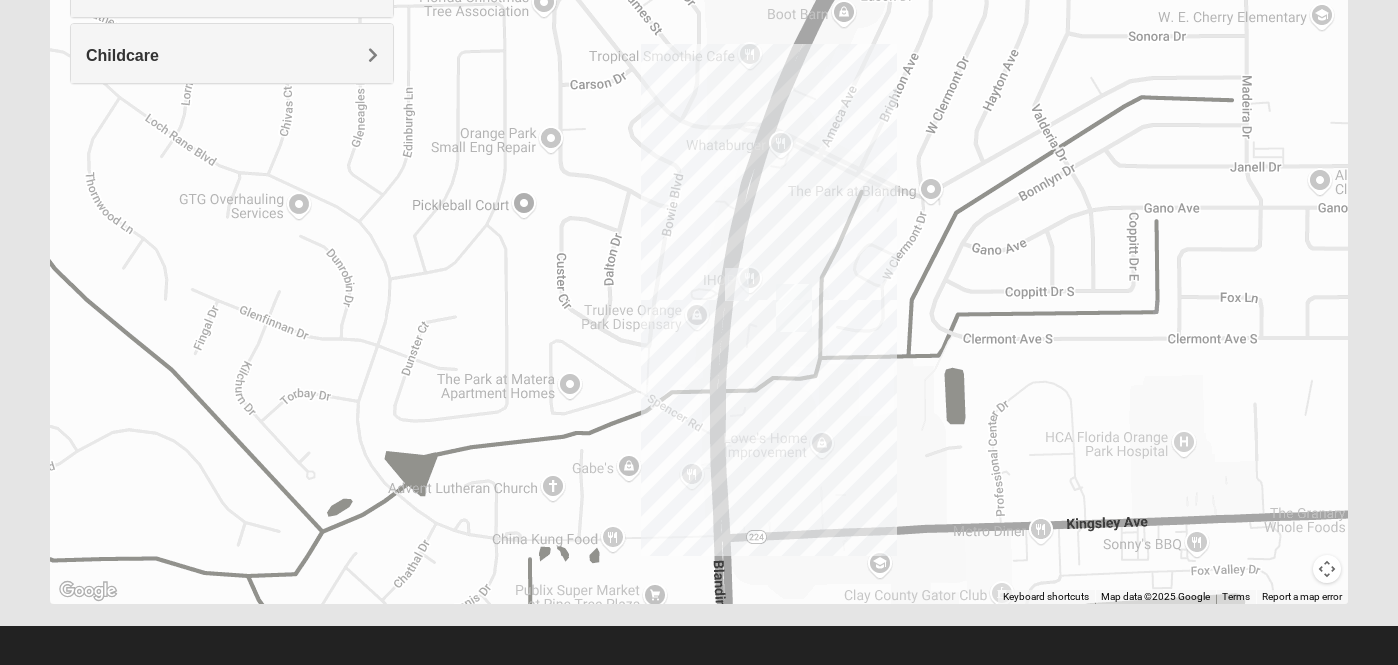 click at bounding box center (1327, 569) 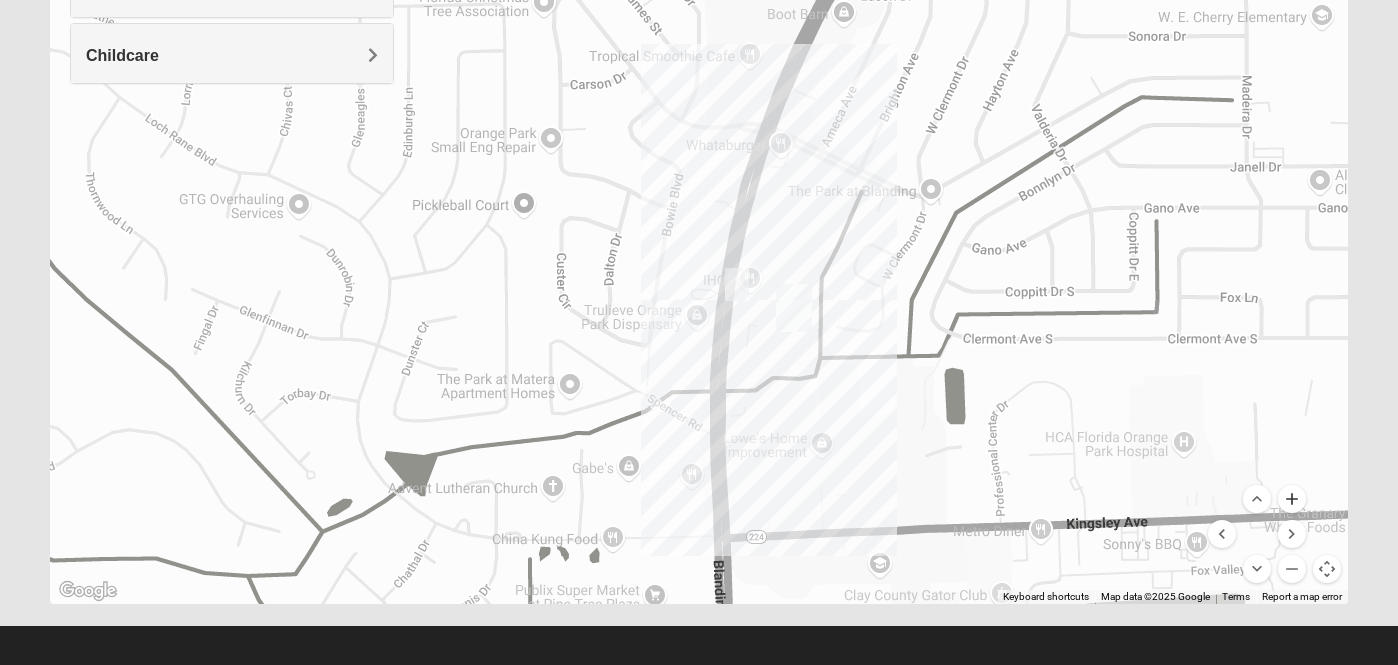 click at bounding box center (1292, 499) 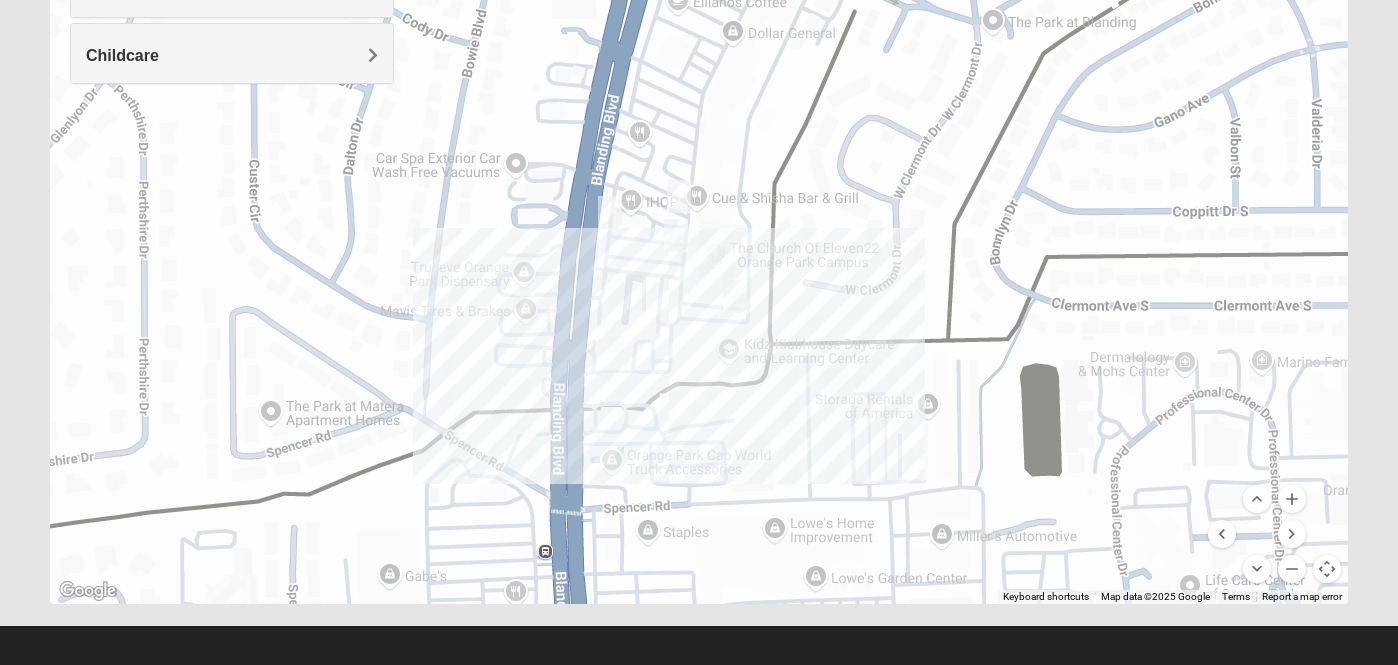 drag, startPoint x: 1040, startPoint y: 379, endPoint x: 862, endPoint y: 211, distance: 244.76111 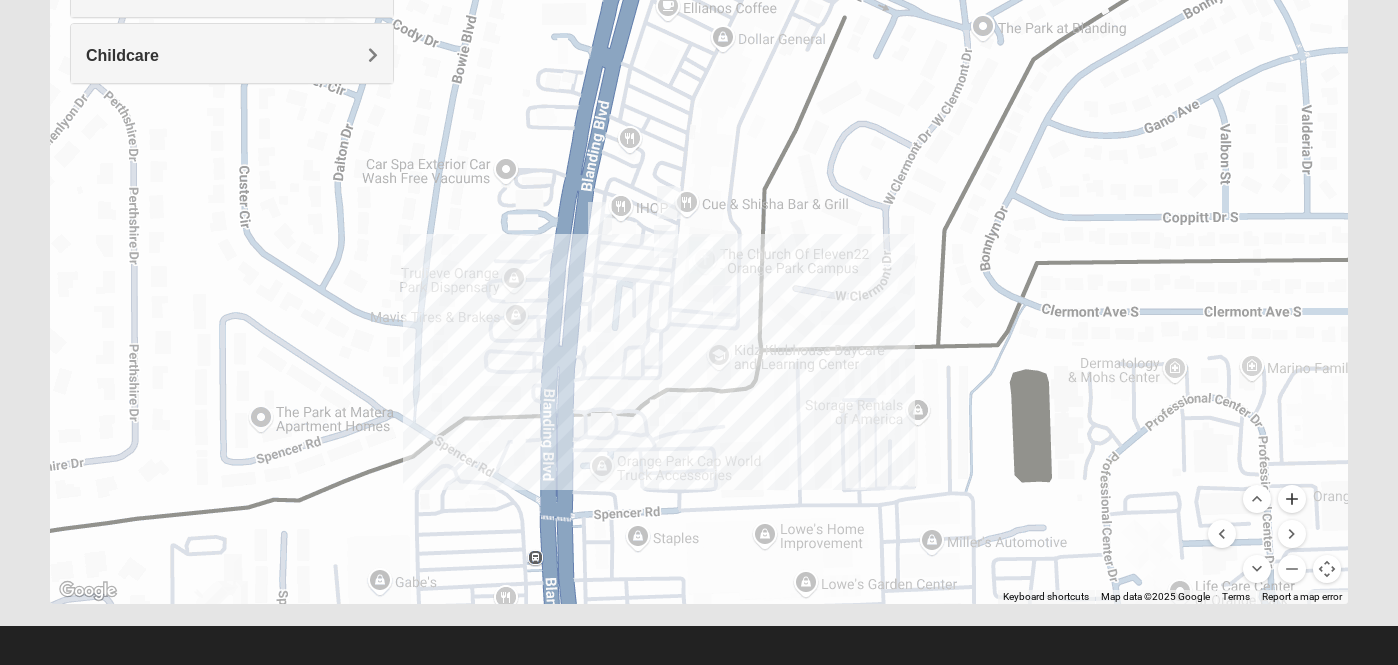 click at bounding box center [1292, 499] 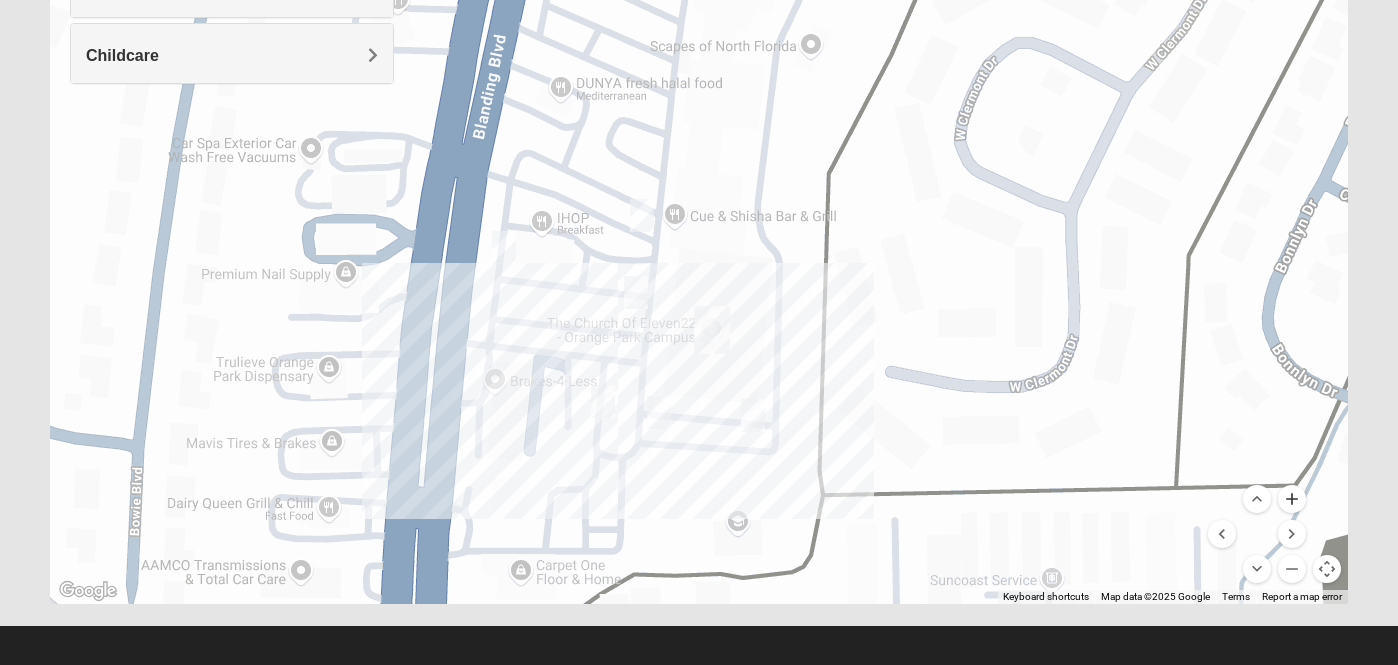 click at bounding box center (1292, 499) 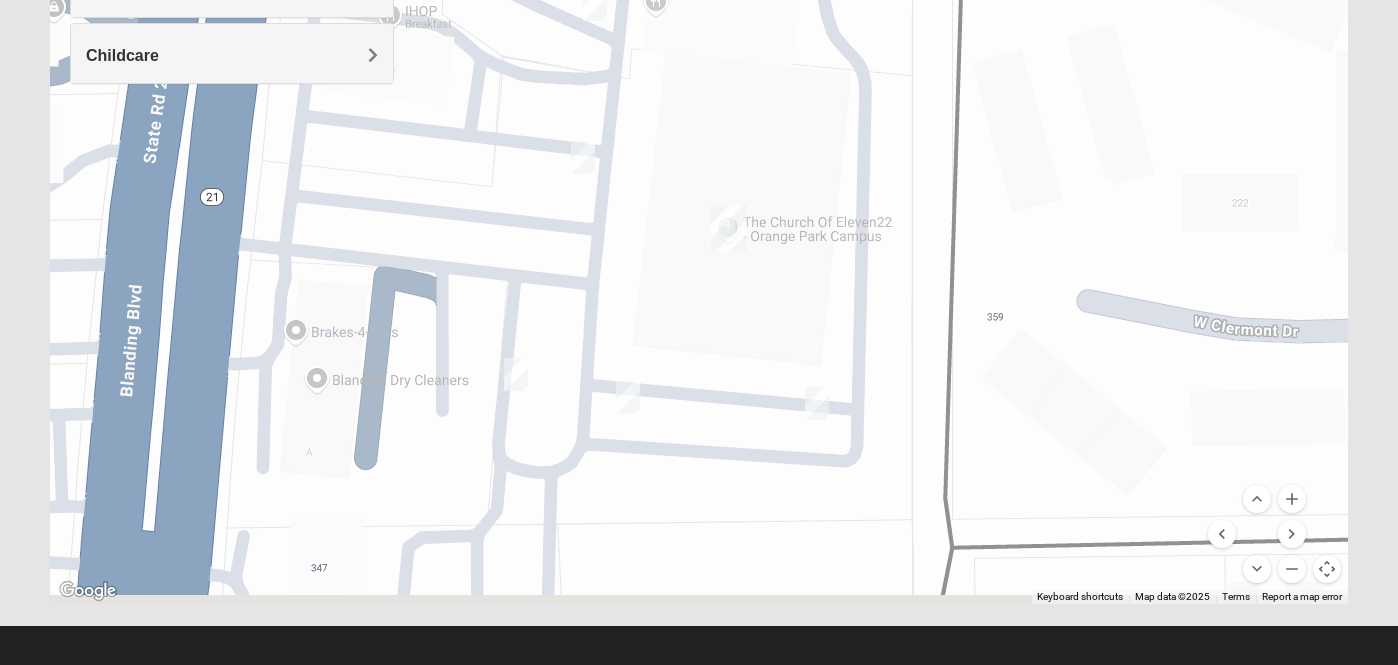 drag, startPoint x: 1024, startPoint y: 405, endPoint x: 1033, endPoint y: 153, distance: 252.16066 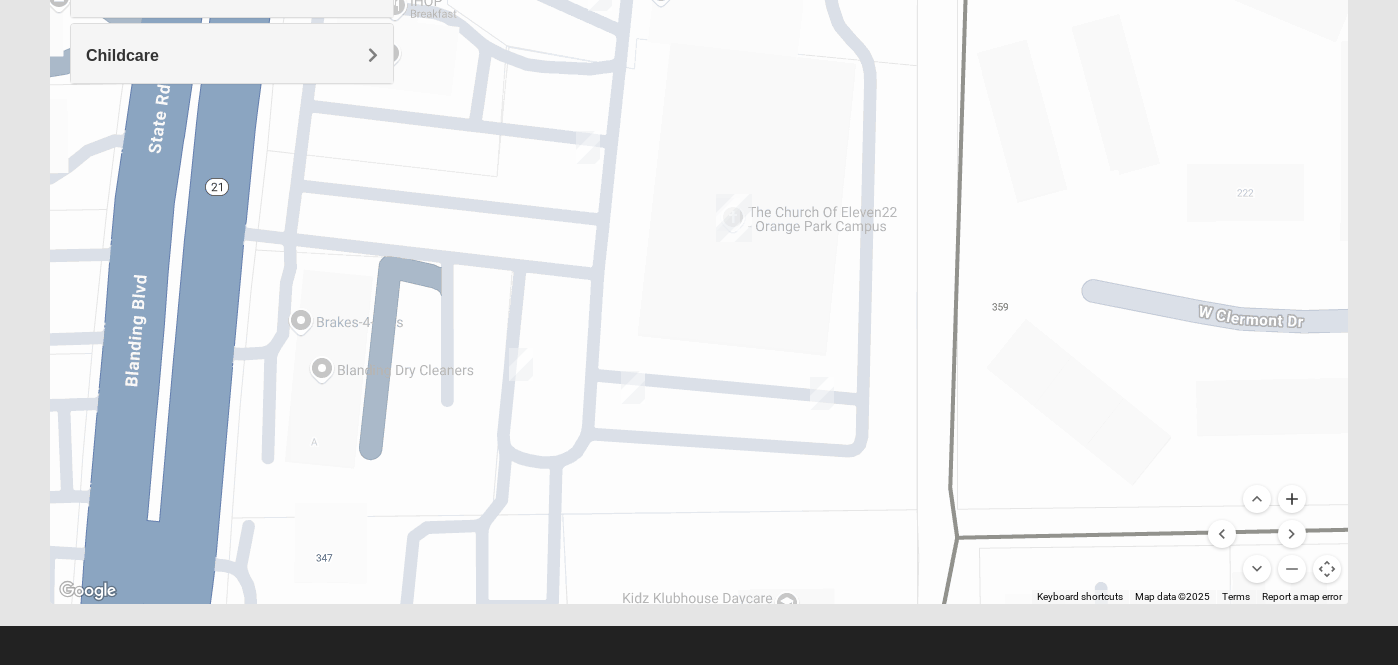 click at bounding box center [1292, 499] 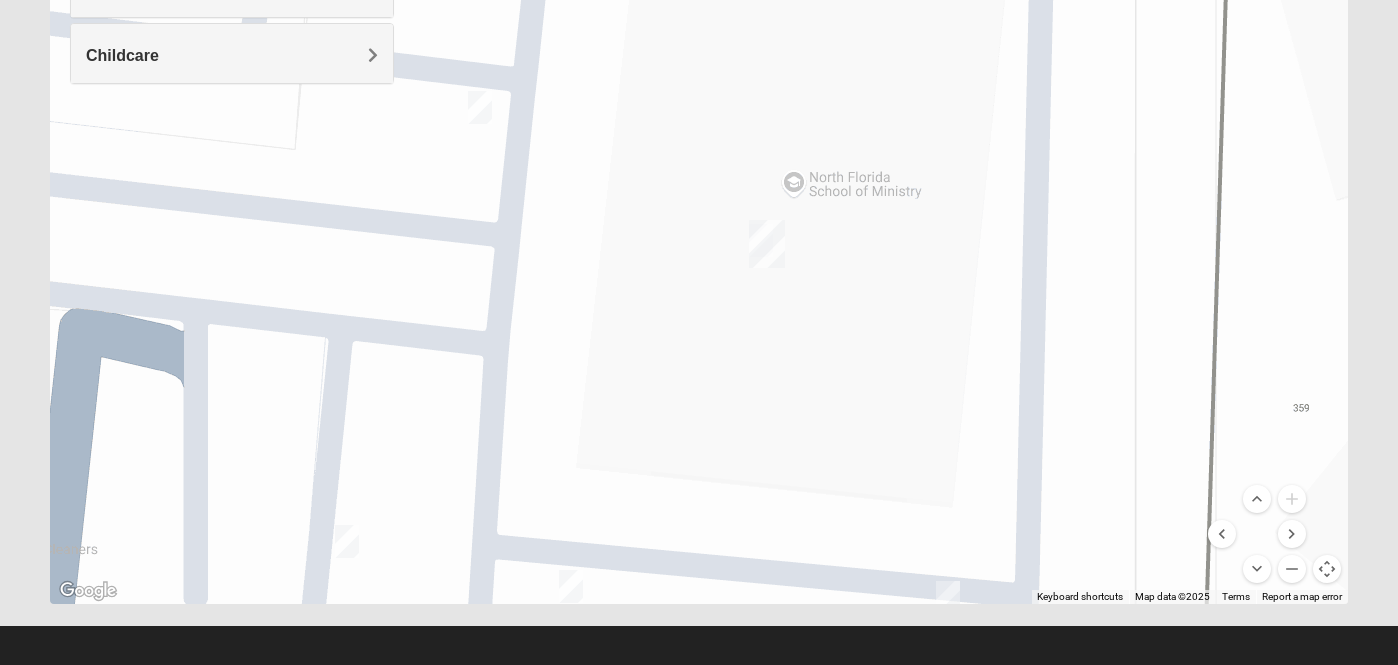 click at bounding box center (767, 244) 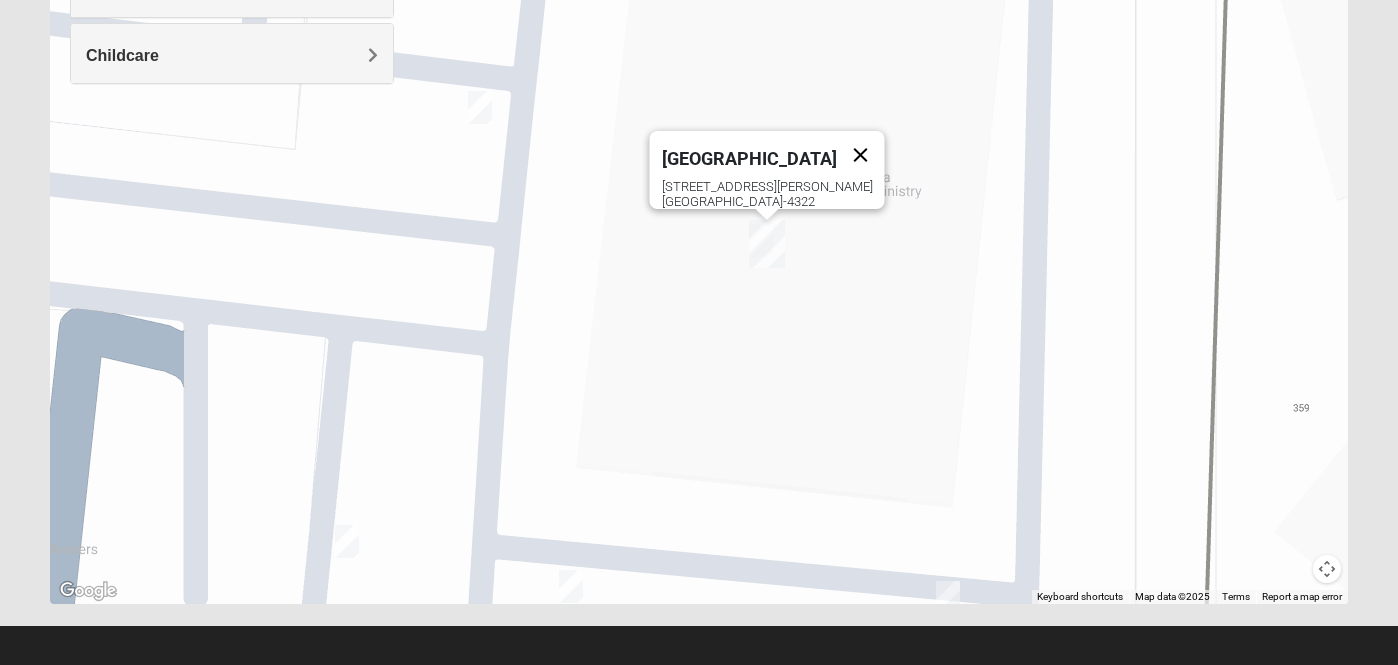 click at bounding box center [861, 155] 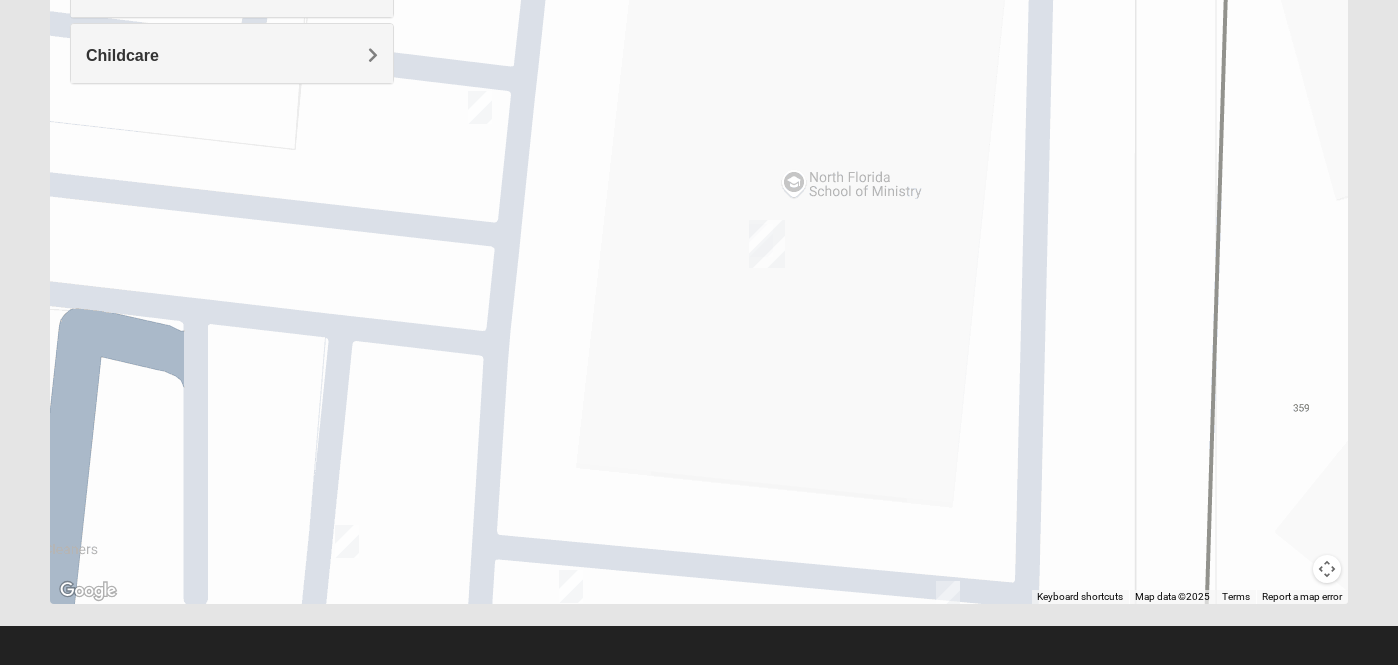 click at bounding box center (480, 107) 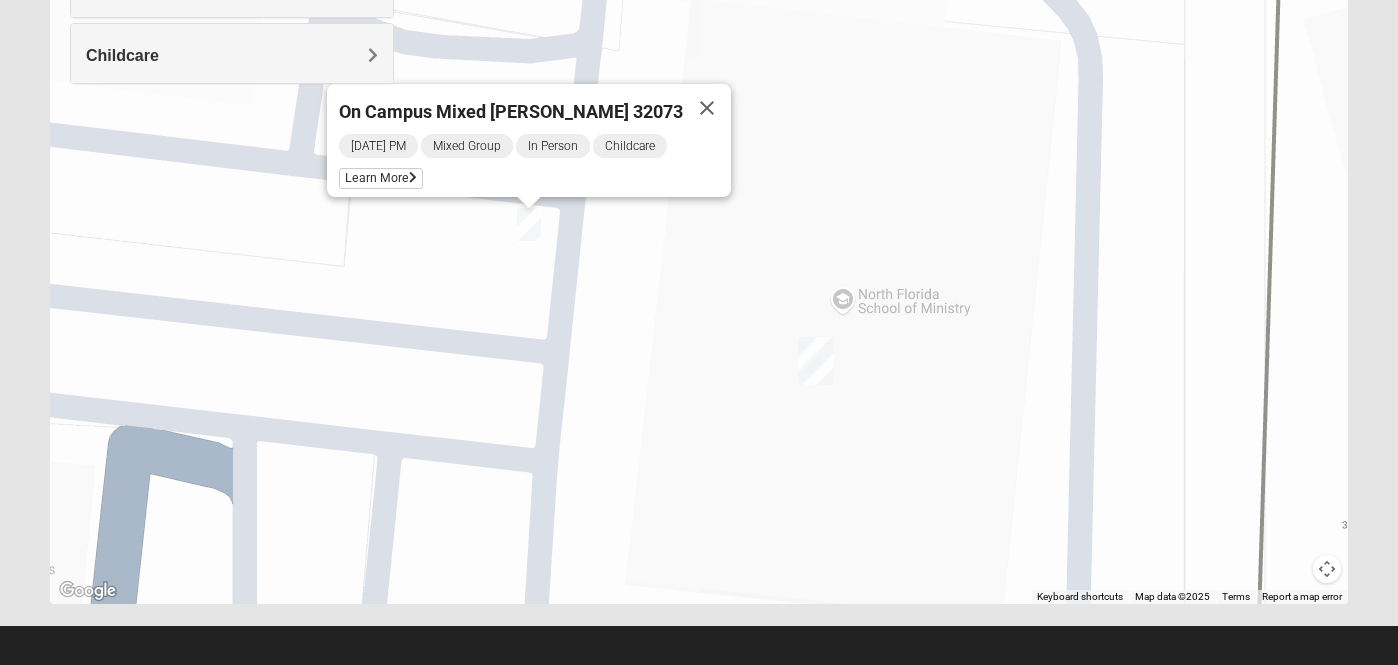 drag, startPoint x: 945, startPoint y: 387, endPoint x: 994, endPoint y: 508, distance: 130.54501 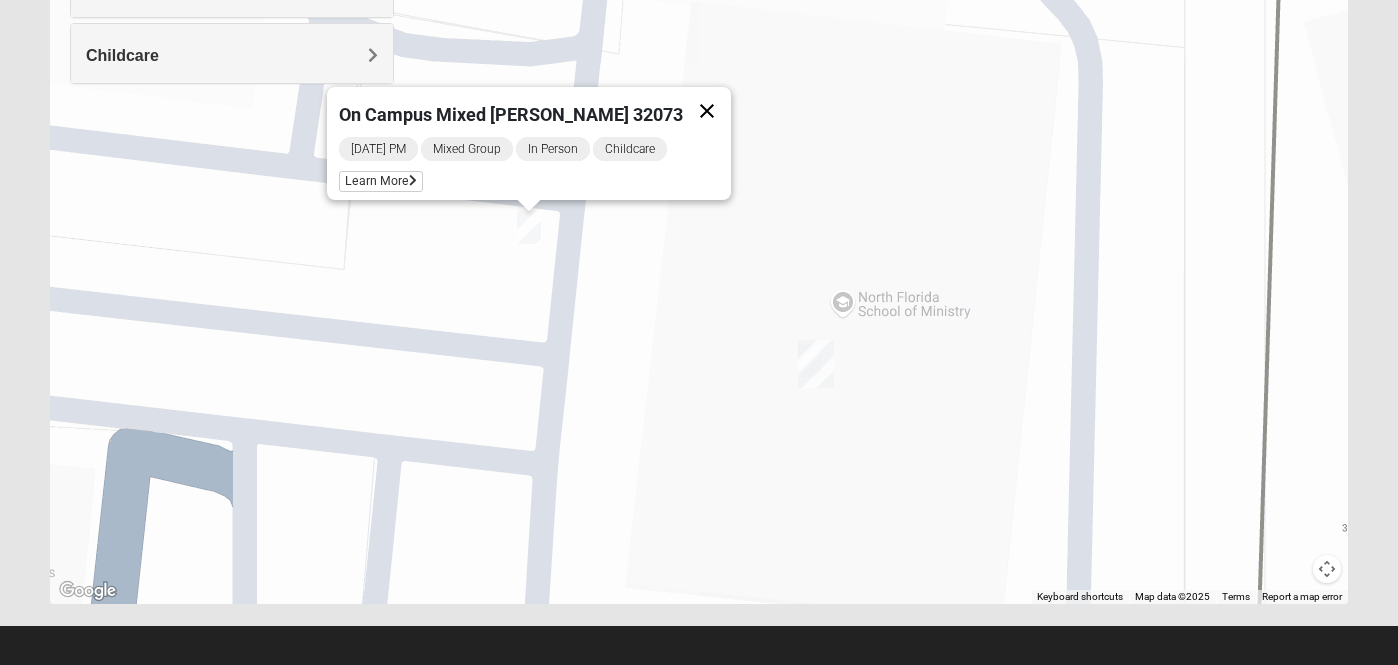 click at bounding box center (707, 111) 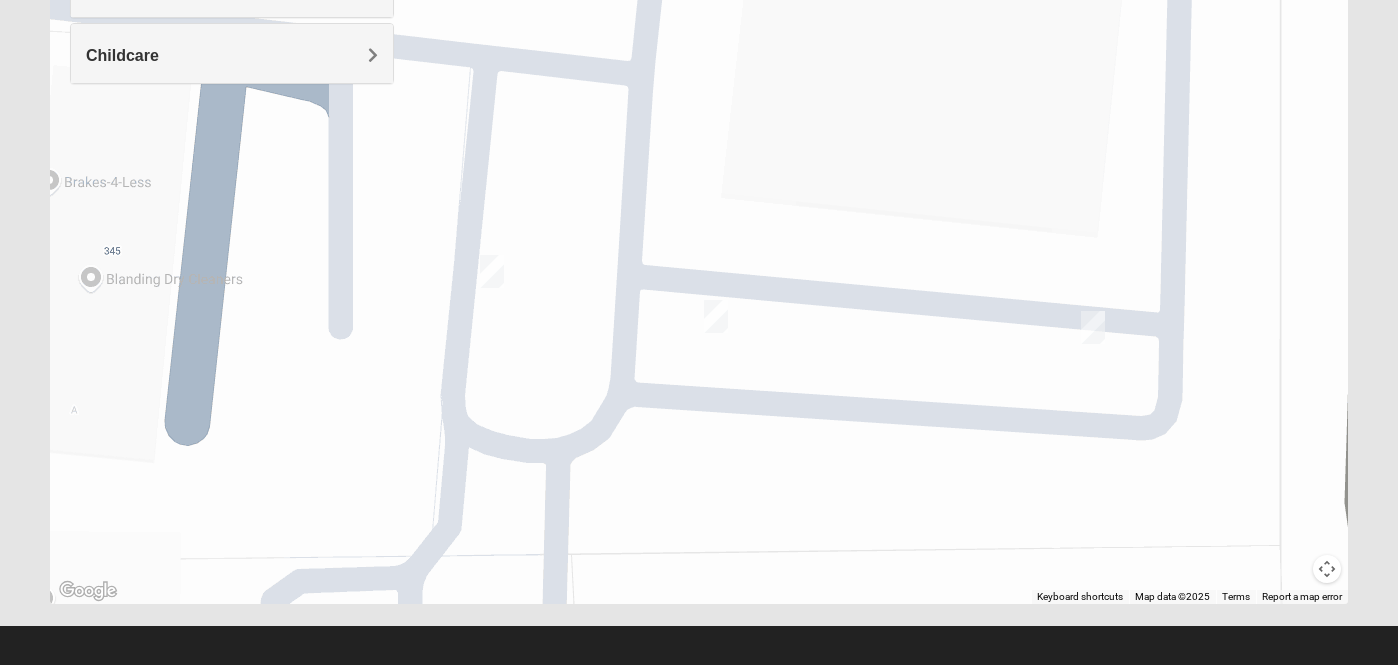 drag, startPoint x: 626, startPoint y: 432, endPoint x: 722, endPoint y: 38, distance: 405.52682 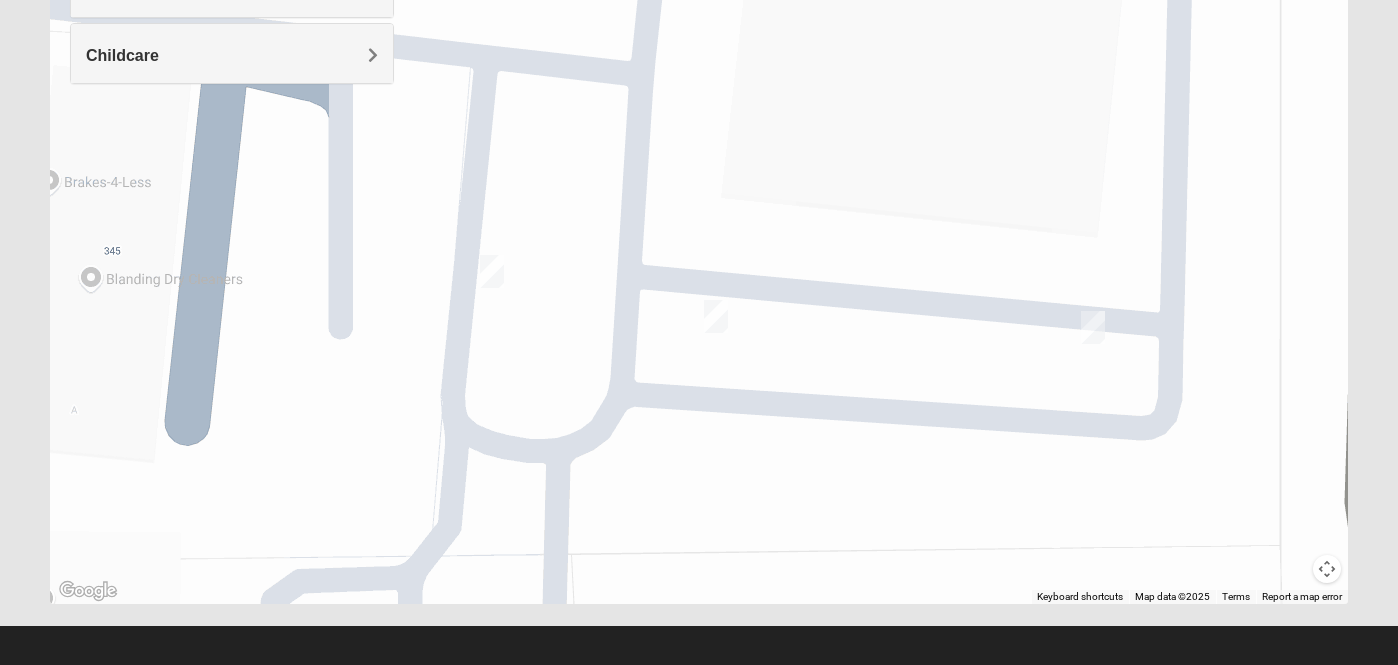 click at bounding box center [492, 271] 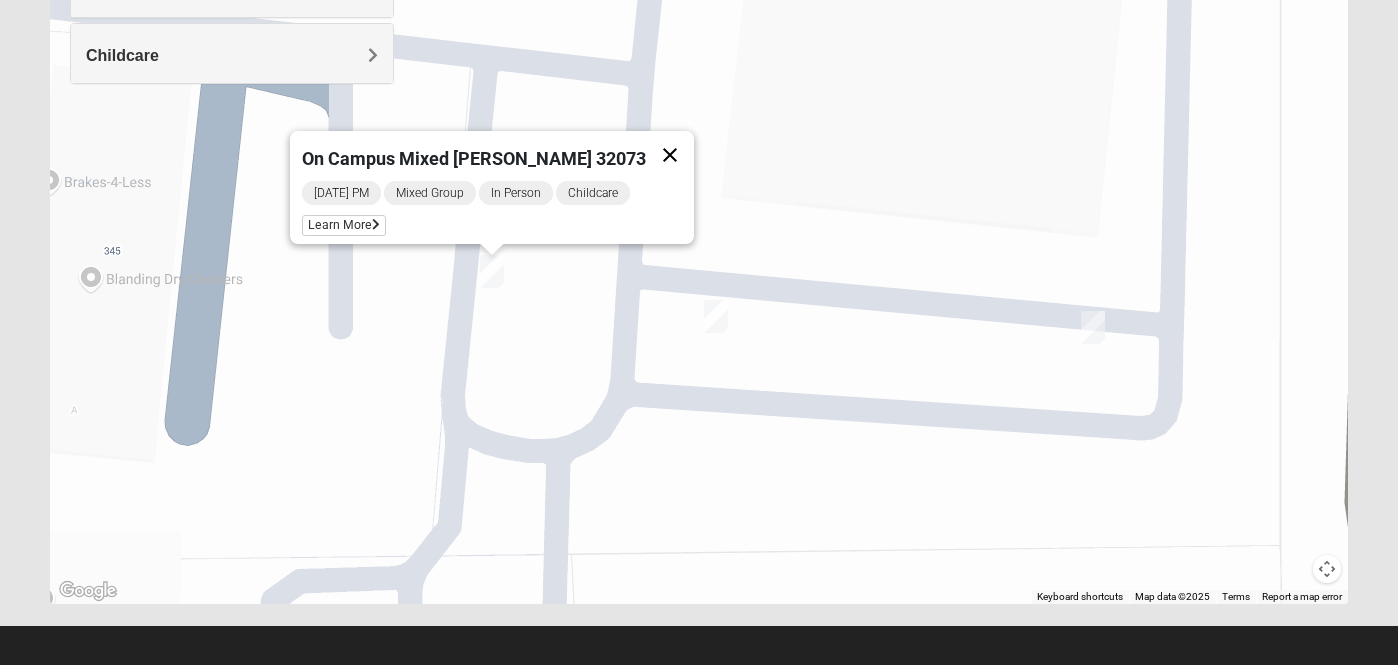 click at bounding box center (670, 155) 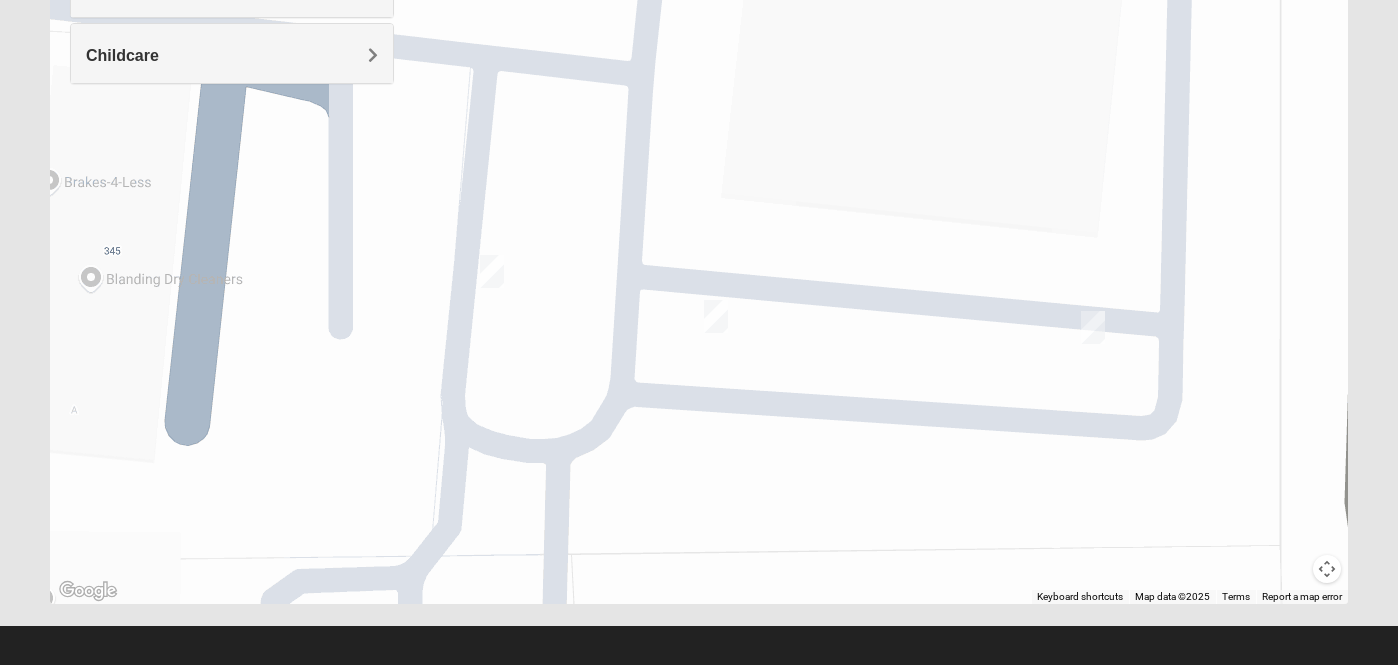 click at bounding box center [492, 271] 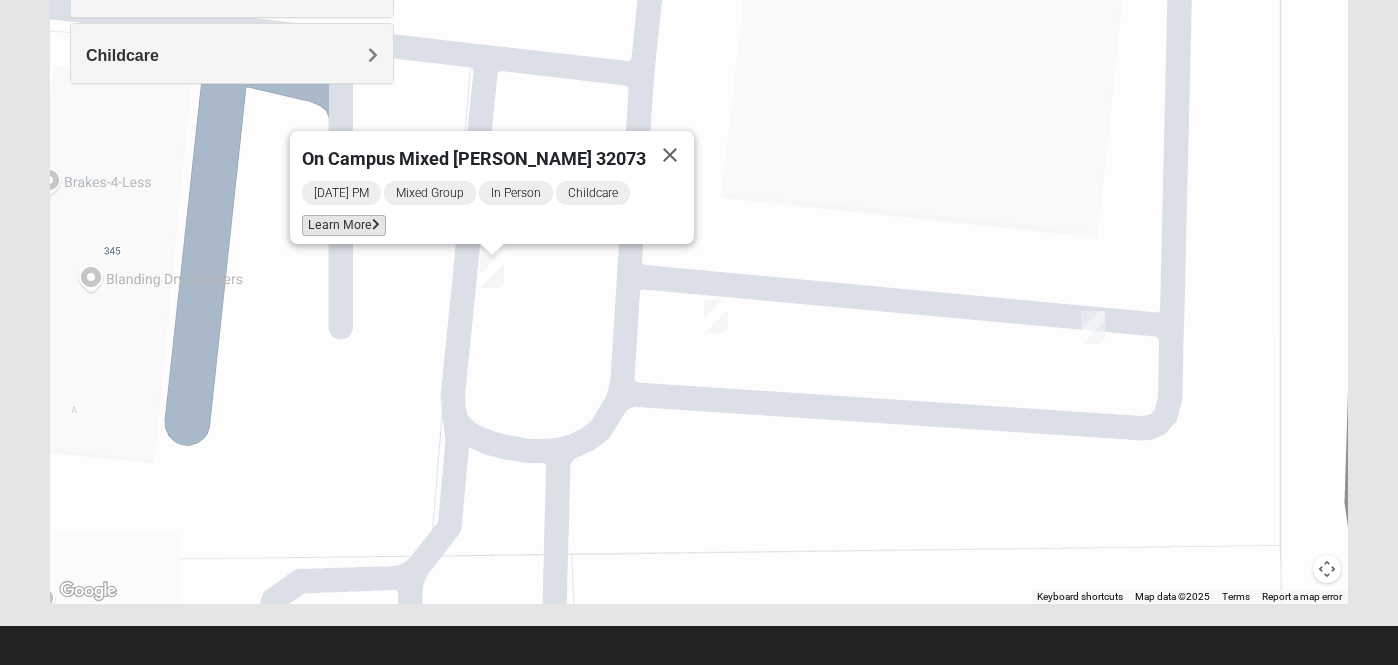 click on "Learn More" at bounding box center (344, 225) 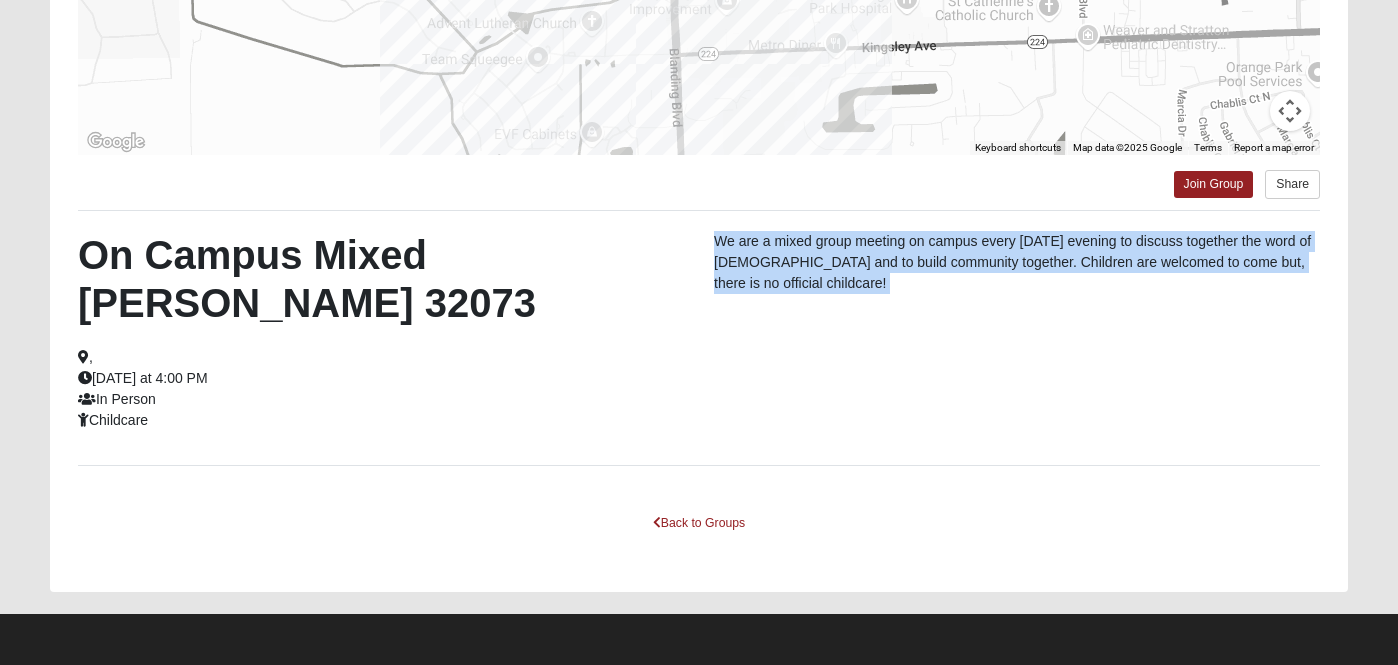 drag, startPoint x: 1143, startPoint y: 345, endPoint x: 1112, endPoint y: 743, distance: 399.20547 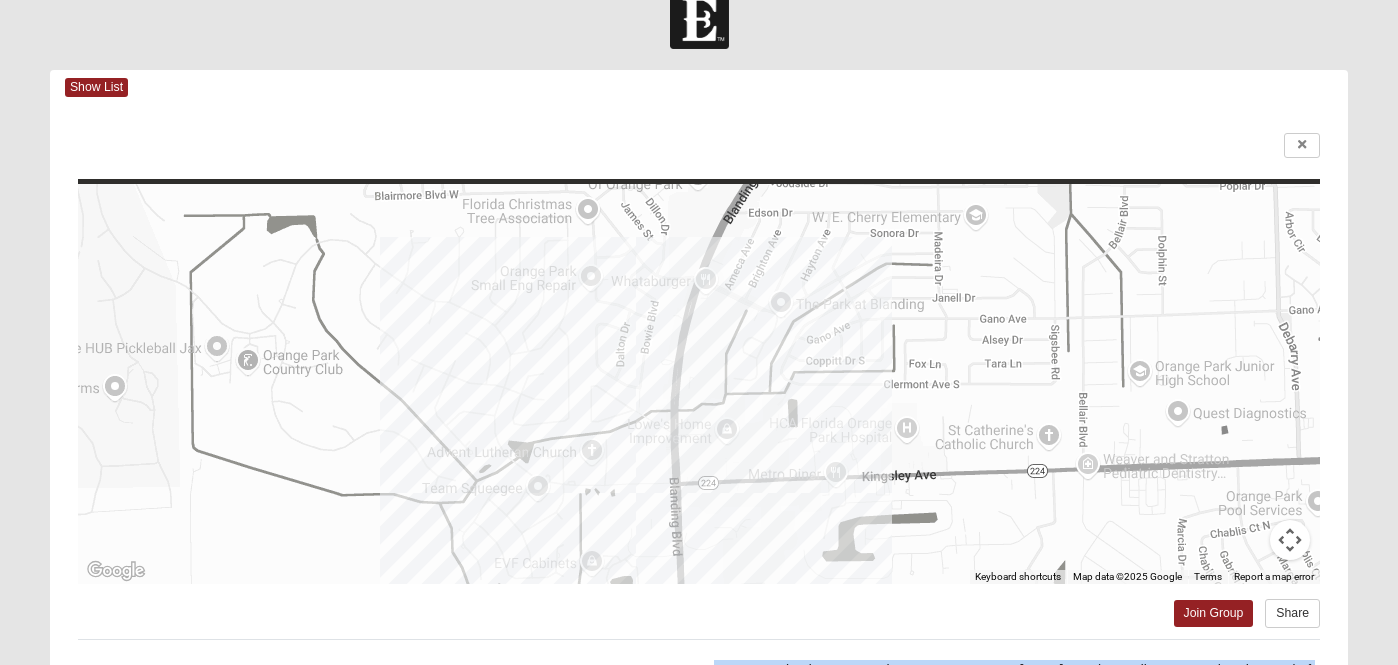 scroll, scrollTop: 0, scrollLeft: 0, axis: both 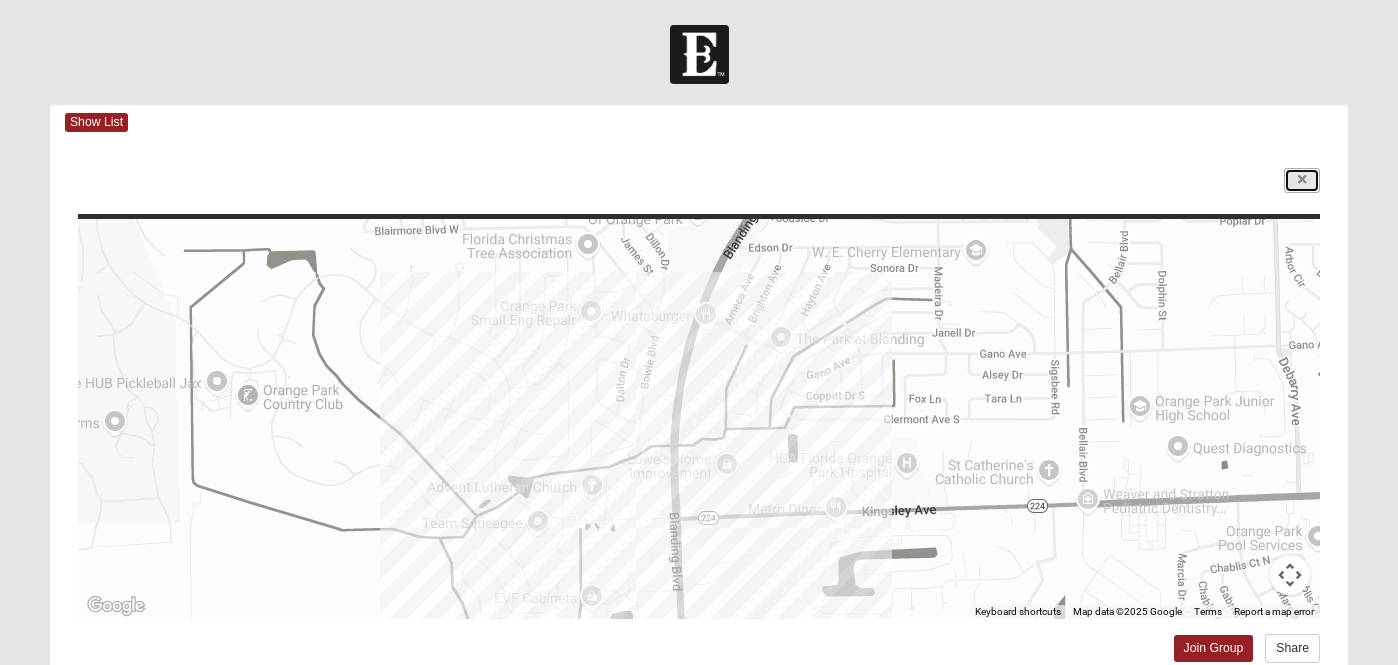 click at bounding box center [1302, 180] 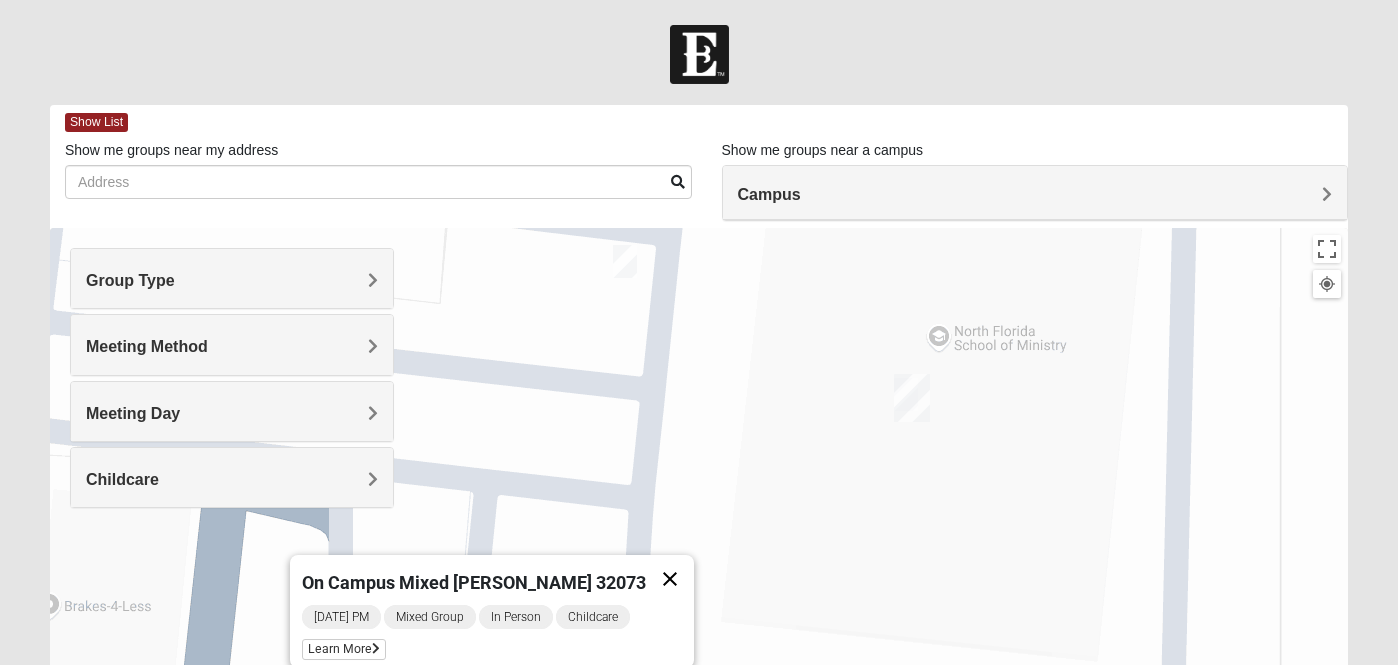 click at bounding box center [670, 579] 